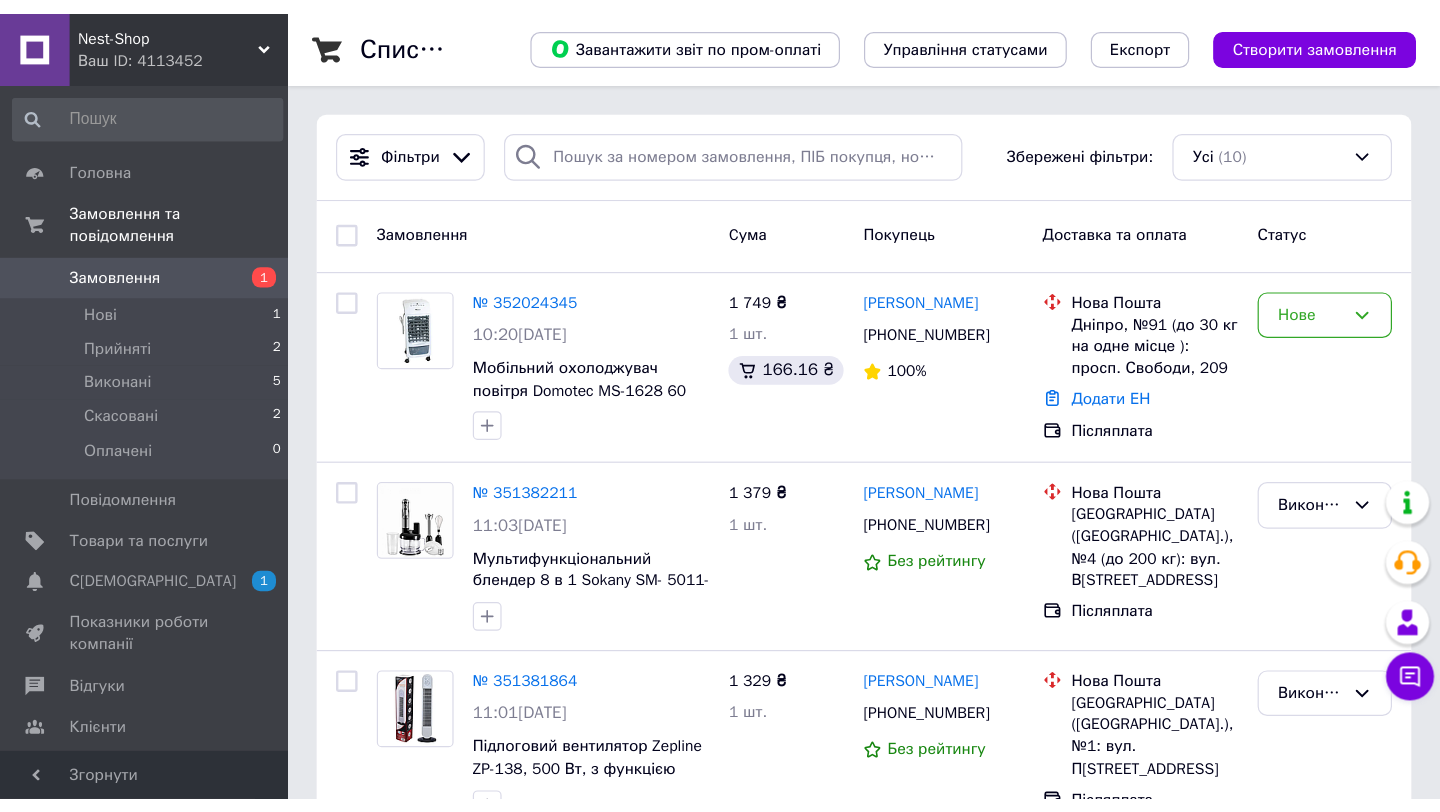 scroll, scrollTop: 0, scrollLeft: 0, axis: both 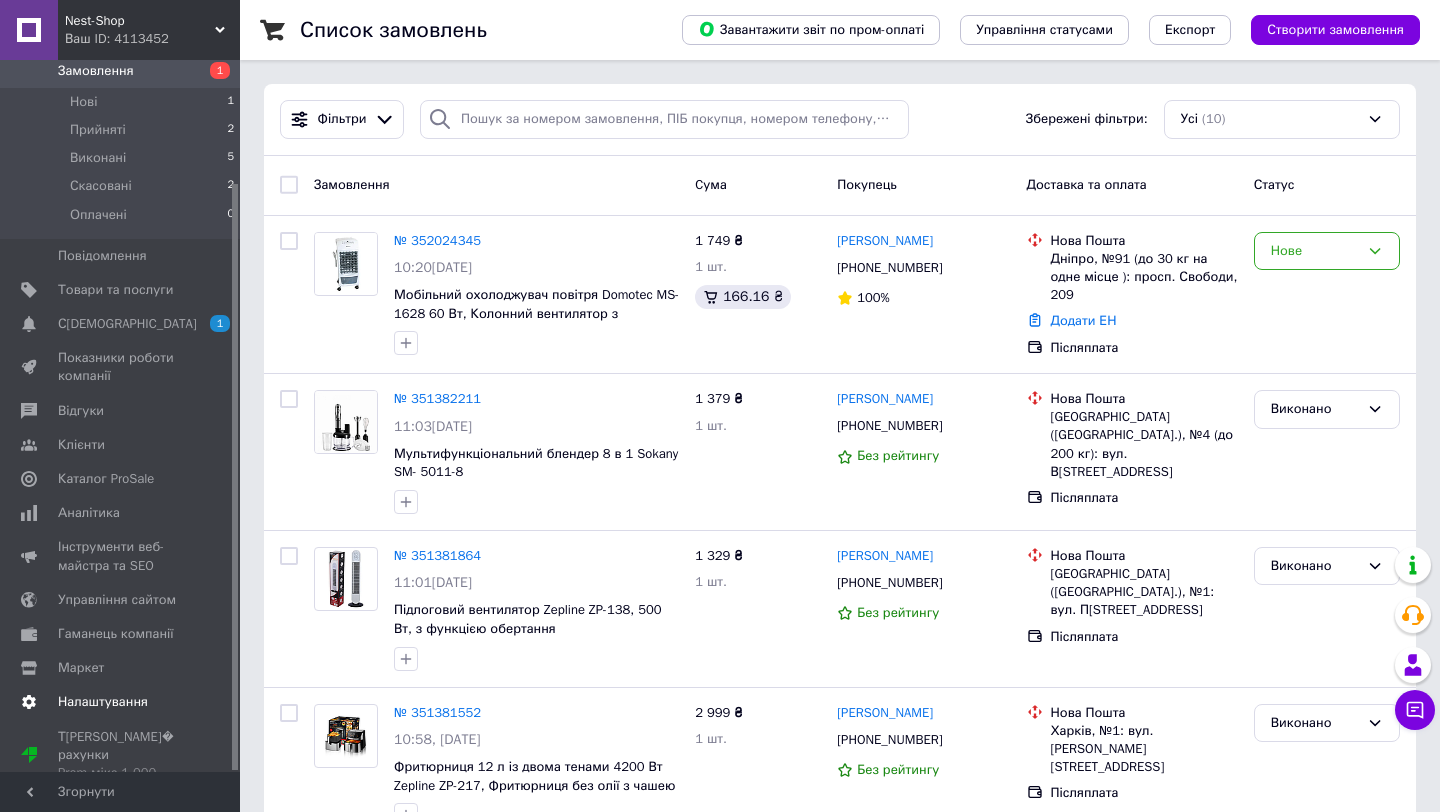 click on "Налаштування" at bounding box center [103, 702] 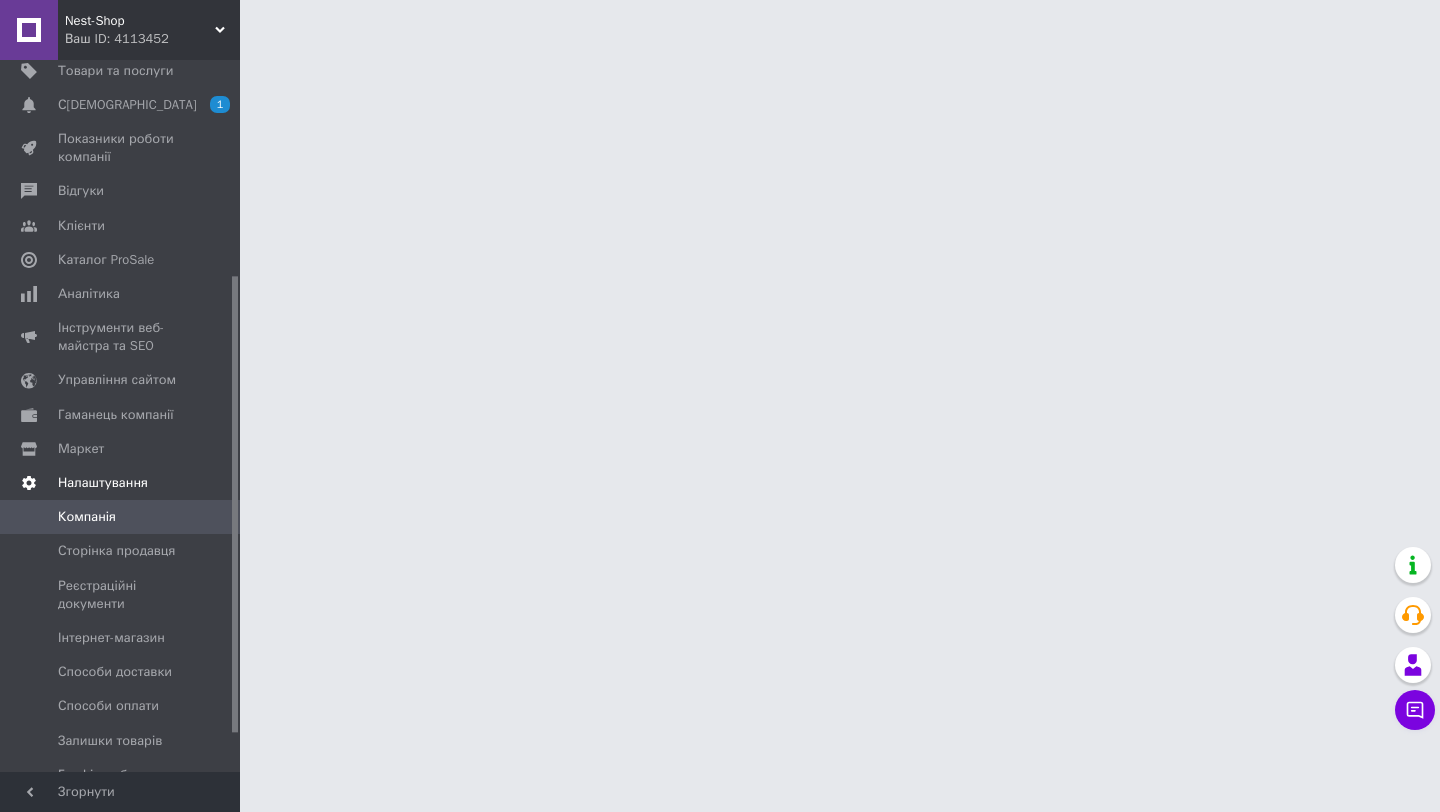 scroll, scrollTop: 394, scrollLeft: 0, axis: vertical 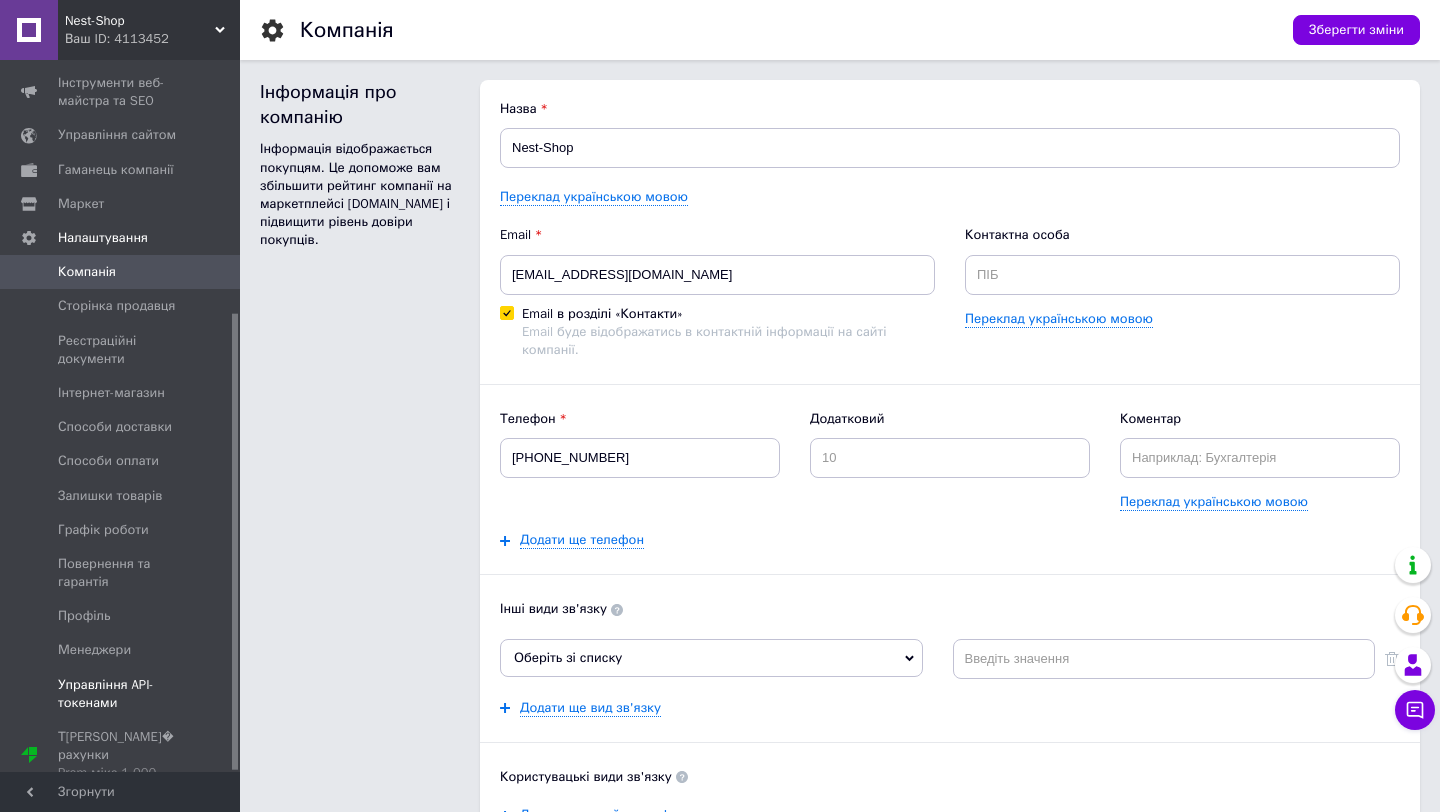 click on "Управління API-токенами" at bounding box center (121, 694) 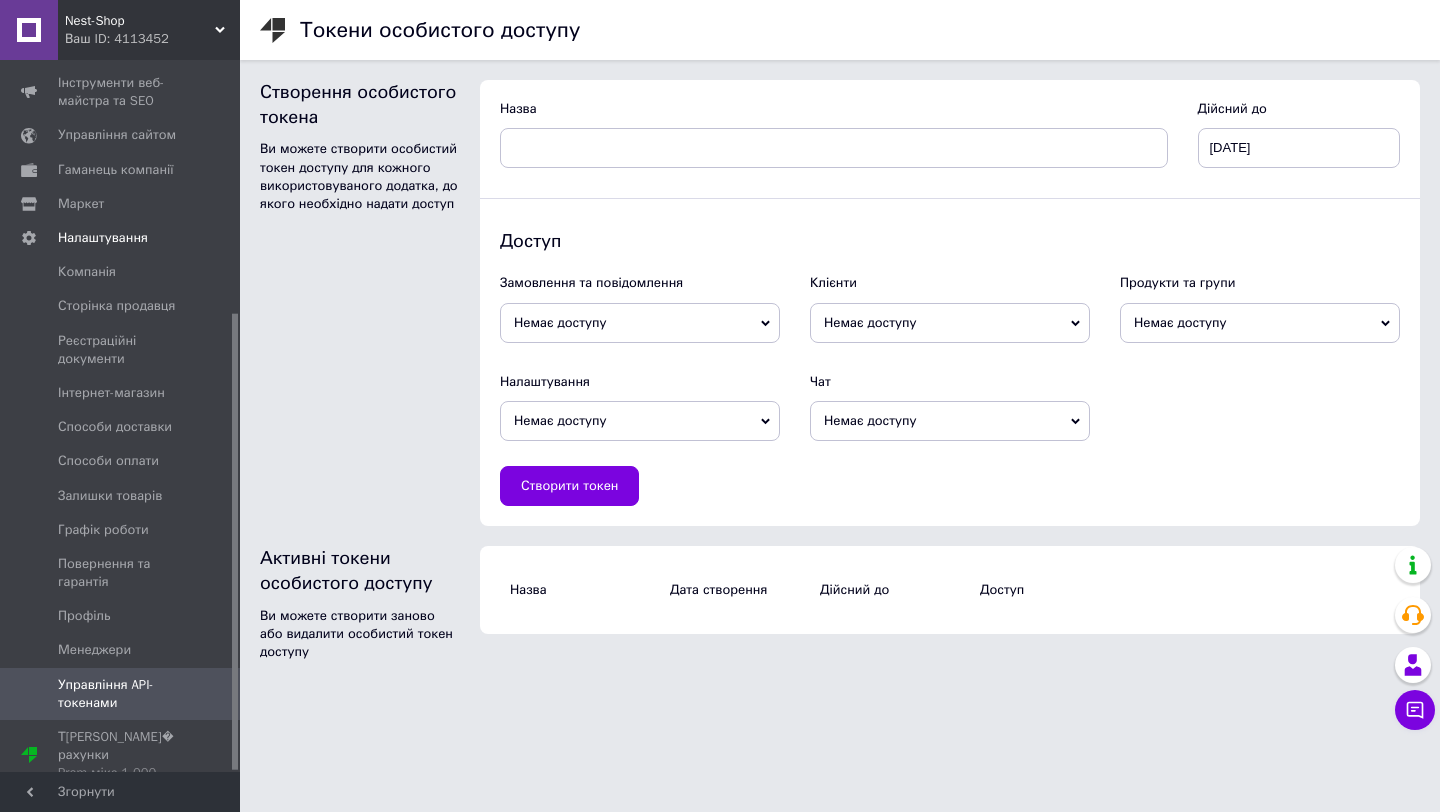 click on "Немає доступу" at bounding box center (640, 323) 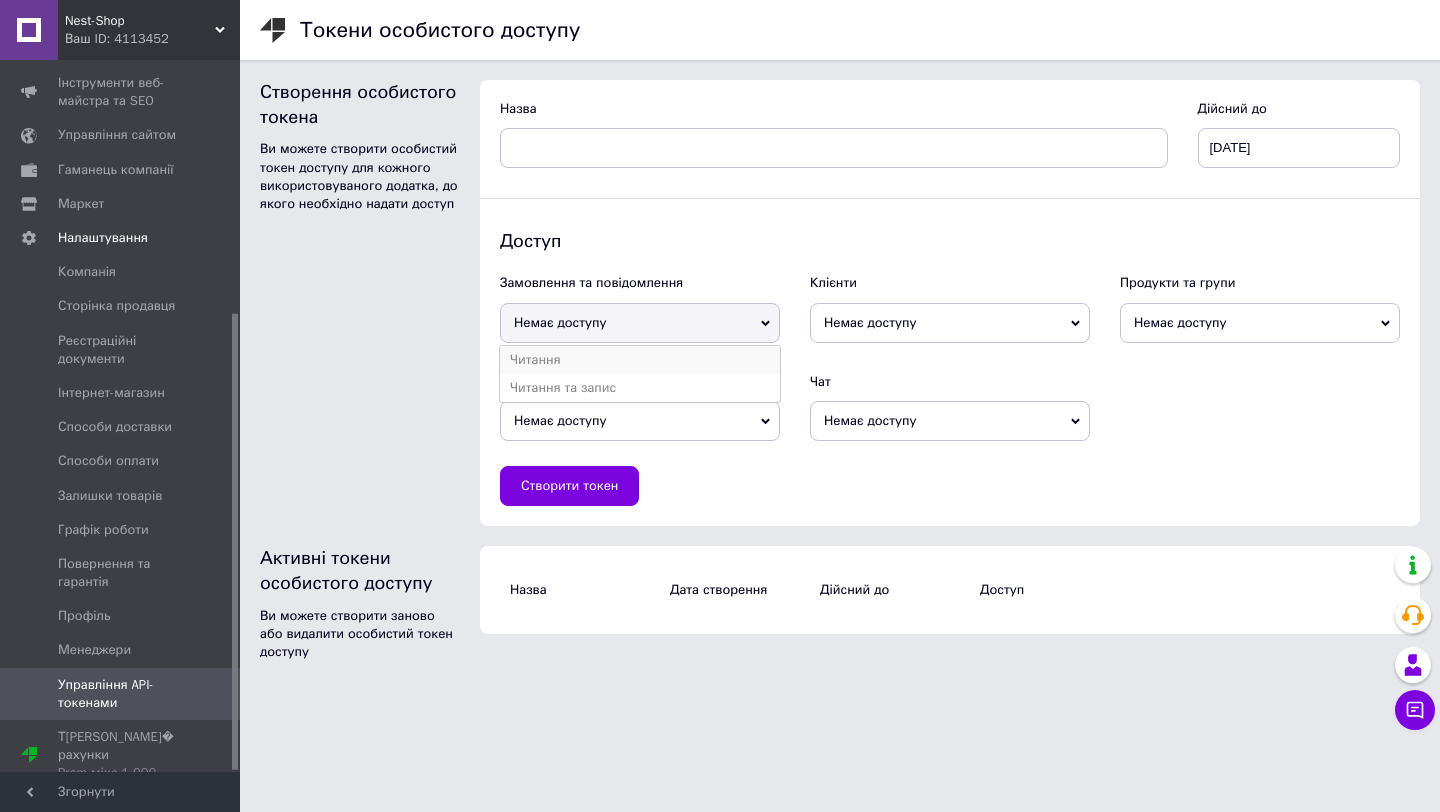 click on "Читання" at bounding box center (640, 360) 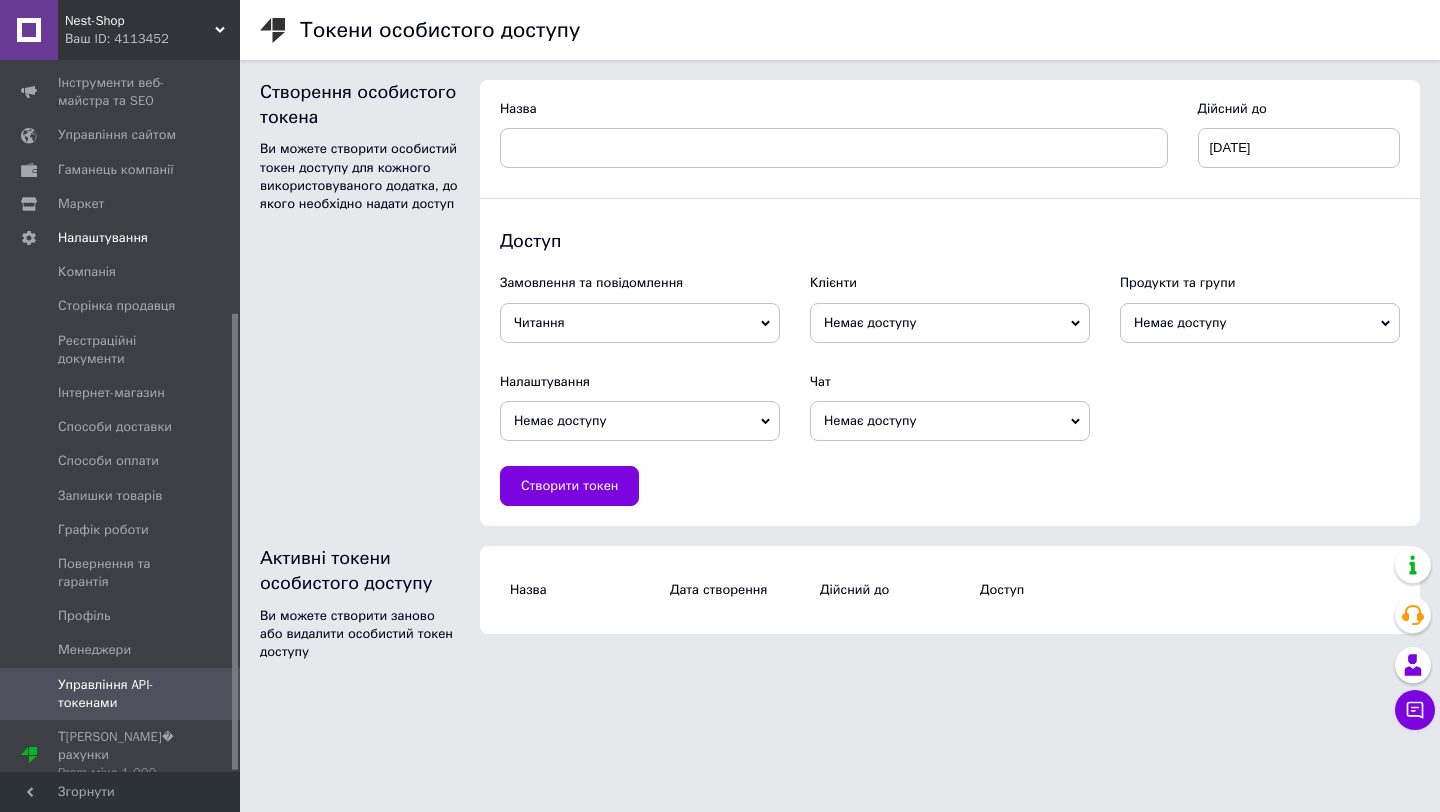 click on "Немає доступу" at bounding box center [950, 323] 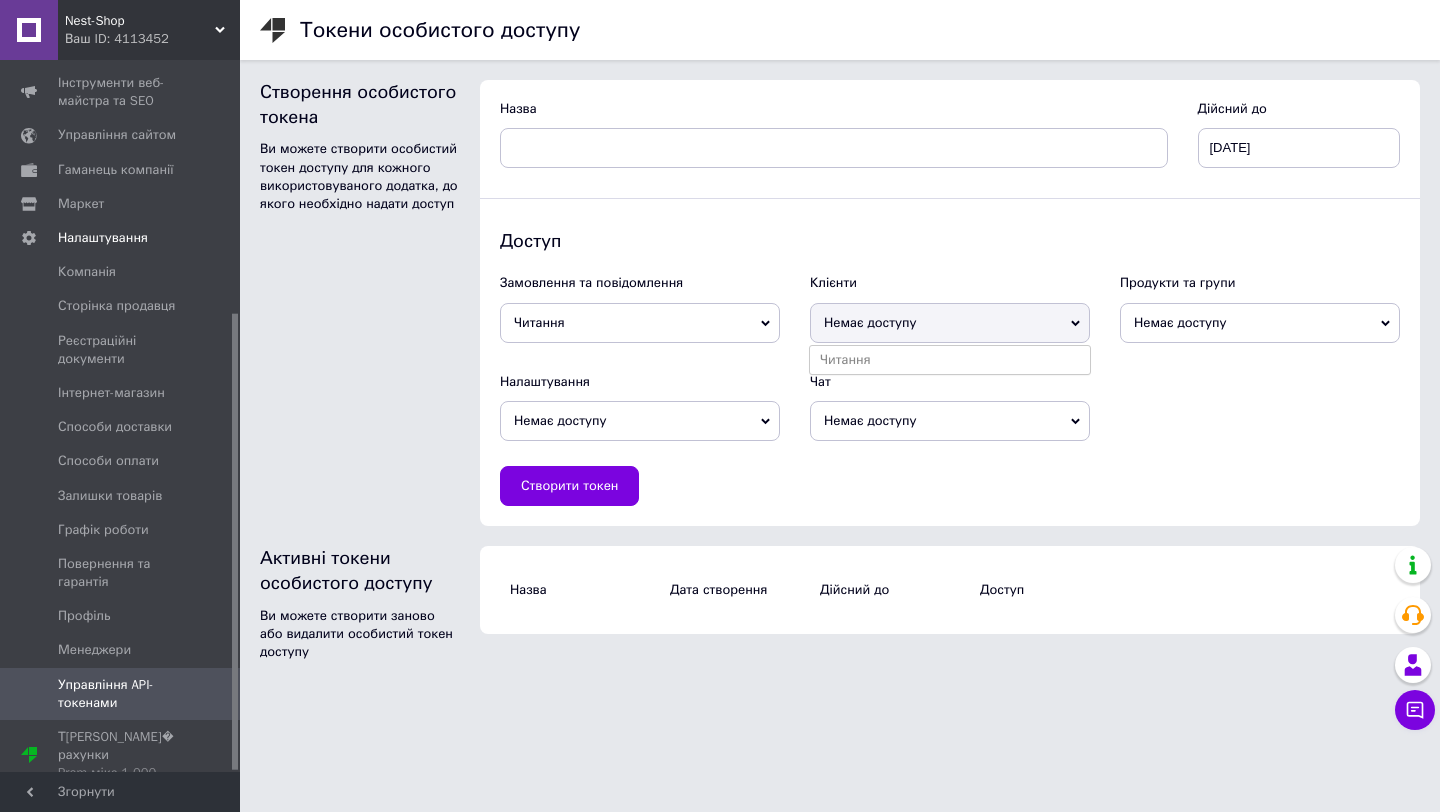 click on "Читання" at bounding box center (640, 323) 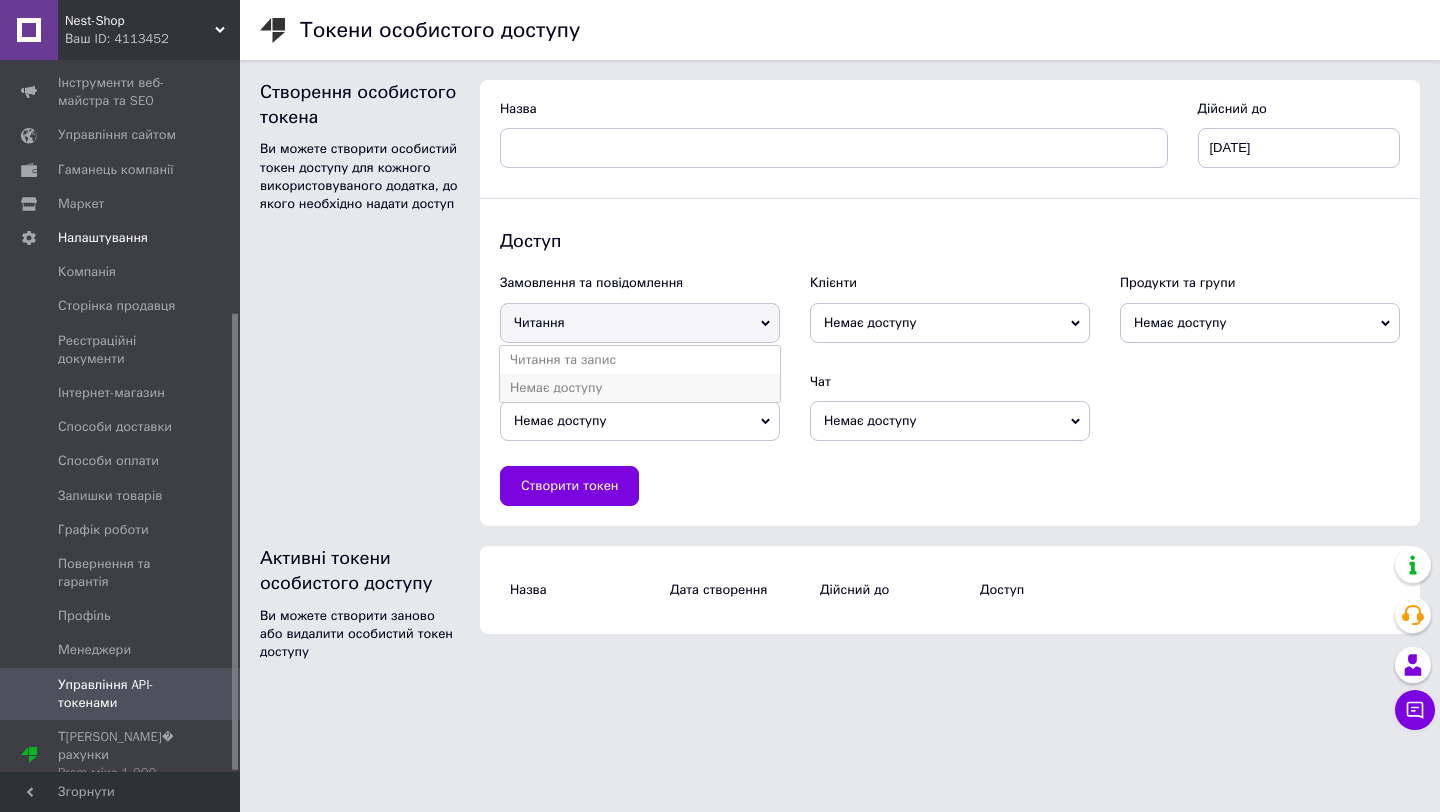 click on "Немає доступу" at bounding box center (640, 388) 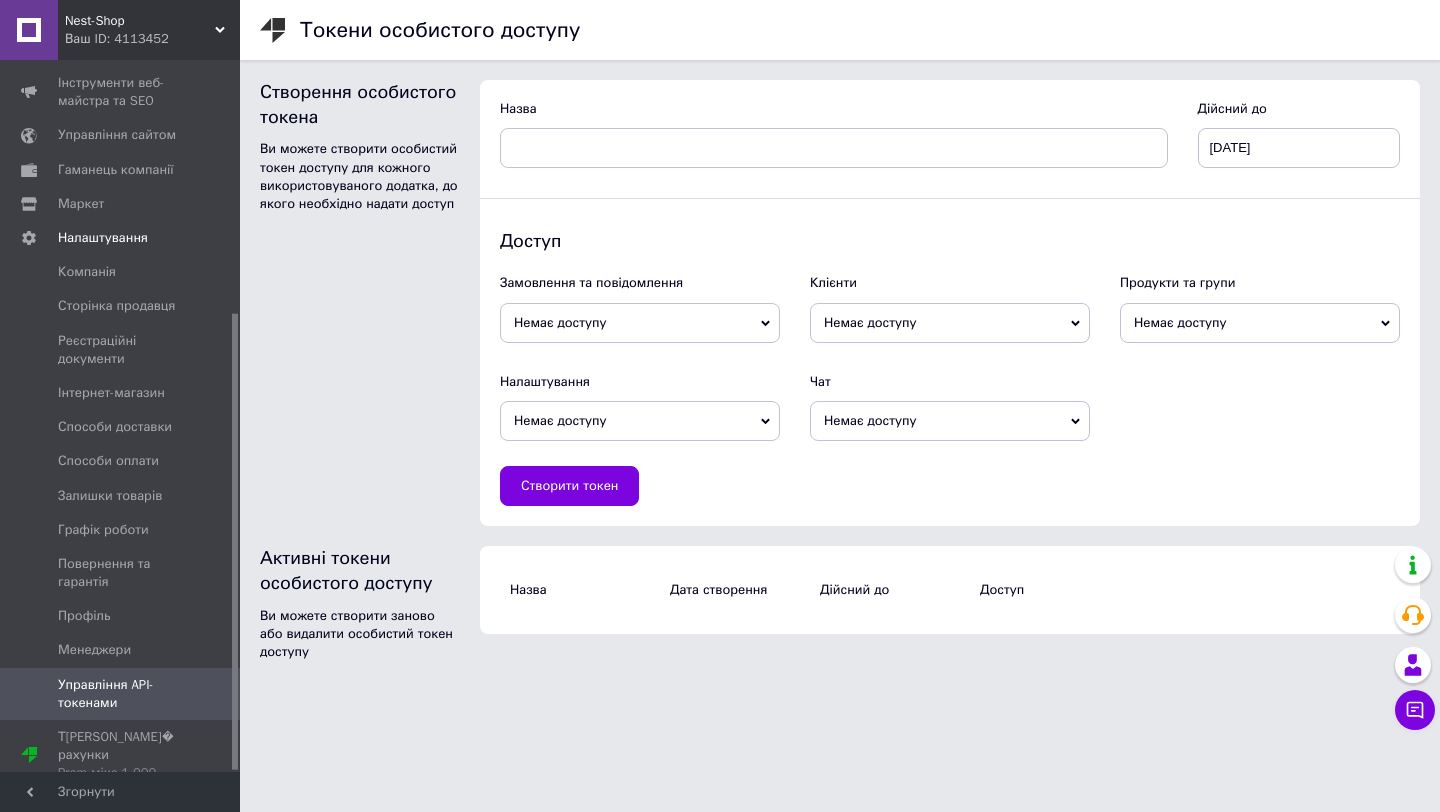 click on "Немає доступу" at bounding box center [950, 323] 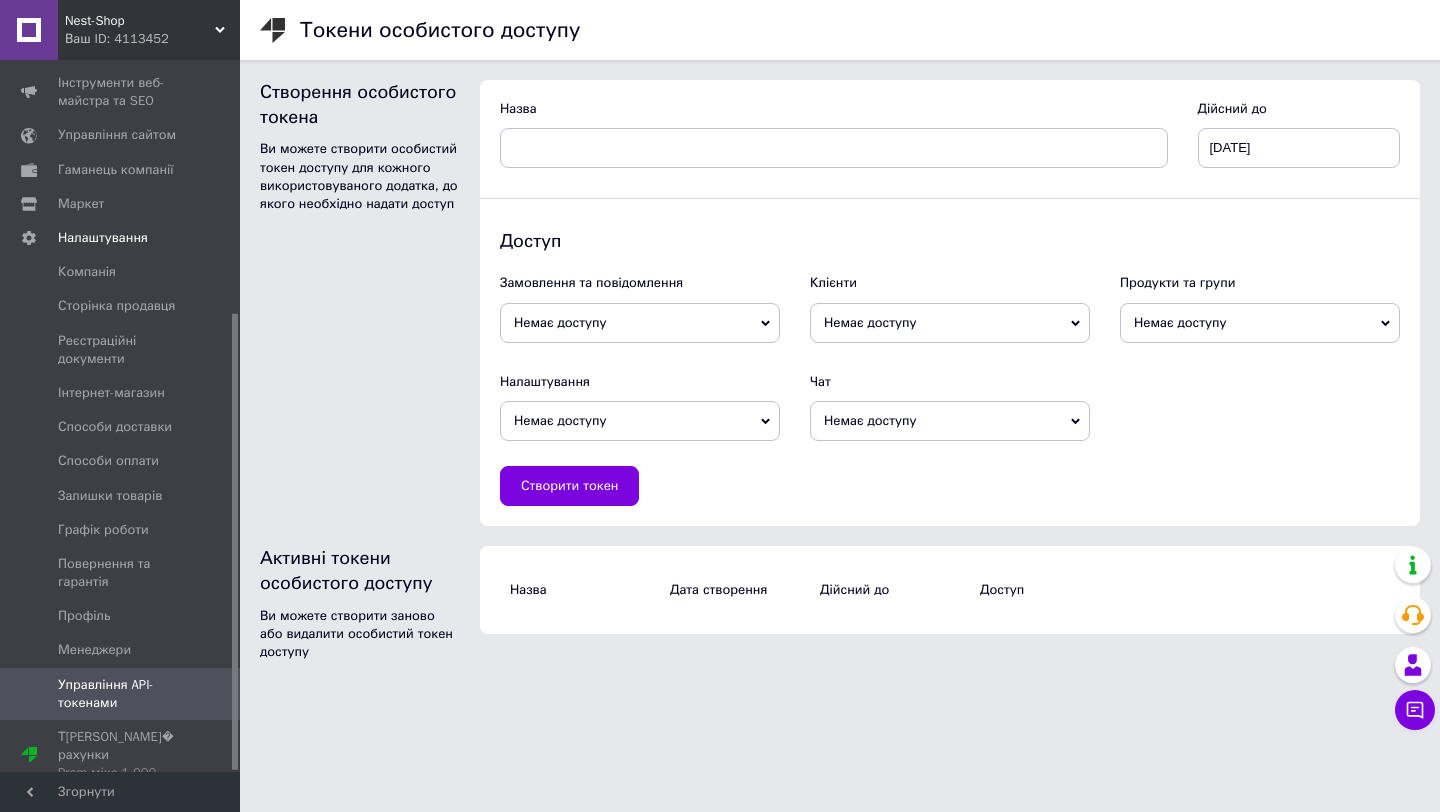 click on "Немає доступу" at bounding box center [640, 323] 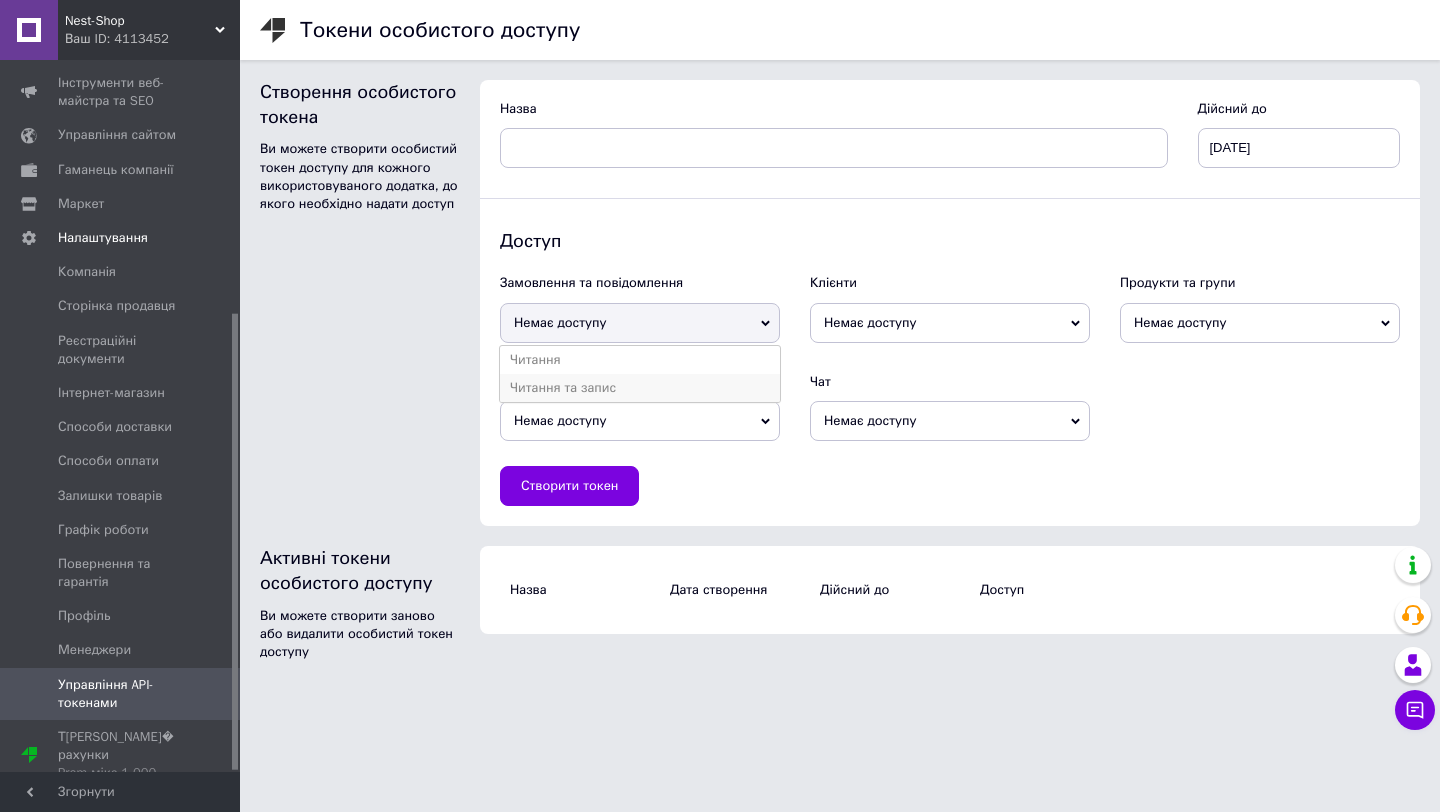 click on "Читання та запис" at bounding box center [640, 388] 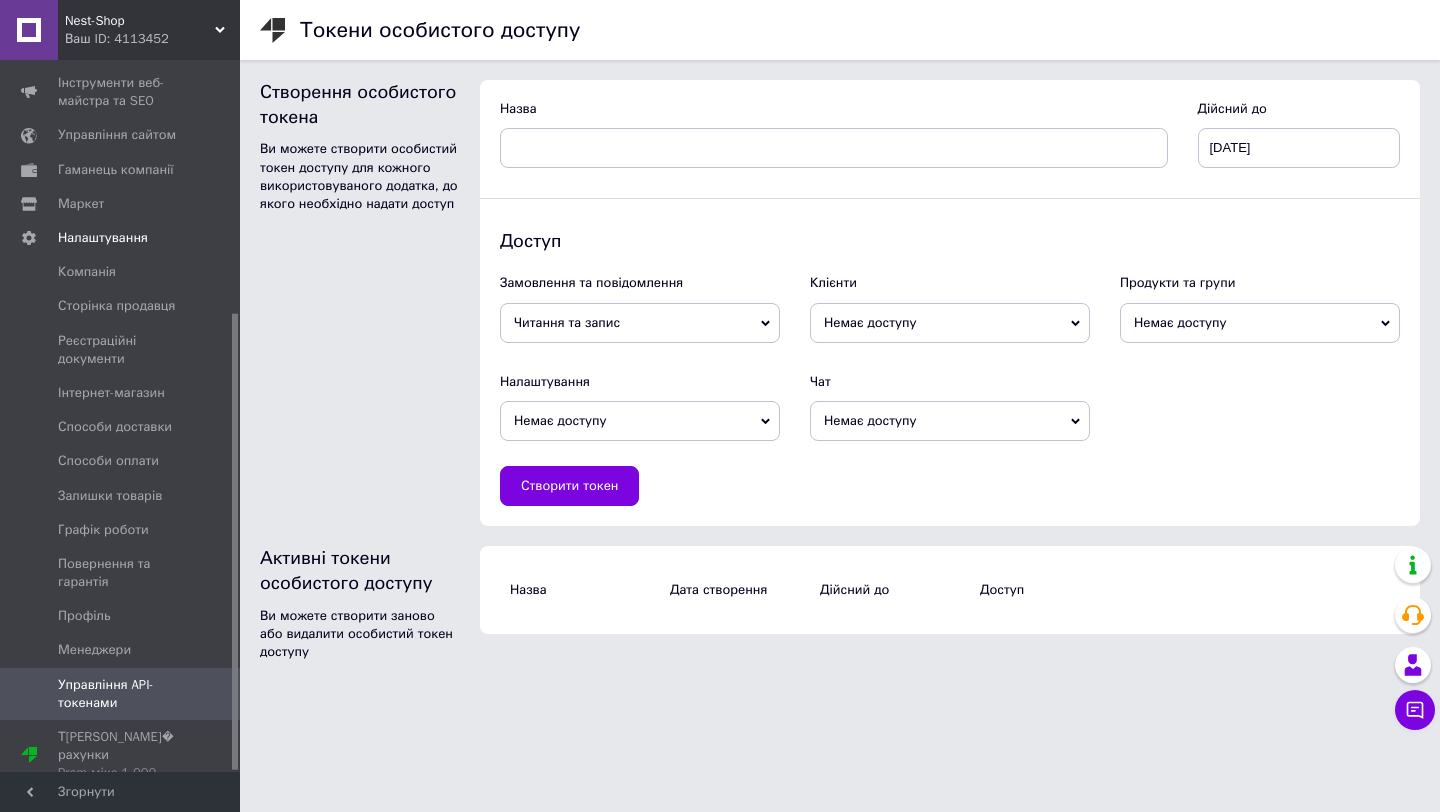 click on "Немає доступу" at bounding box center (950, 323) 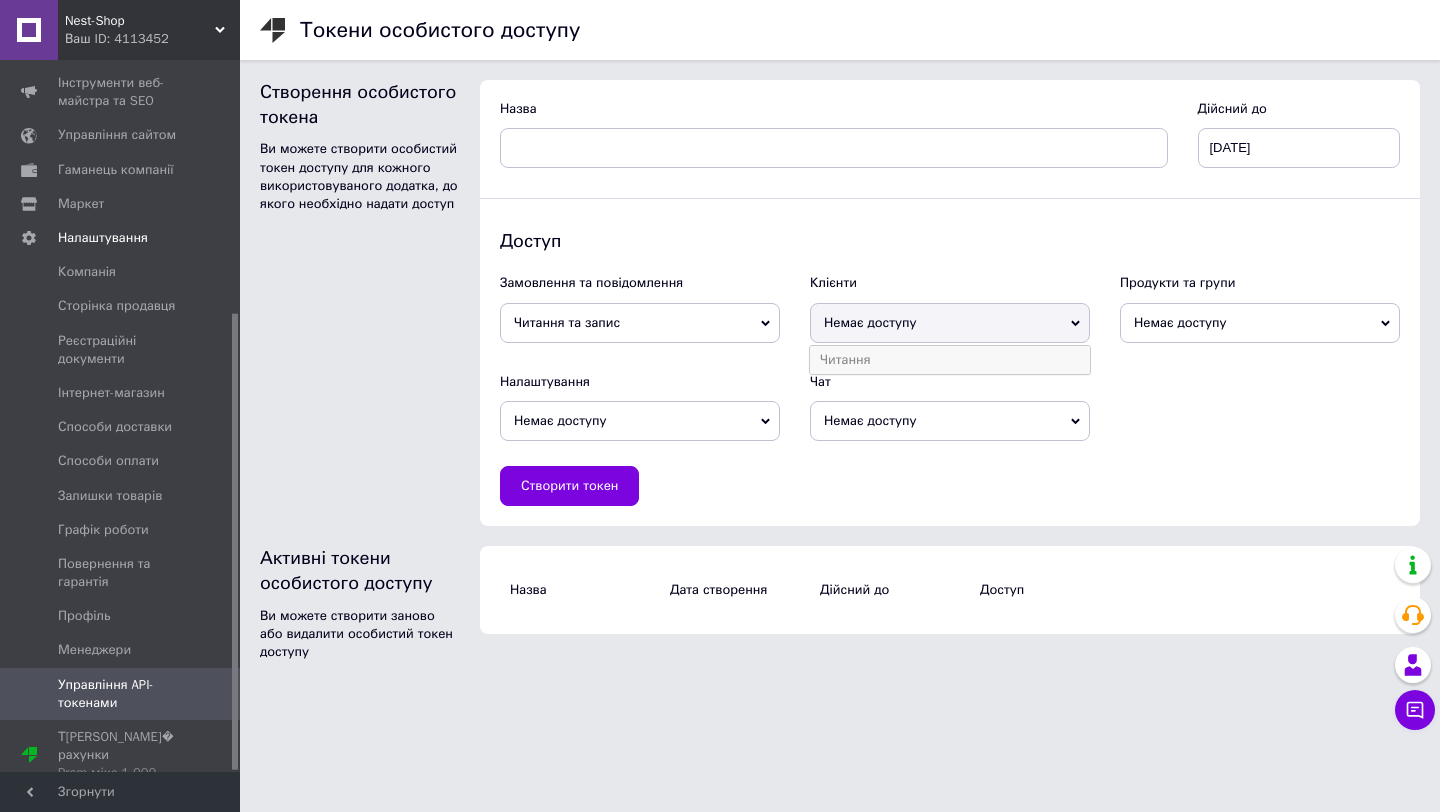 click on "Читання" at bounding box center [950, 360] 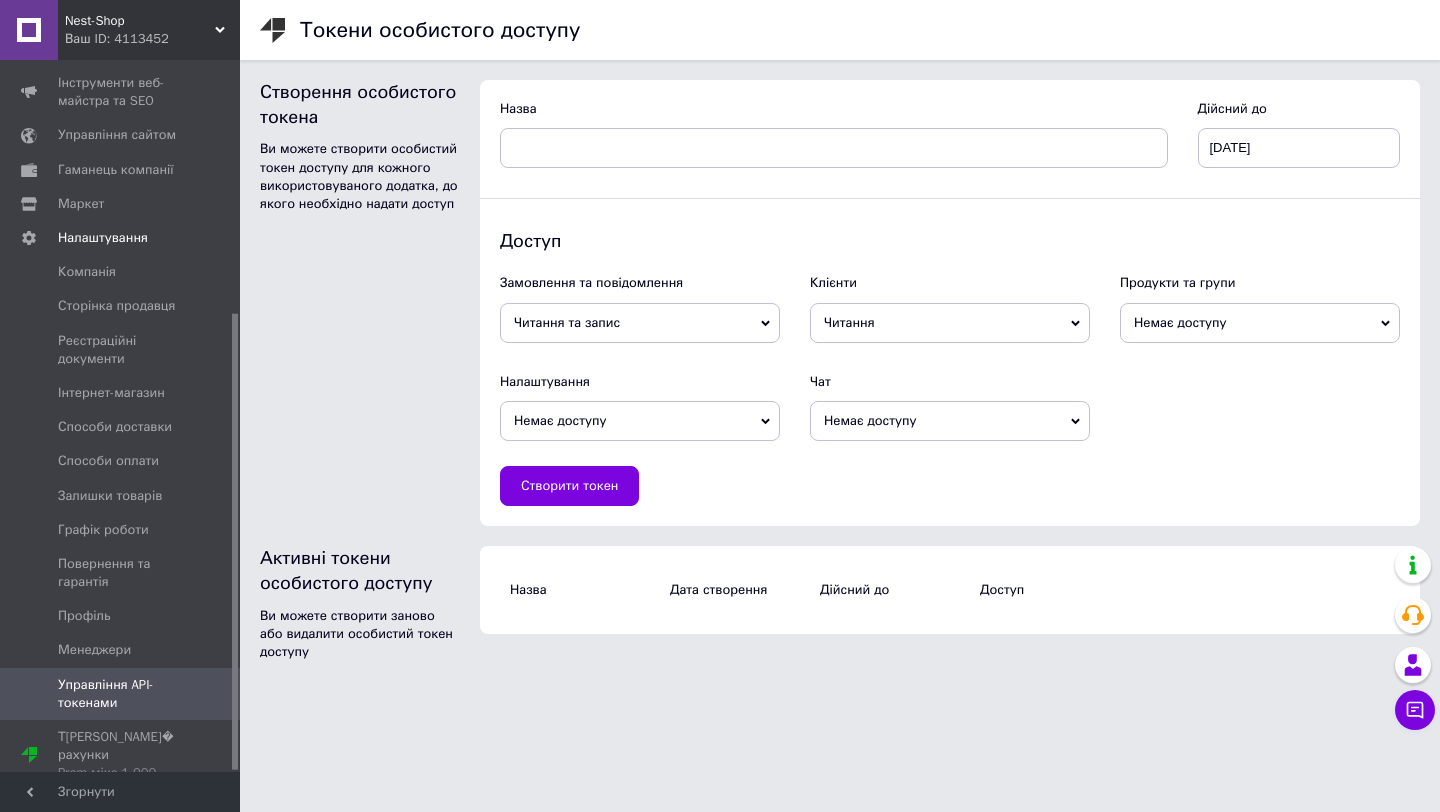 click on "Немає доступу" at bounding box center [1260, 323] 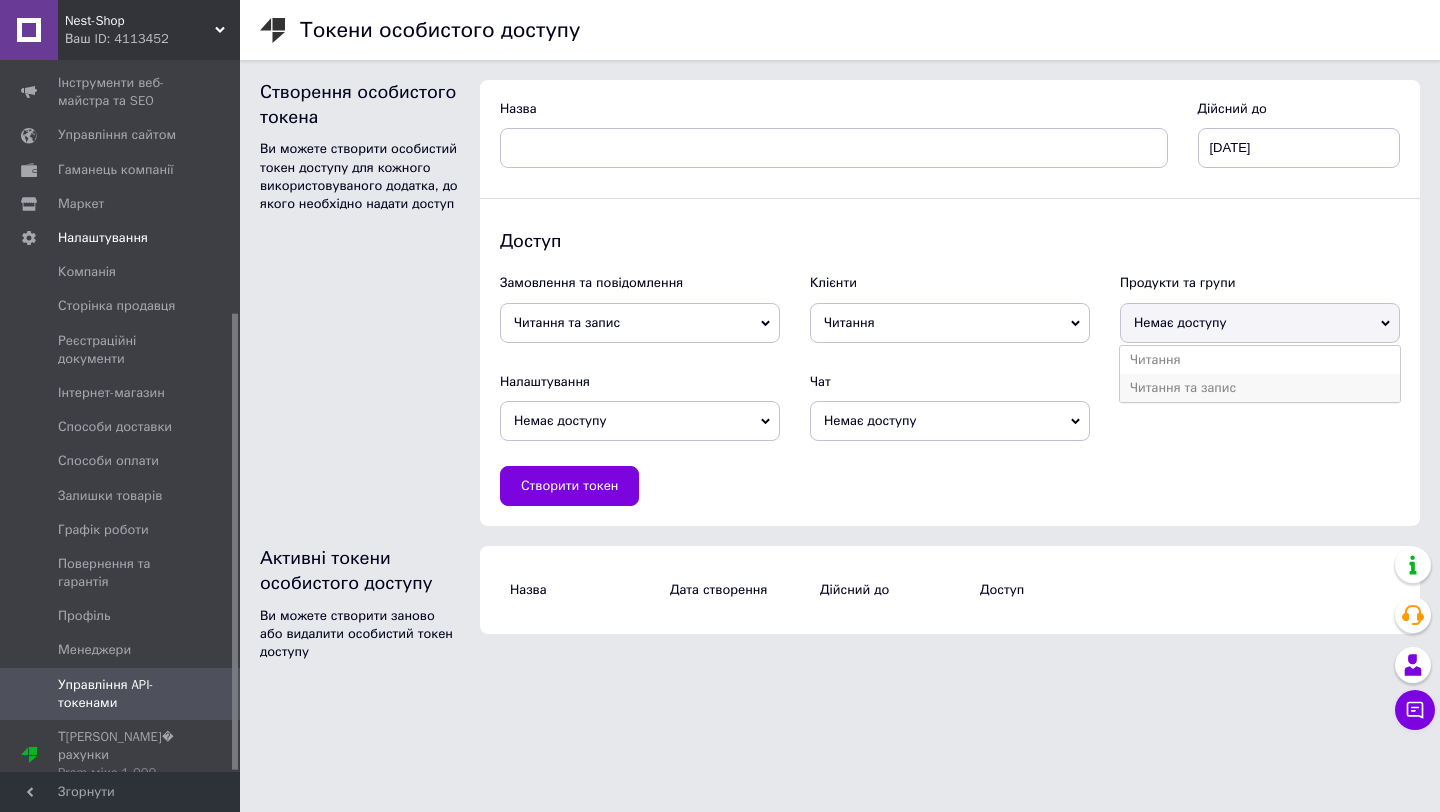 click on "Читання та запис" at bounding box center (1260, 388) 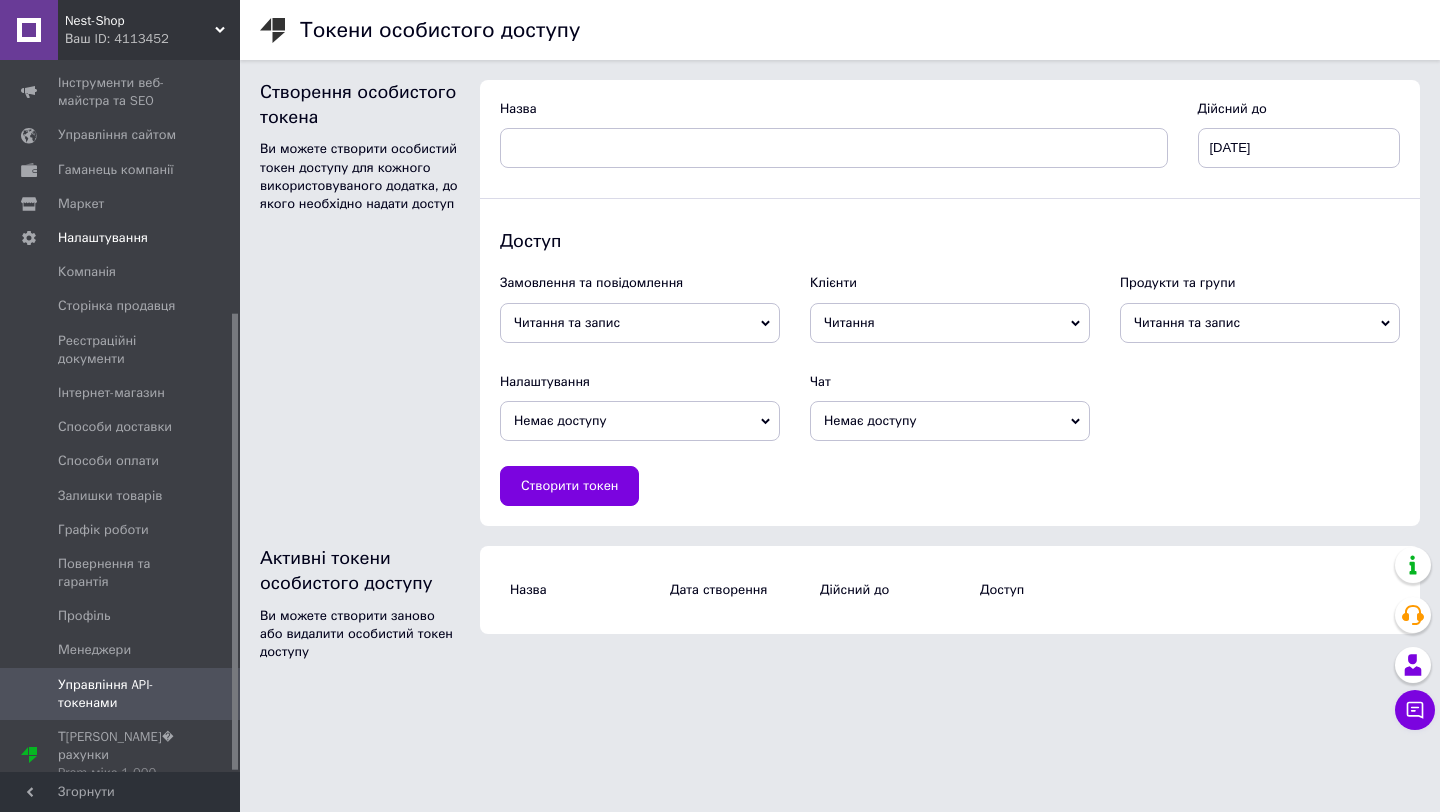click on "Назва Дійсний до [DATE] ‹ [DATE] › пн вт ср чт пт сб нд 29 30 1 2 3 4 5 6 7 8 9 10 11 12 13 14 15 16 17 18 19 20 21 22 23 24 25 26 27 28 29 30 31 1 2 3 4 5 6 7 8 9 Доступ Замовлення та повідомлення Читання та запис Читання Немає доступу Клієнти Читання Немає доступу Продукти та групи Читання та запис Читання Немає доступу Налаштування Немає доступу Читання Чат Немає доступу Читання Читання та запис Створити токен" at bounding box center [950, 303] 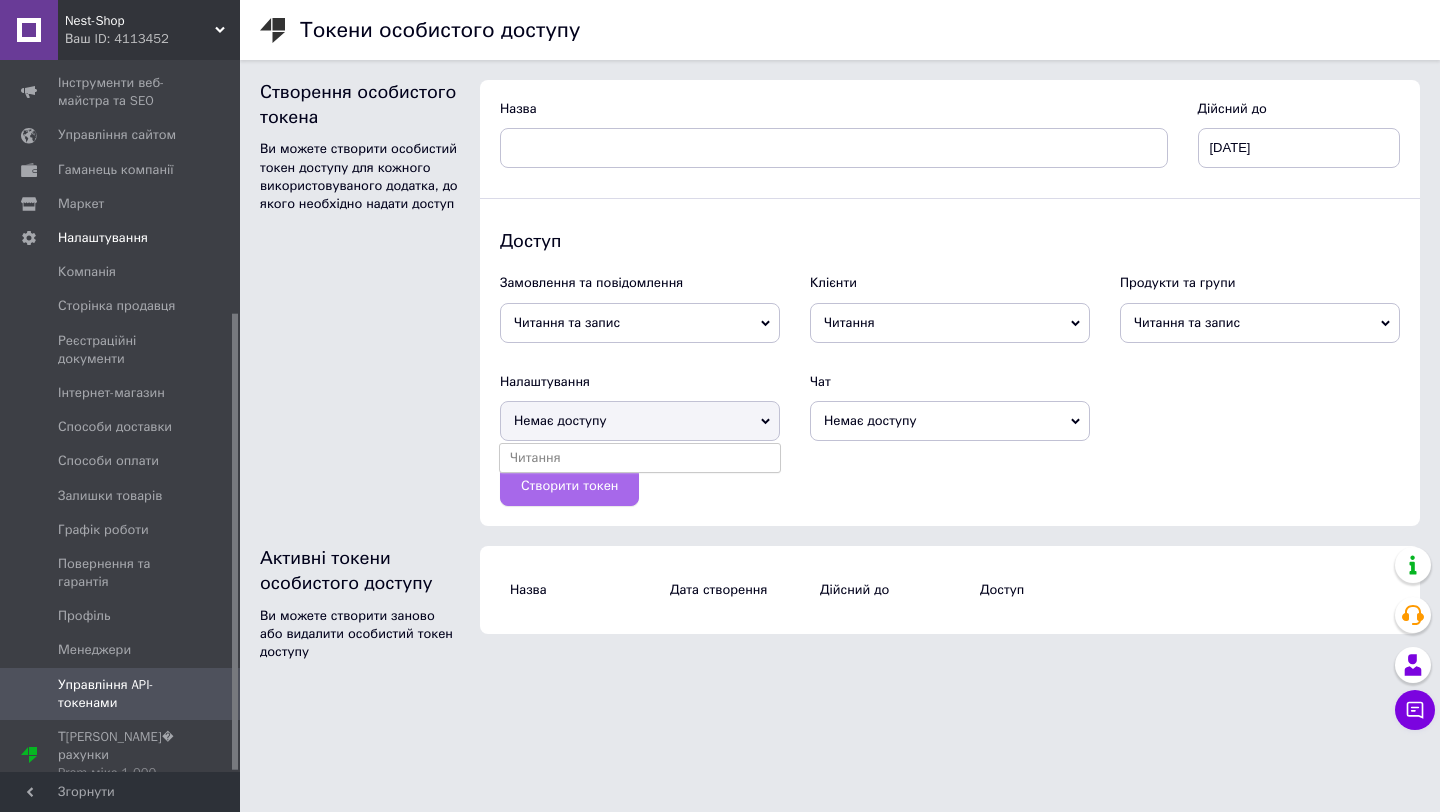 click on "Читання" at bounding box center [640, 458] 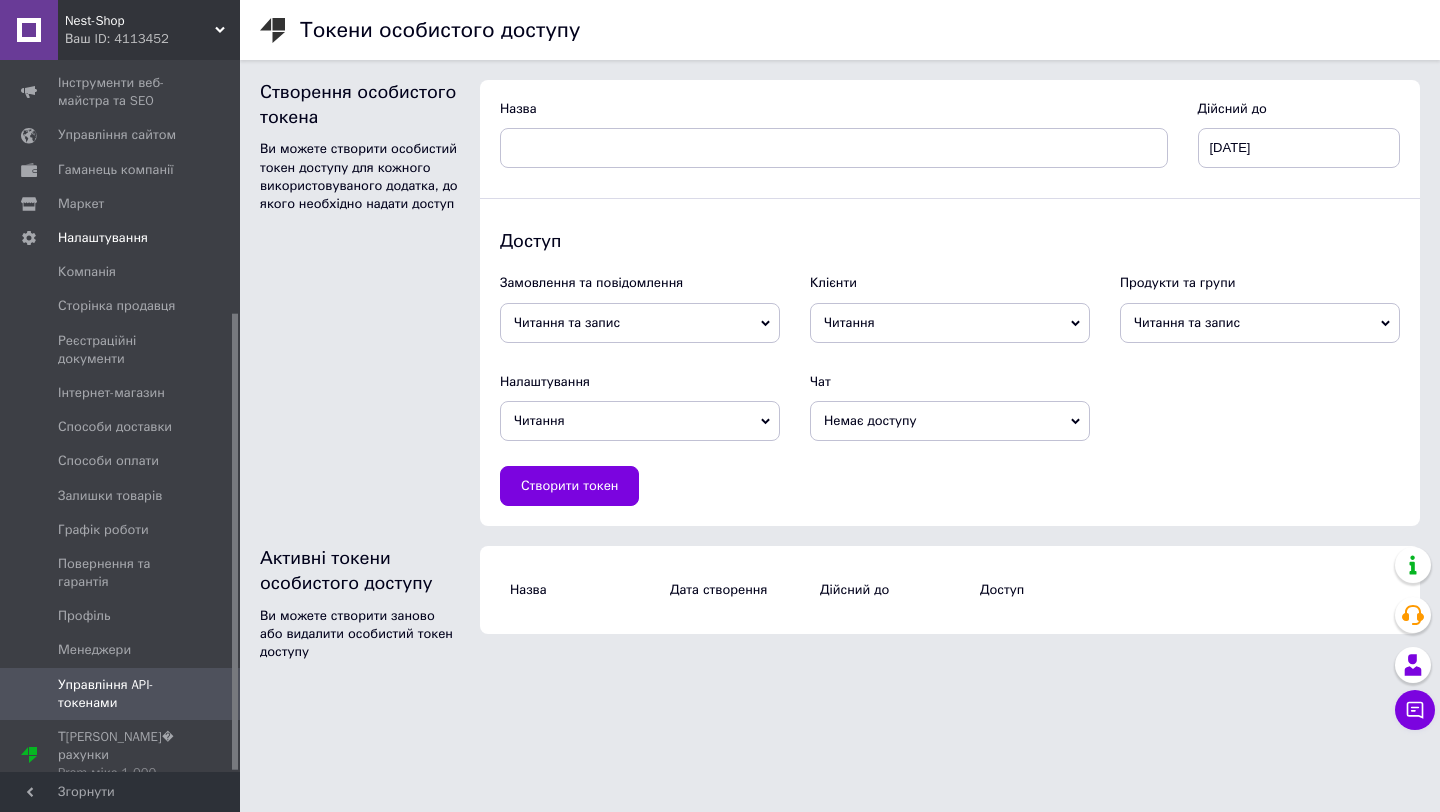 click on "Немає доступу" at bounding box center (950, 421) 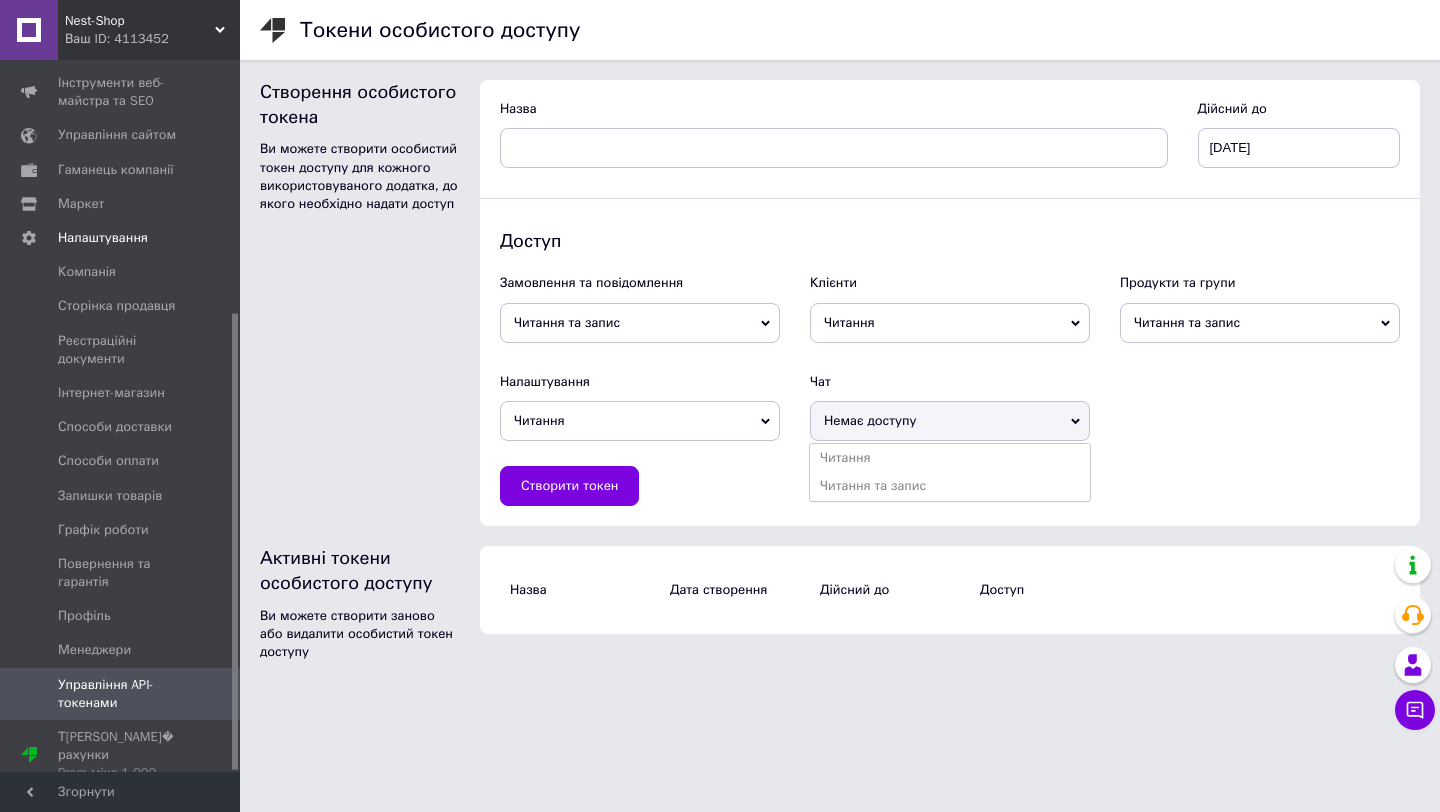 click on "Немає доступу" at bounding box center [950, 421] 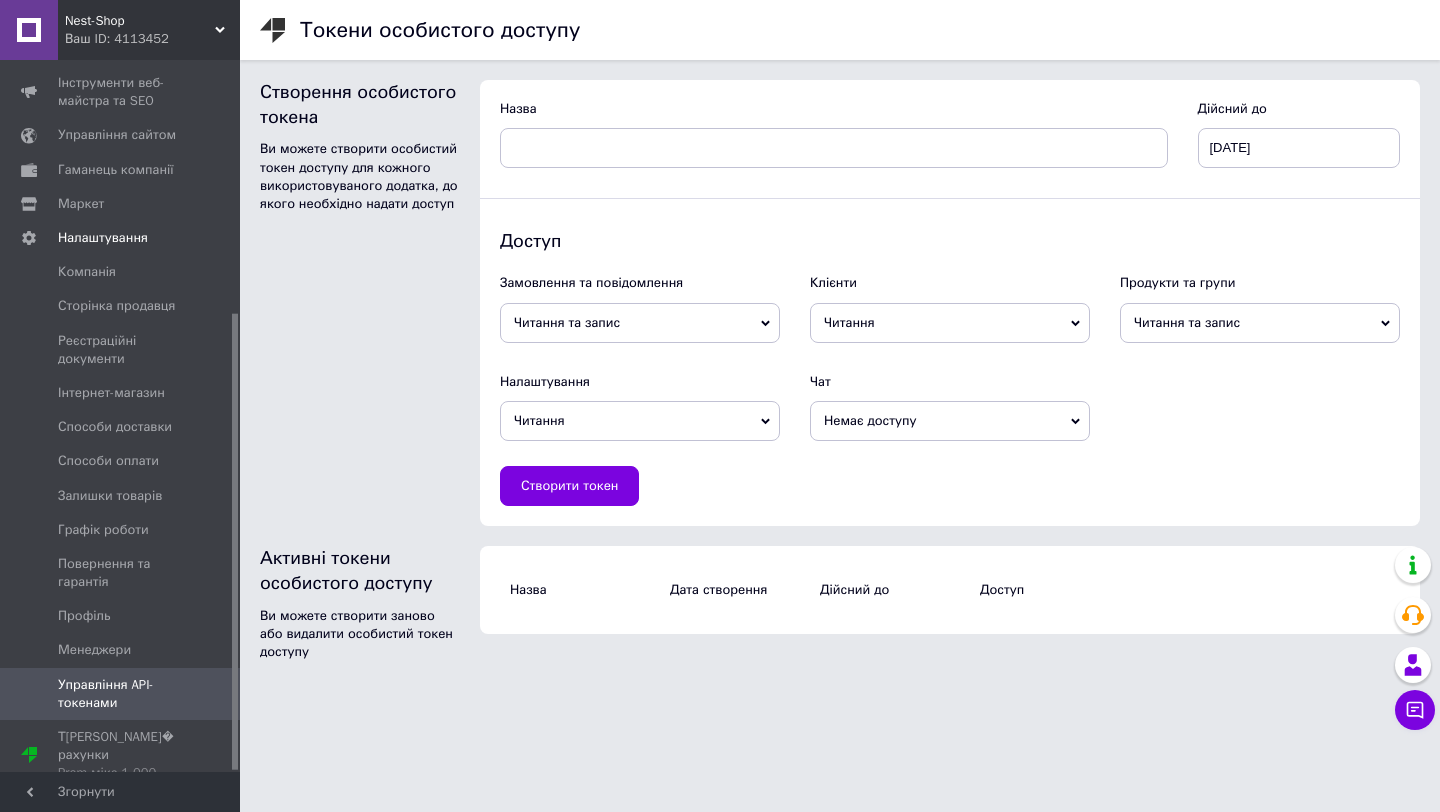 click on "Немає доступу" at bounding box center [950, 421] 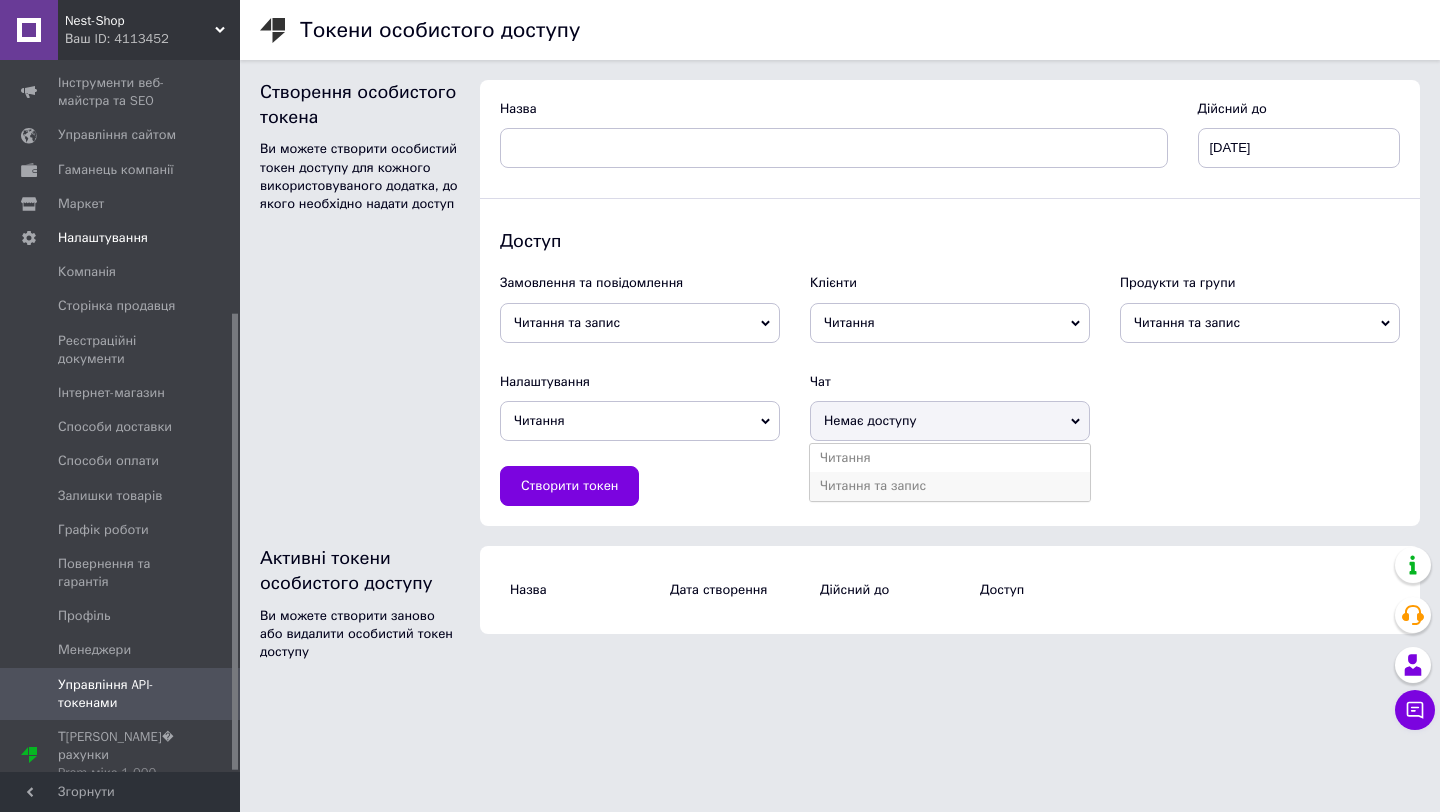 click on "Читання та запис" at bounding box center [950, 486] 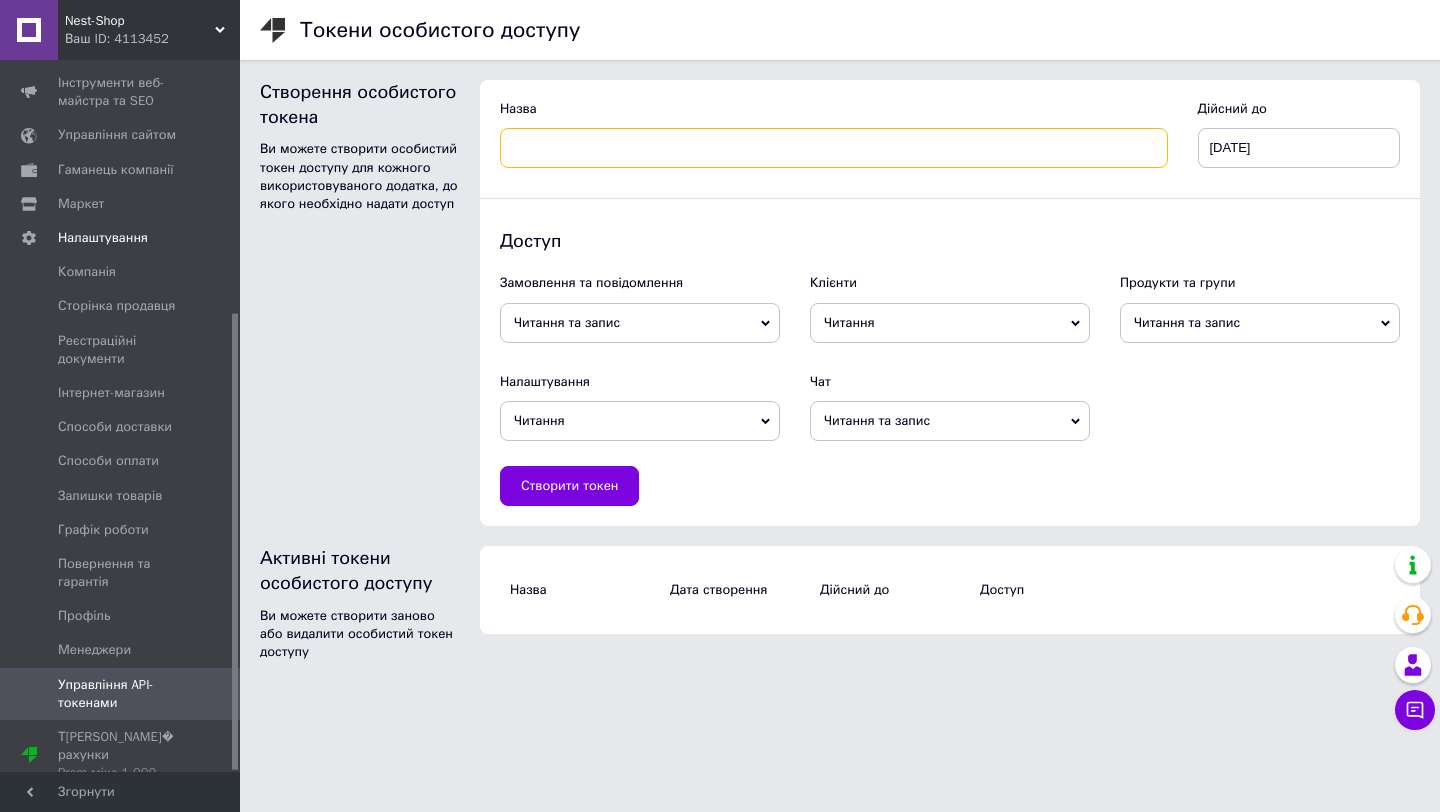 click at bounding box center (834, 148) 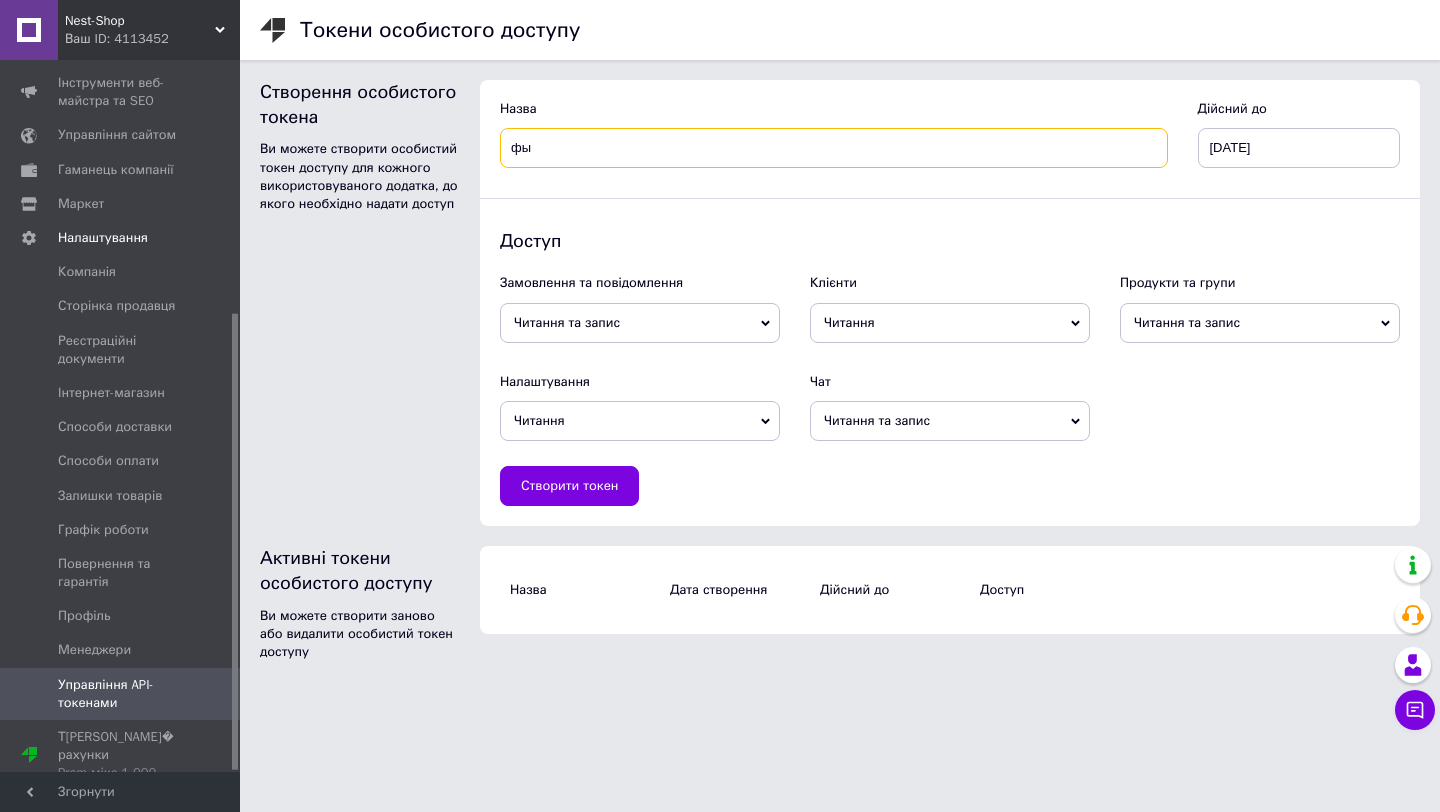 type on "фыв" 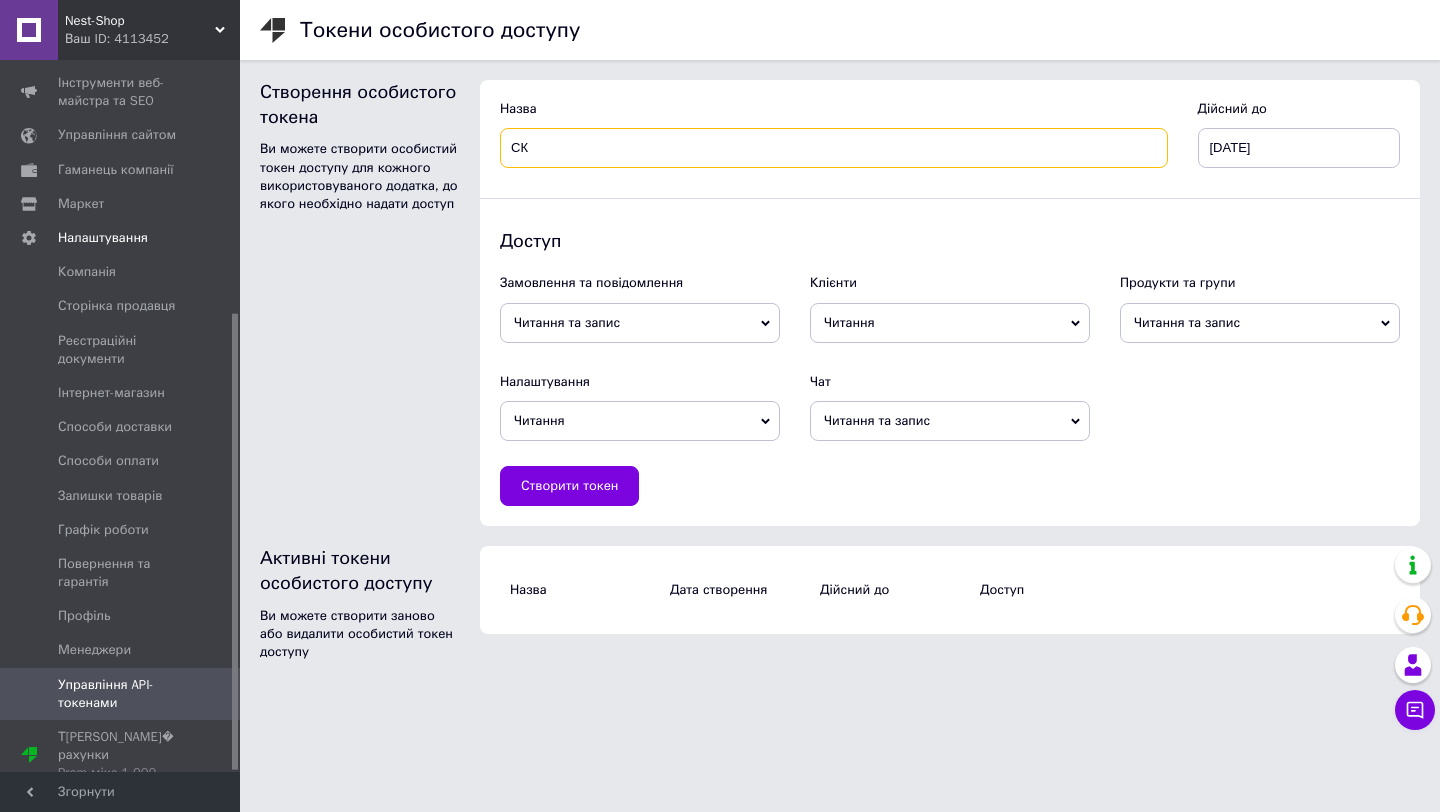 type on "С" 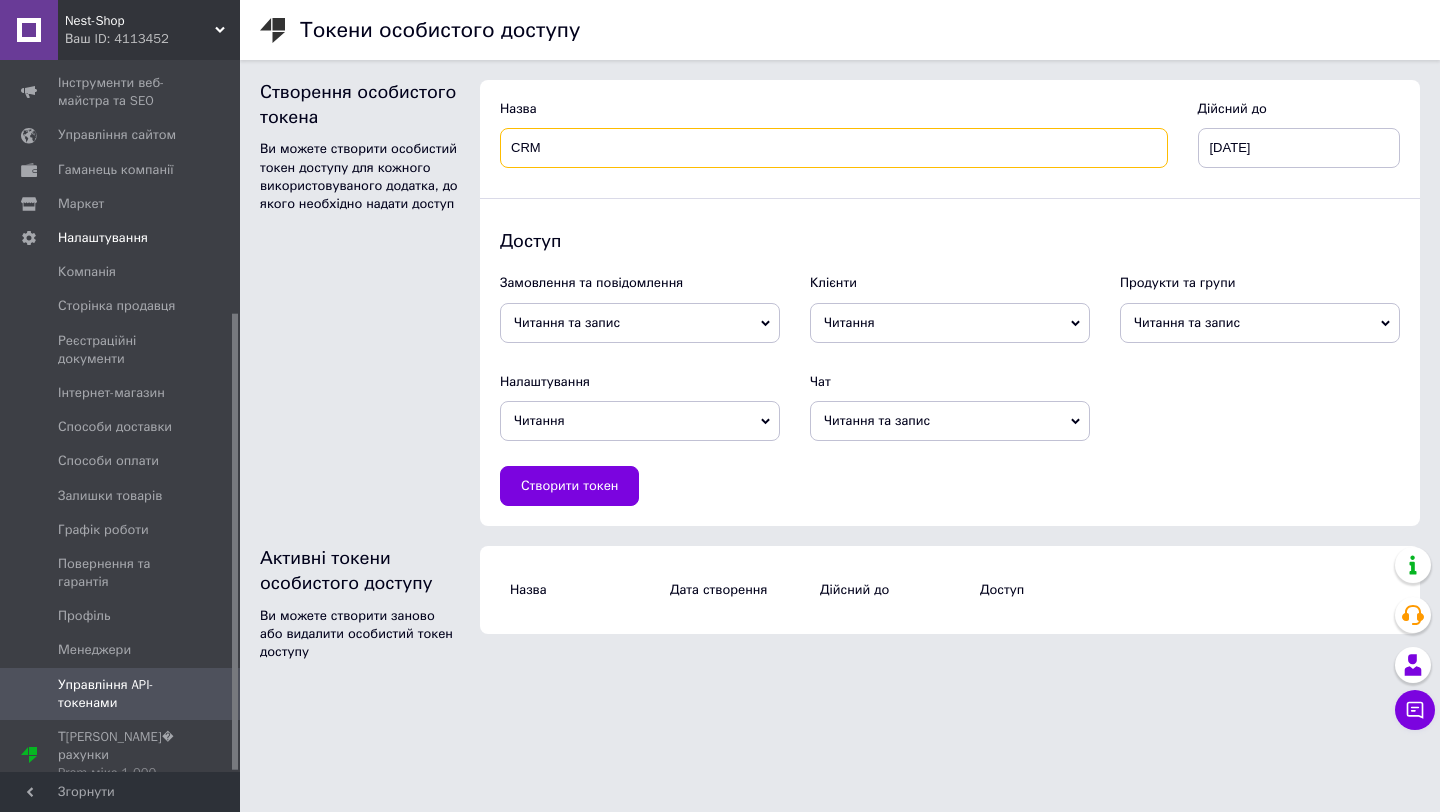 type on "CRM" 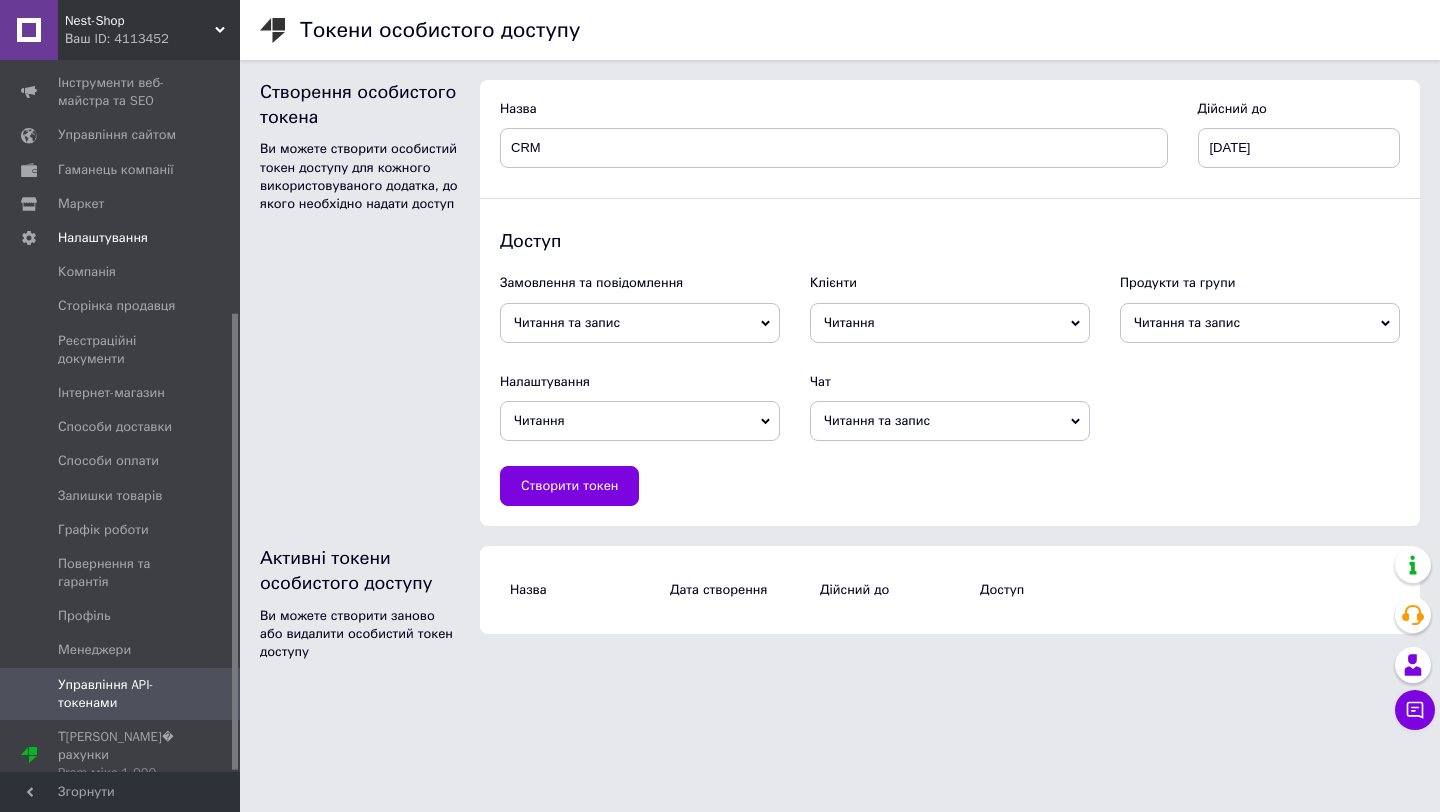 click on "Замовлення та повідомлення [PERSON_NAME] та запис Читання Немає доступу" at bounding box center [640, 308] 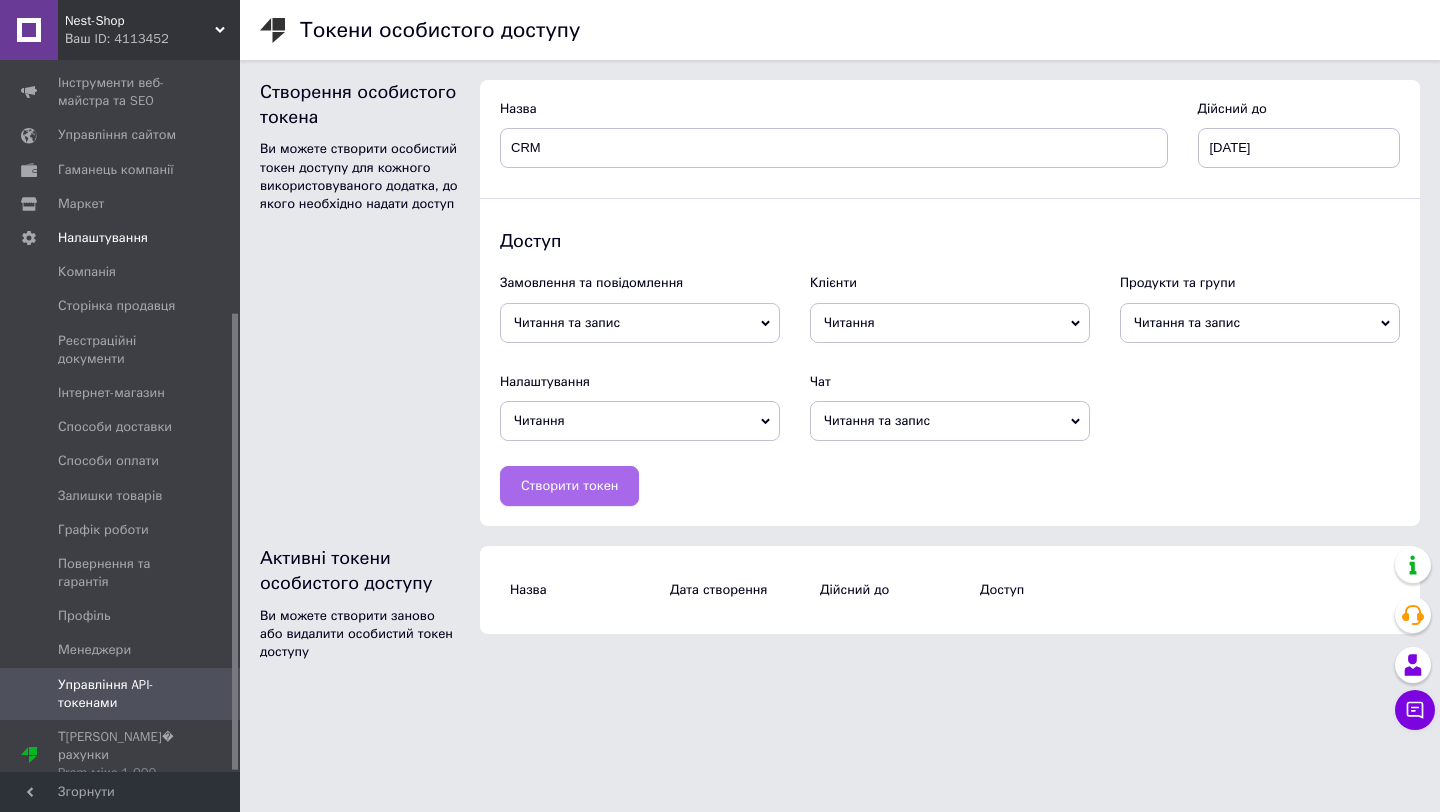 click on "Створити токен" at bounding box center [569, 486] 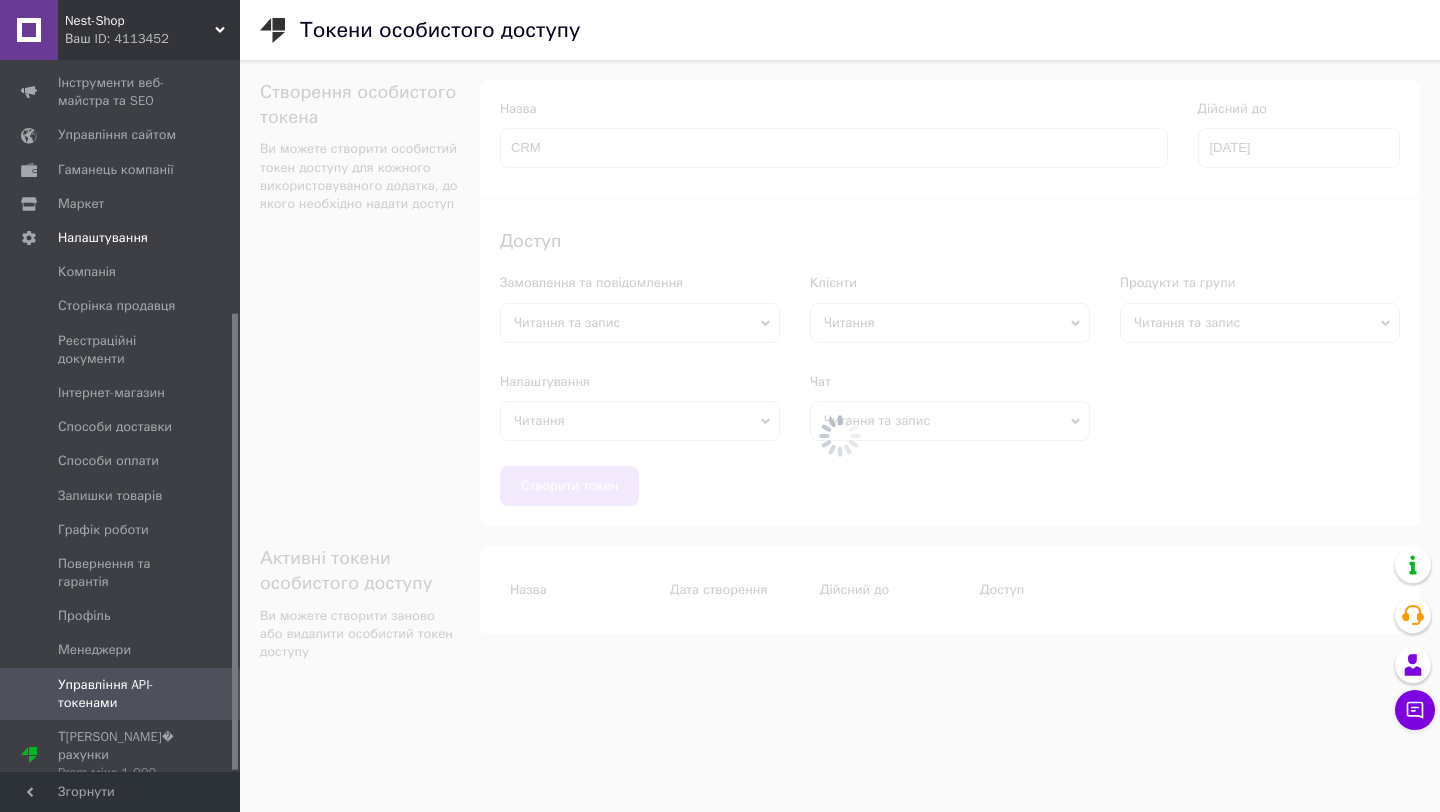 type 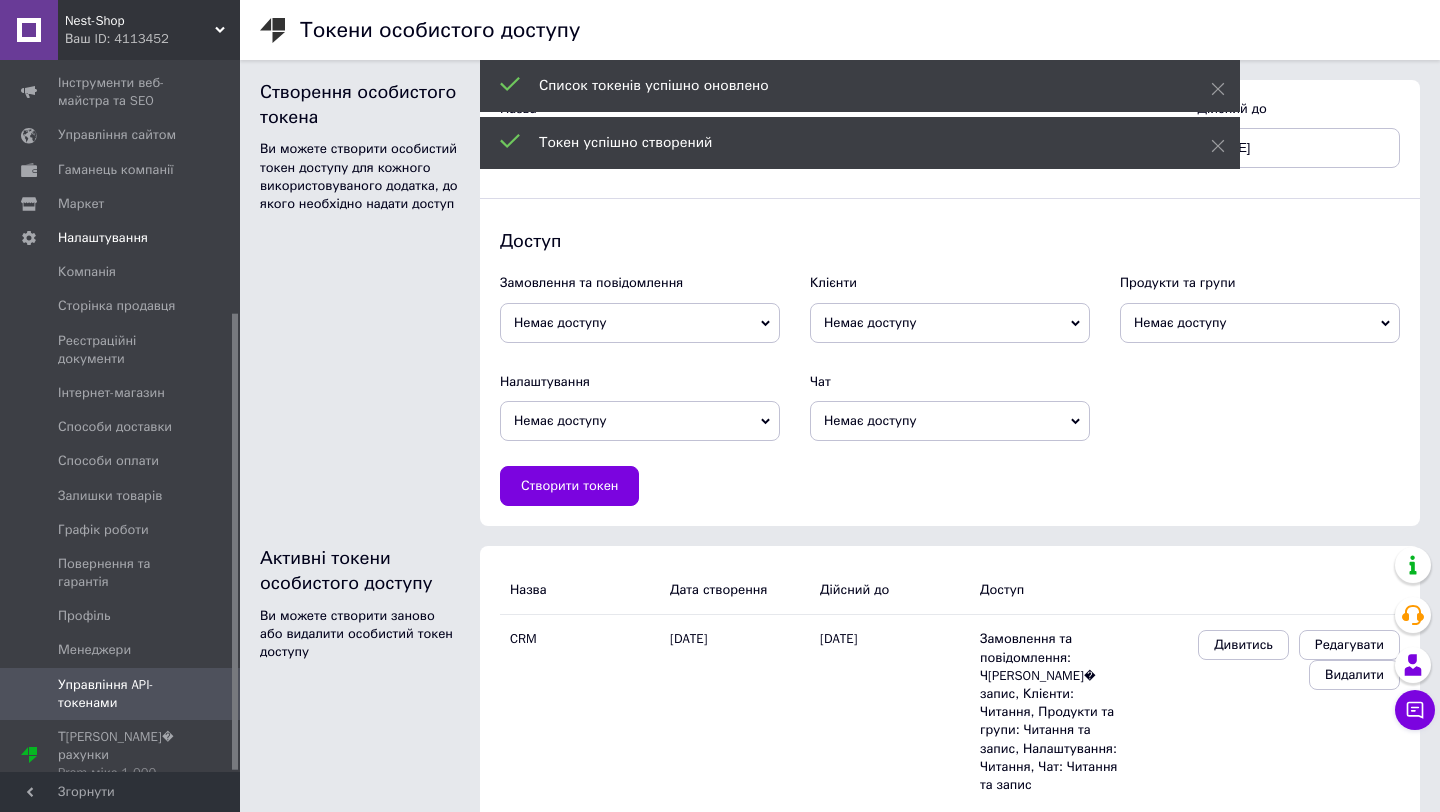 scroll, scrollTop: 19, scrollLeft: 0, axis: vertical 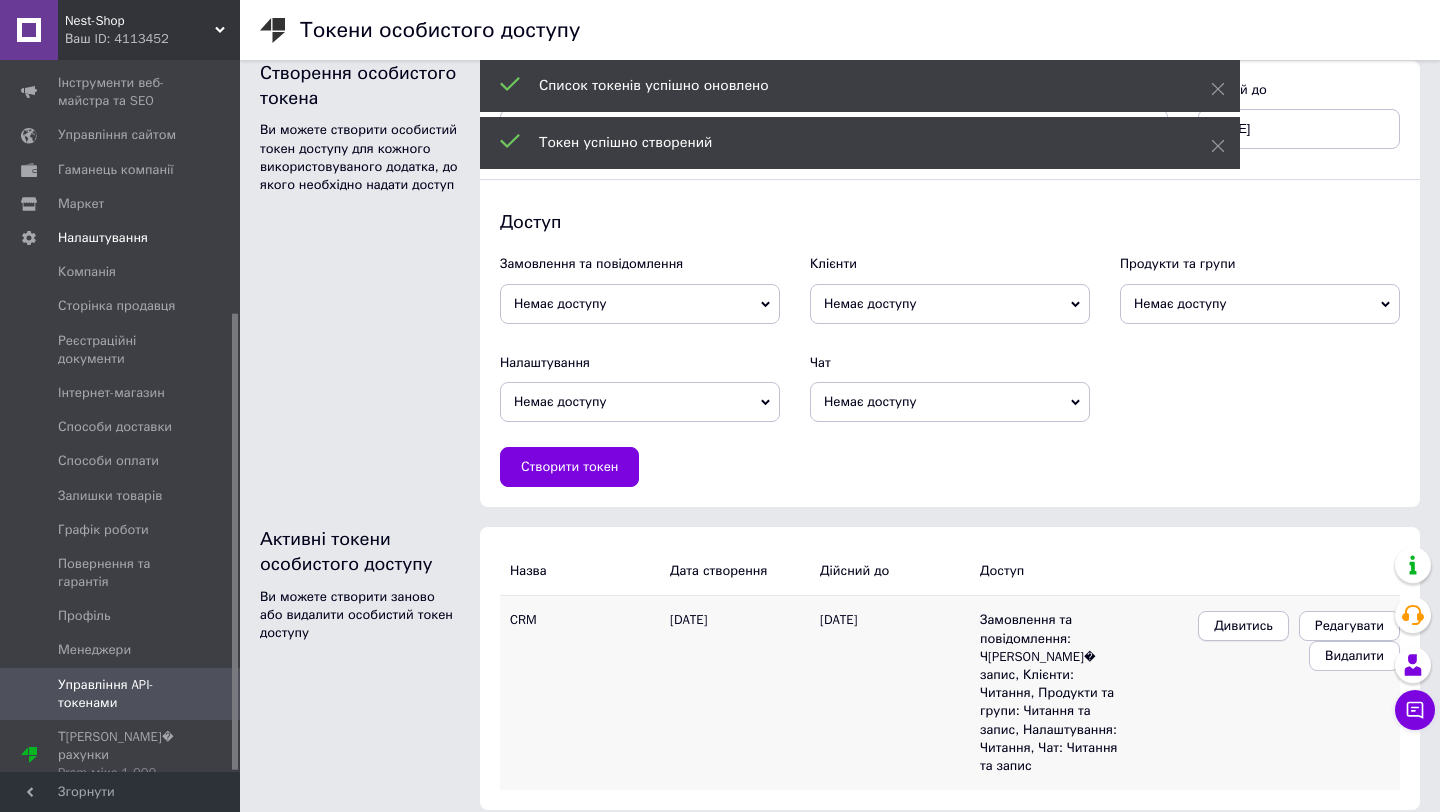 click on "Дивитись" at bounding box center (1243, 626) 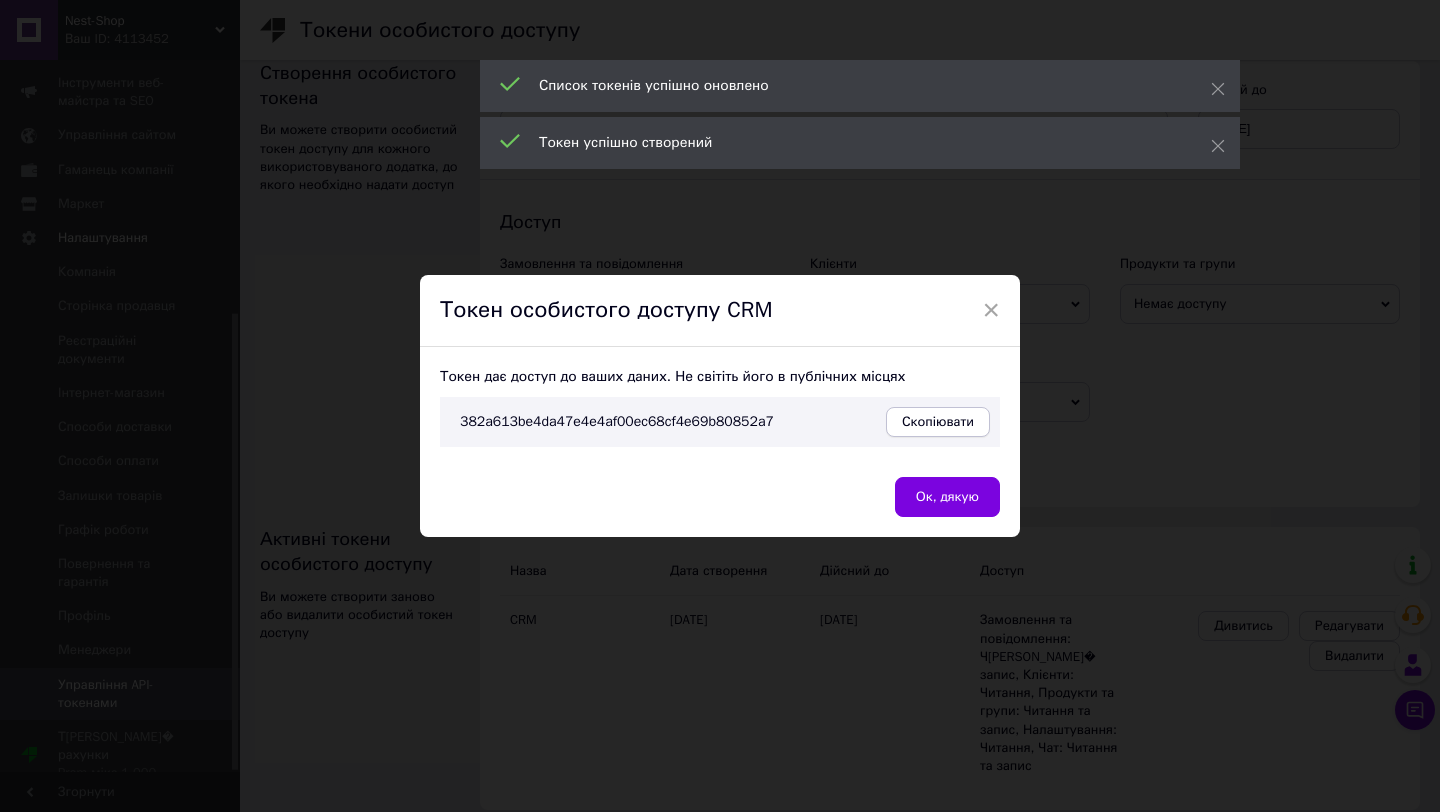 click on "Скопіювати" at bounding box center [938, 422] 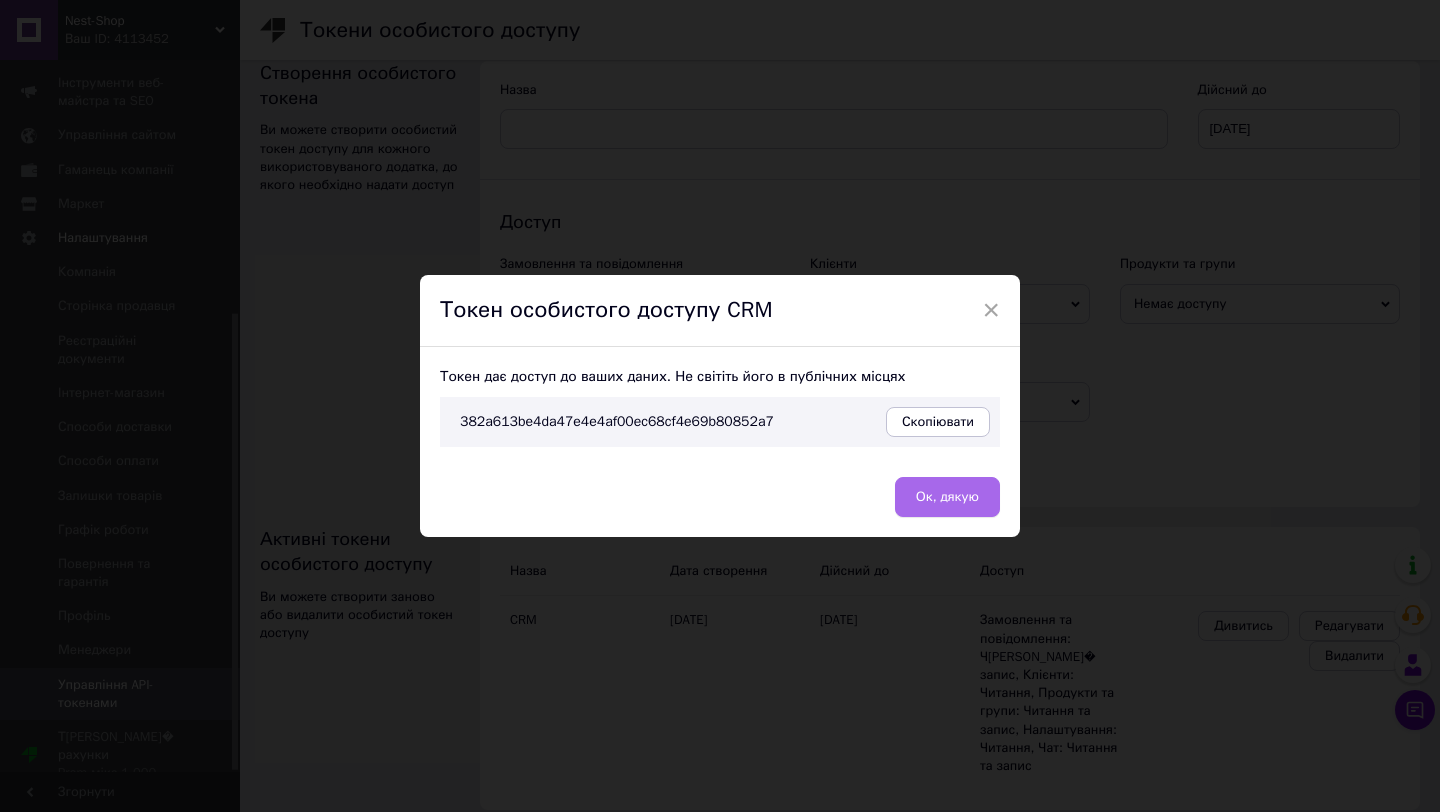 click on "Ок, дякую" at bounding box center (947, 497) 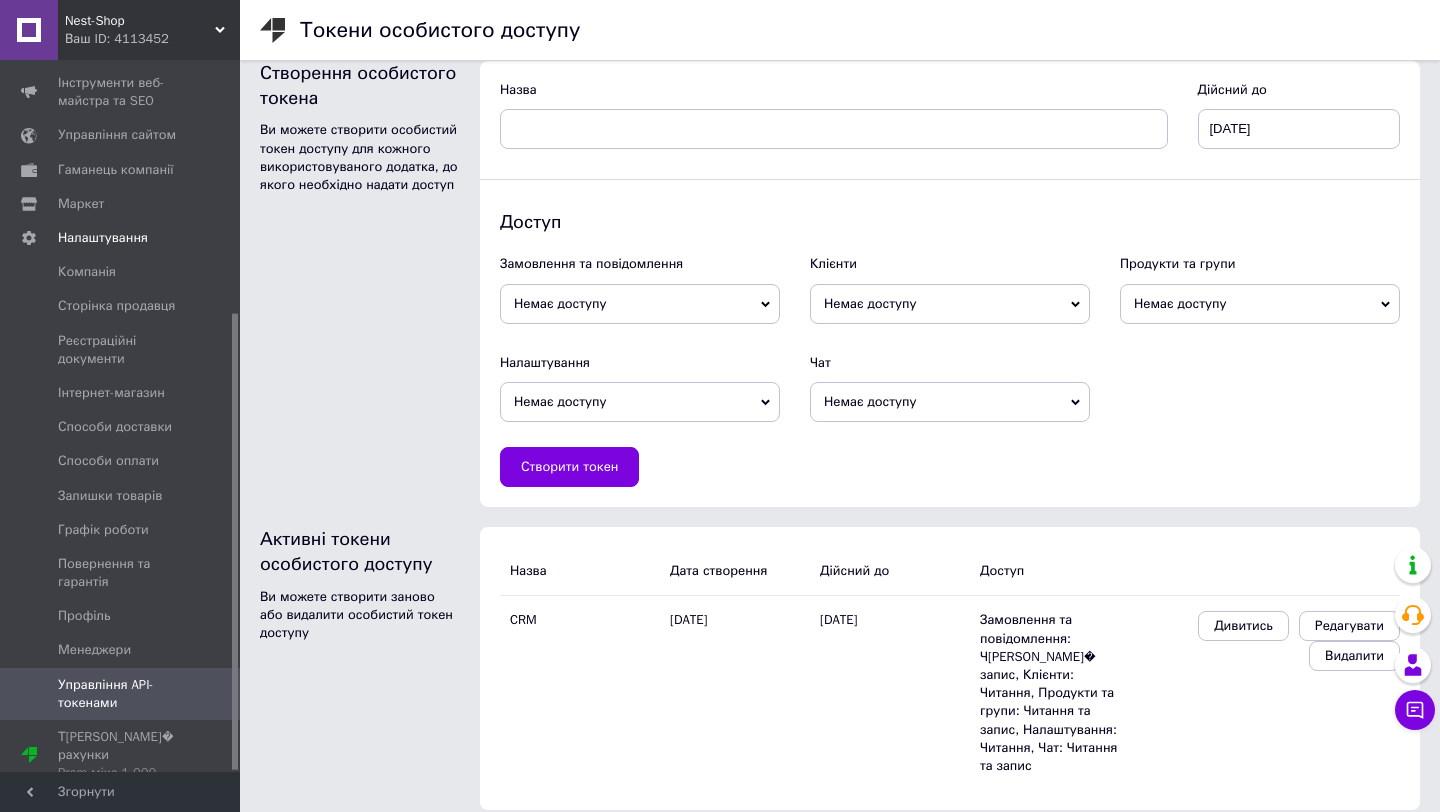 click on "Ваш ID: 4113452" at bounding box center (152, 39) 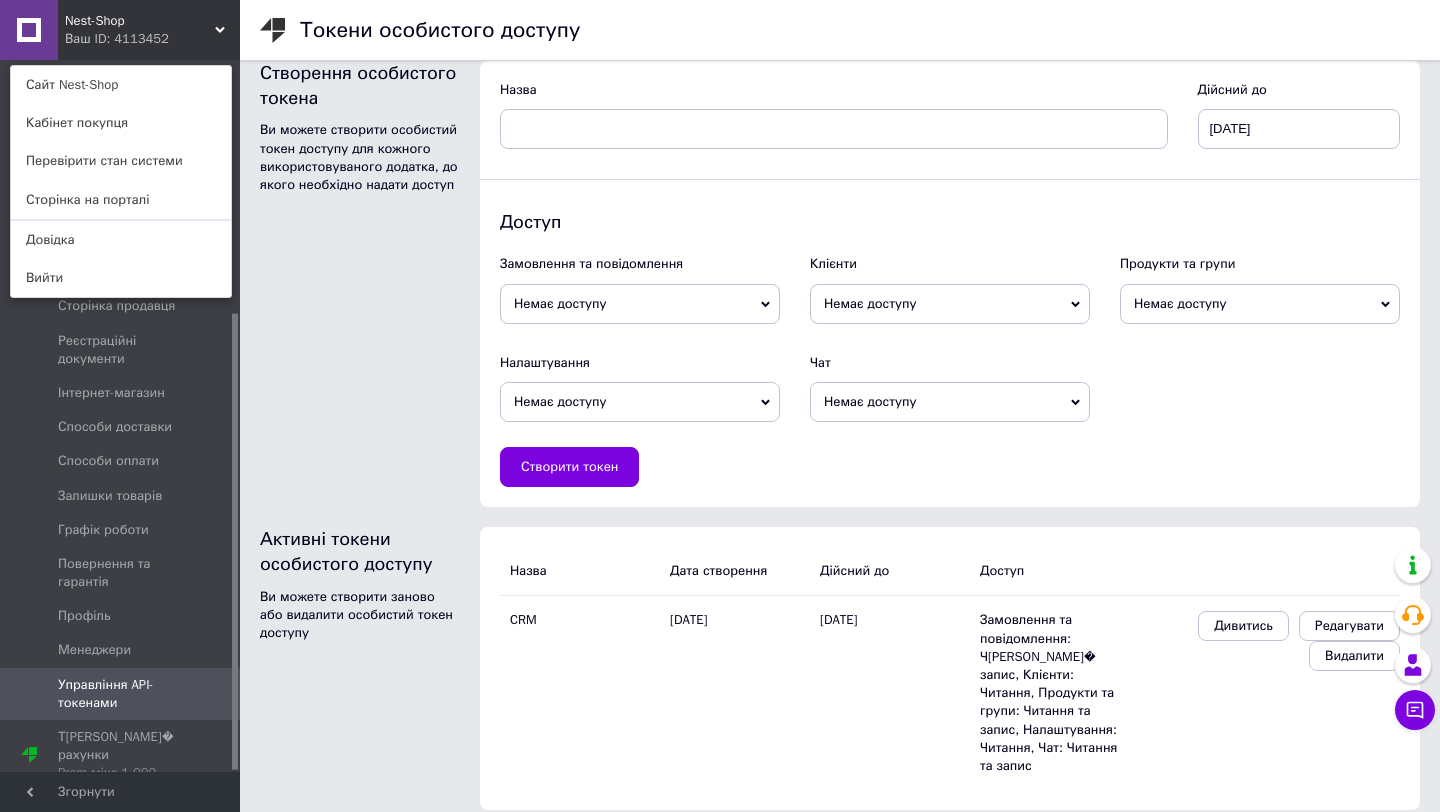 click on "Сайт Nest-Shop" at bounding box center (121, 85) 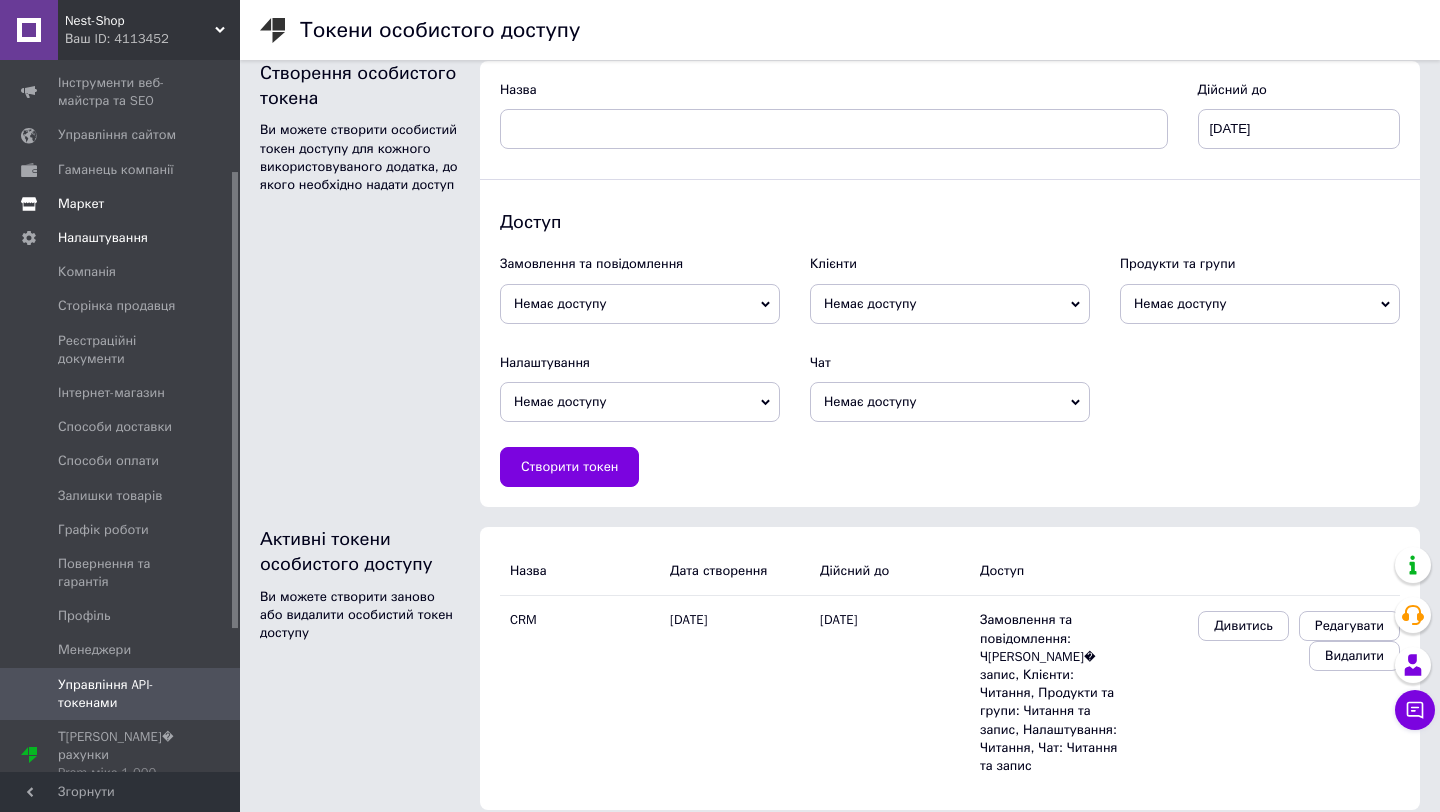 scroll, scrollTop: 0, scrollLeft: 0, axis: both 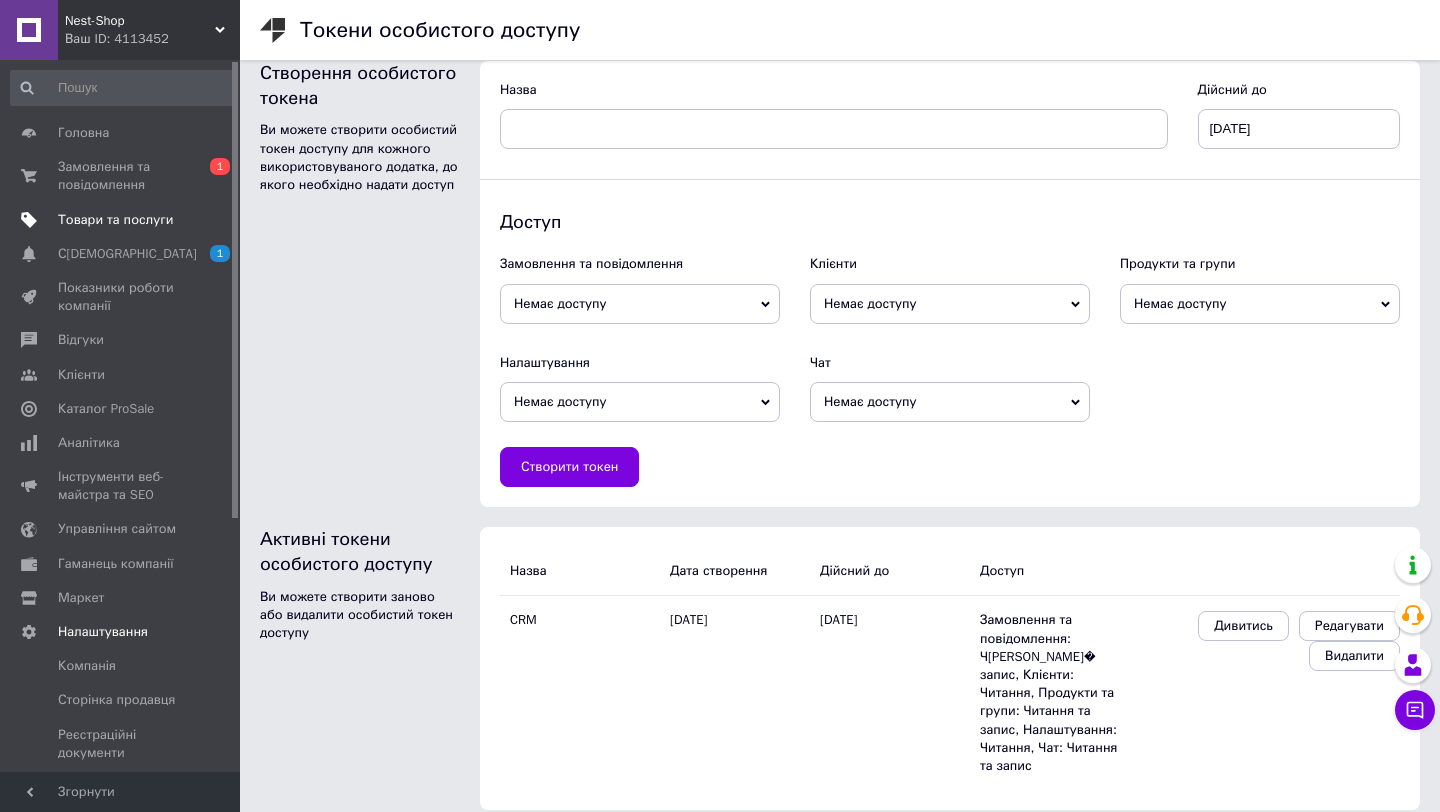 click on "Товари та послуги" at bounding box center [115, 220] 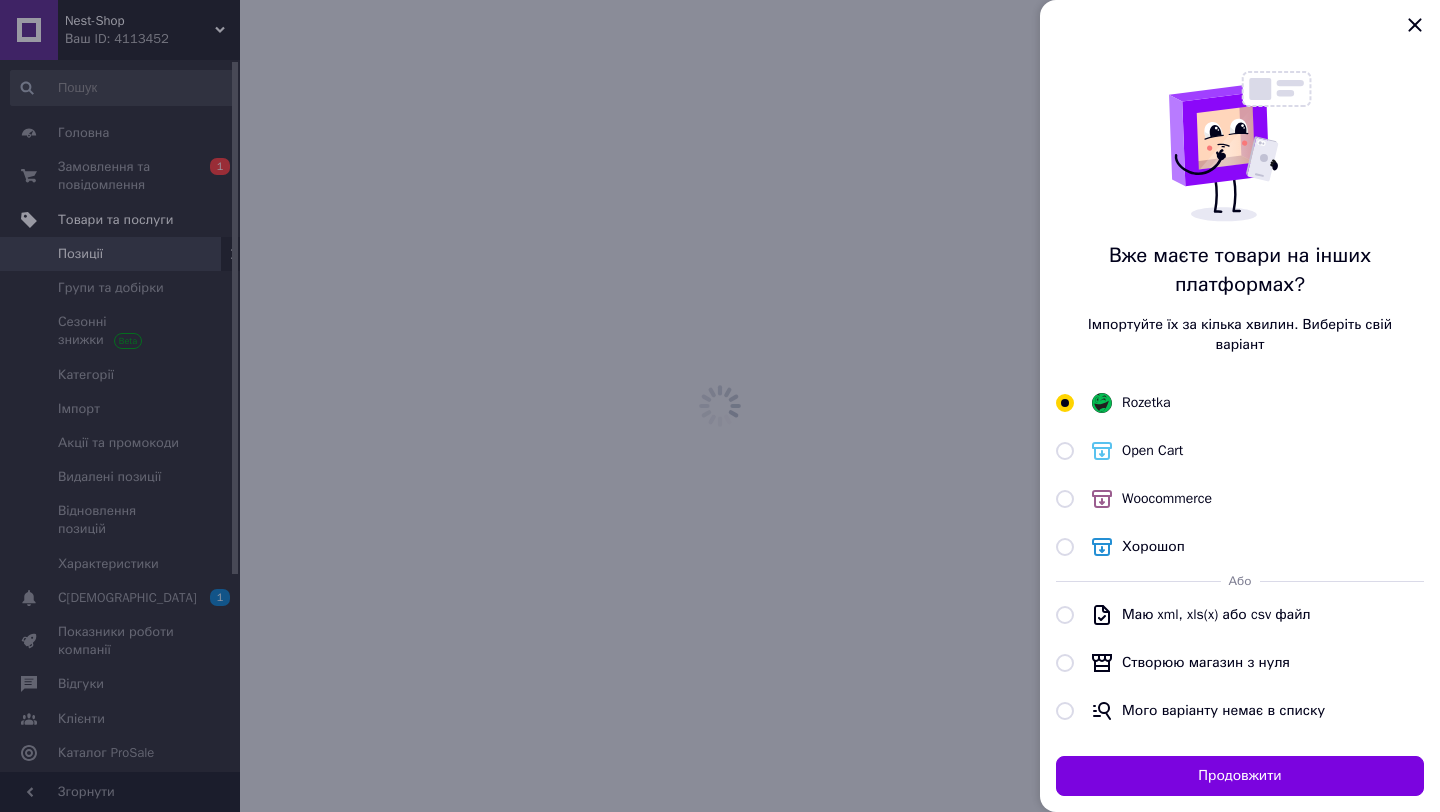 scroll, scrollTop: 0, scrollLeft: 0, axis: both 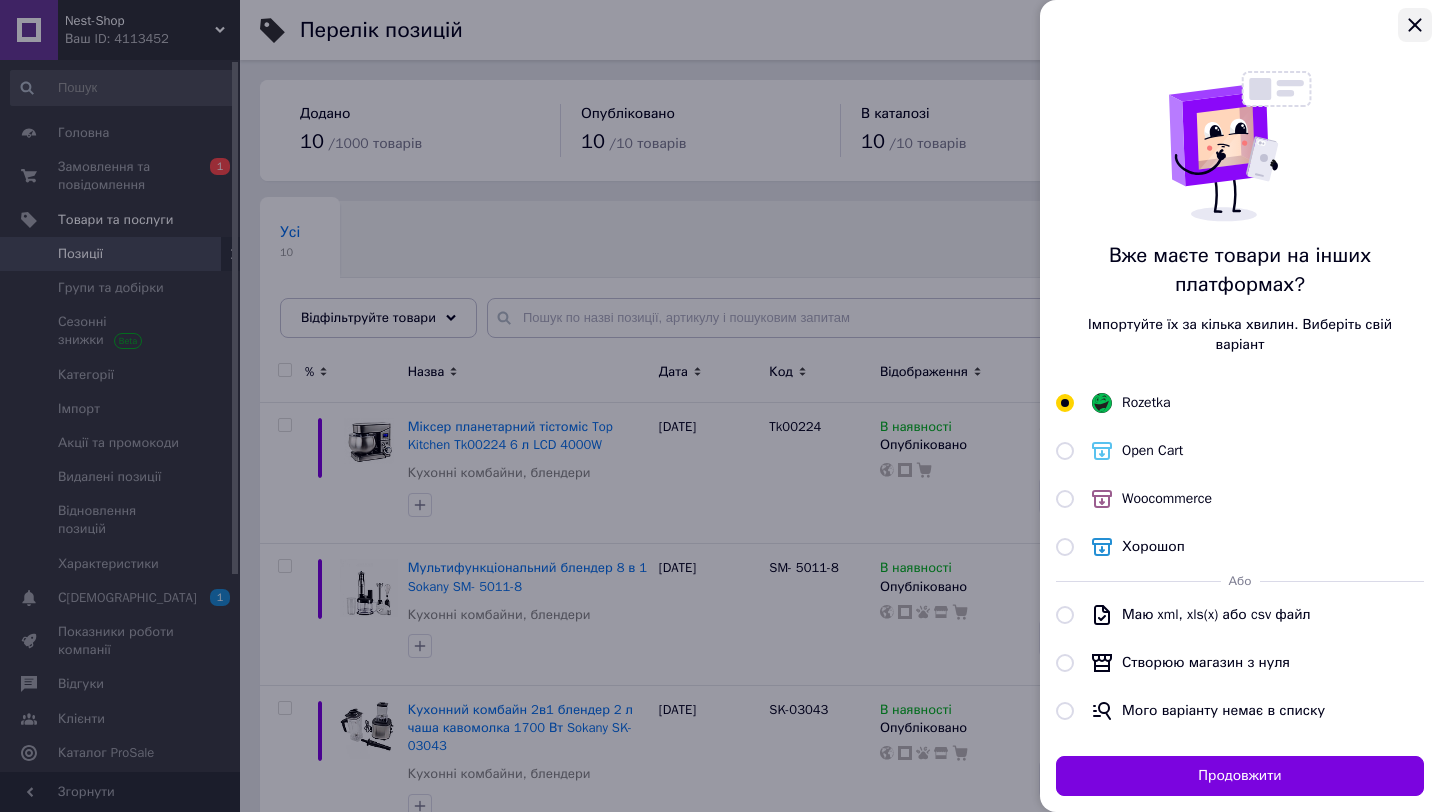 click 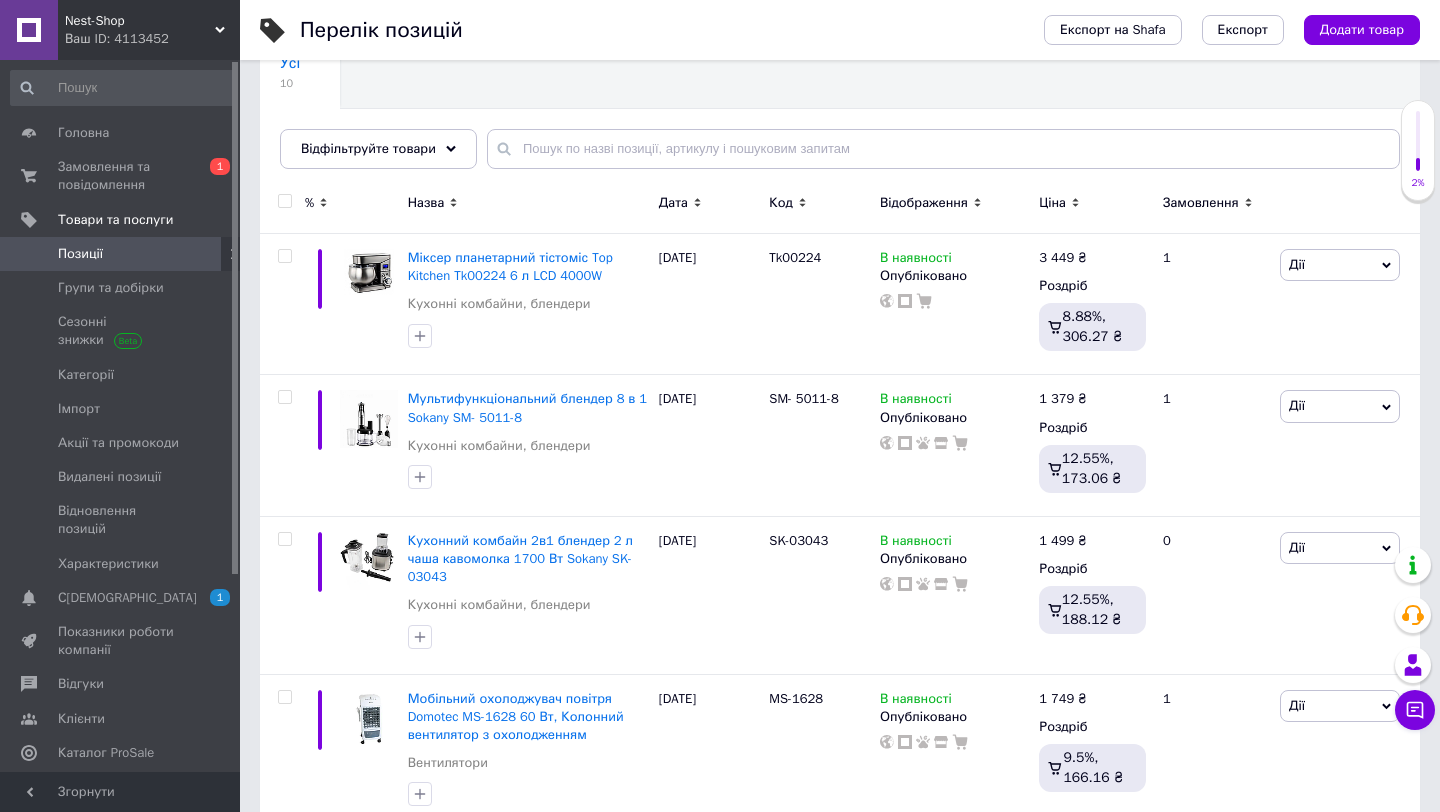 scroll, scrollTop: 168, scrollLeft: 0, axis: vertical 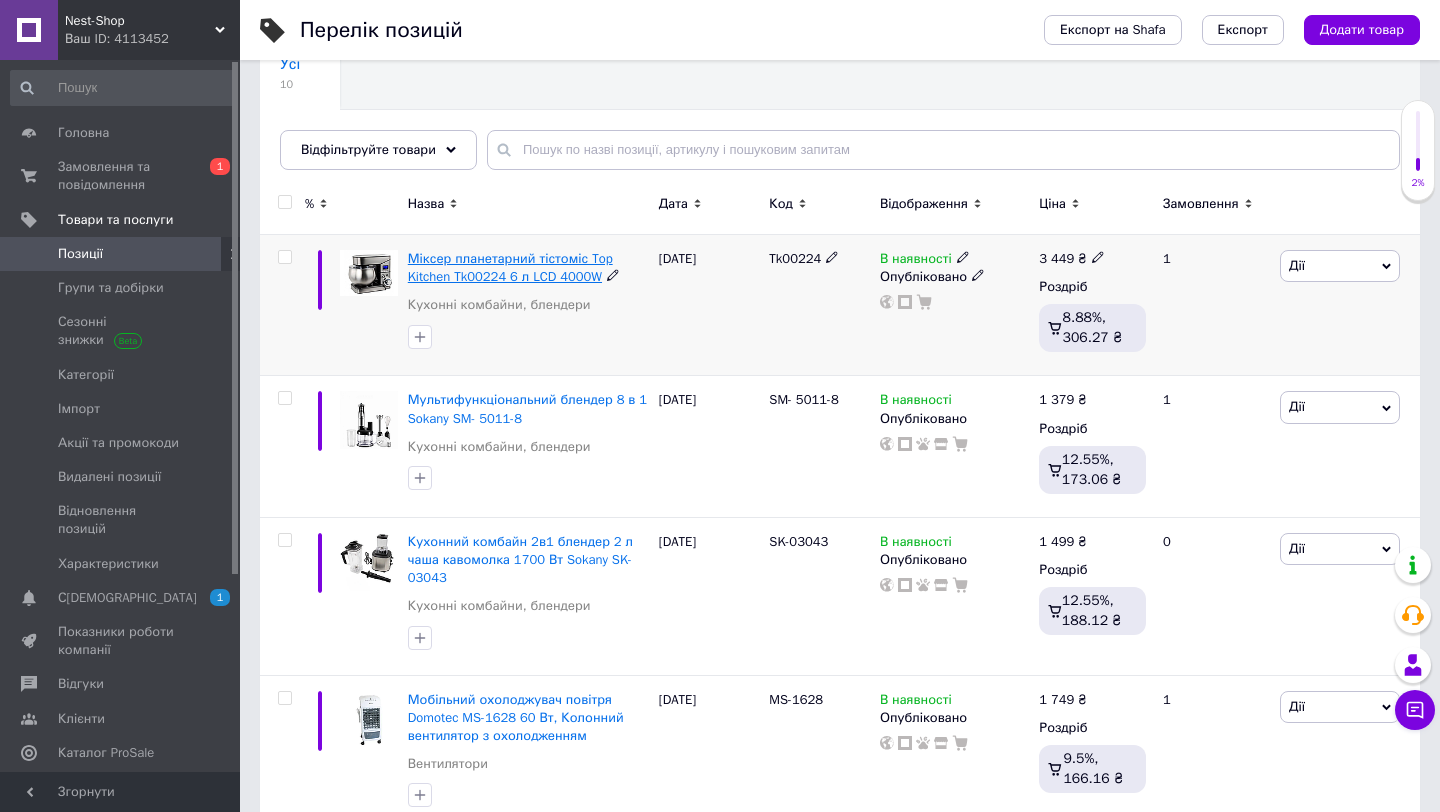 click on "Міксер планетарний тістоміс Top Kitchen Tk00224 6 л LCD 4000W" at bounding box center [510, 267] 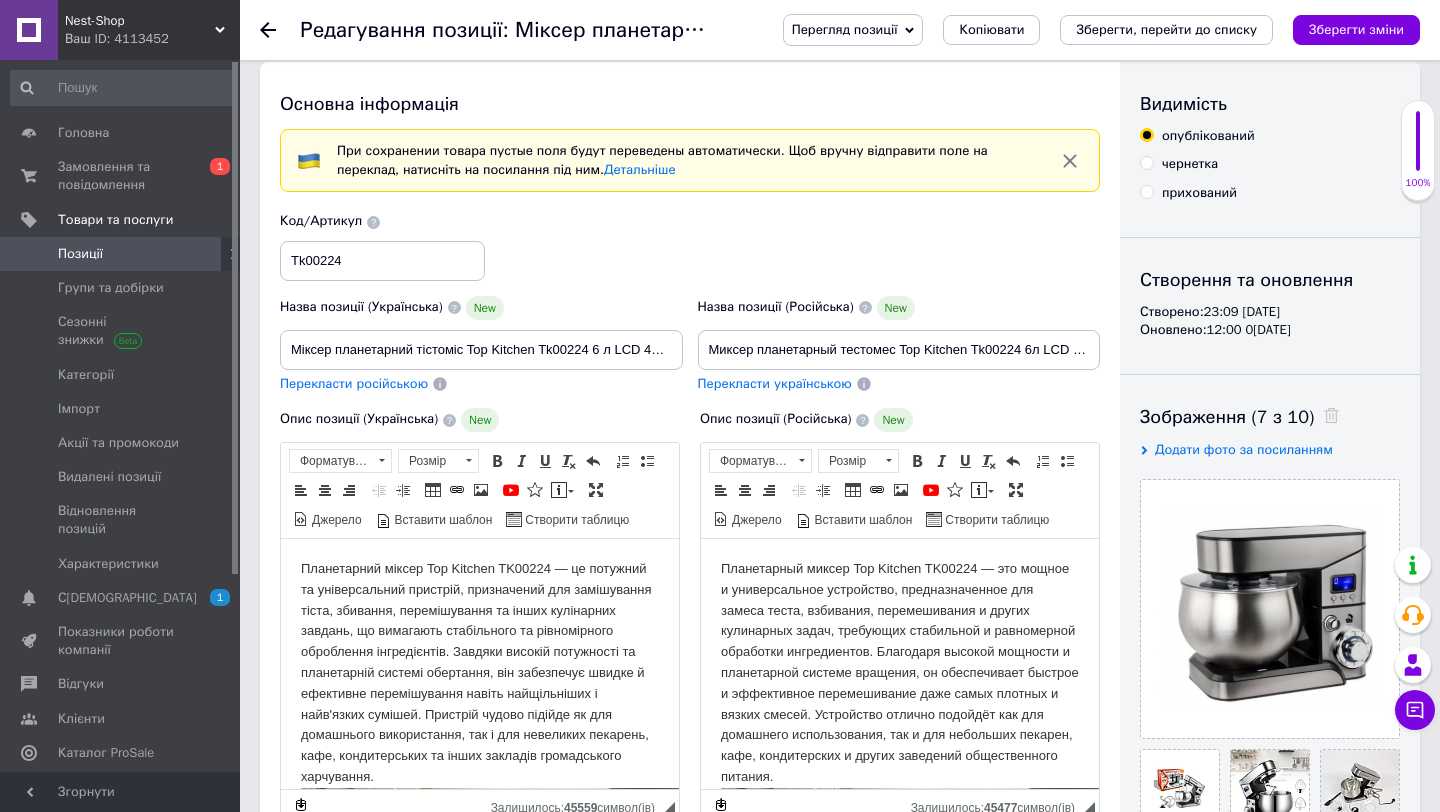 scroll, scrollTop: 20, scrollLeft: 0, axis: vertical 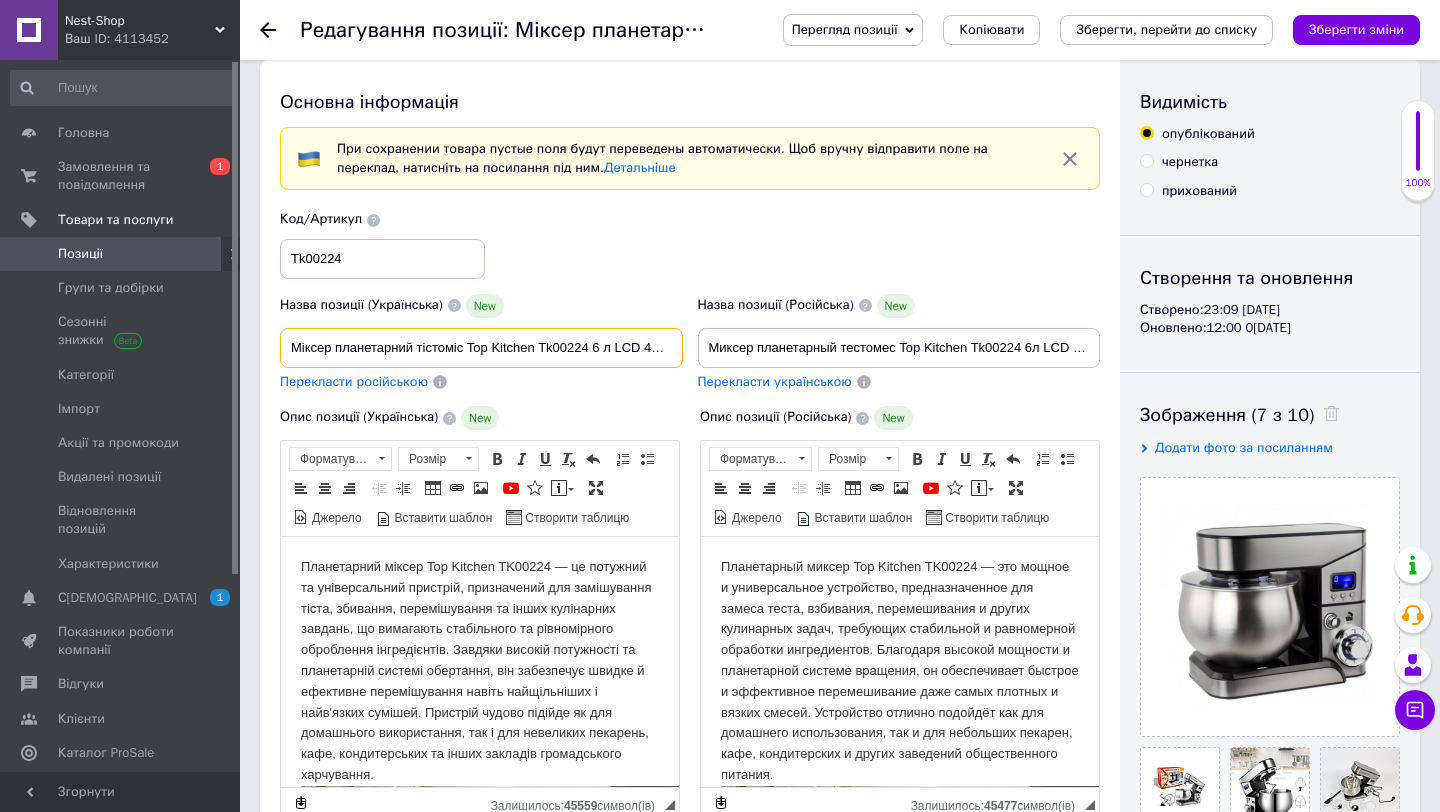 click on "Міксер планетарний тістоміс Top Kitchen Tk00224 6 л LCD 4000W" at bounding box center (481, 348) 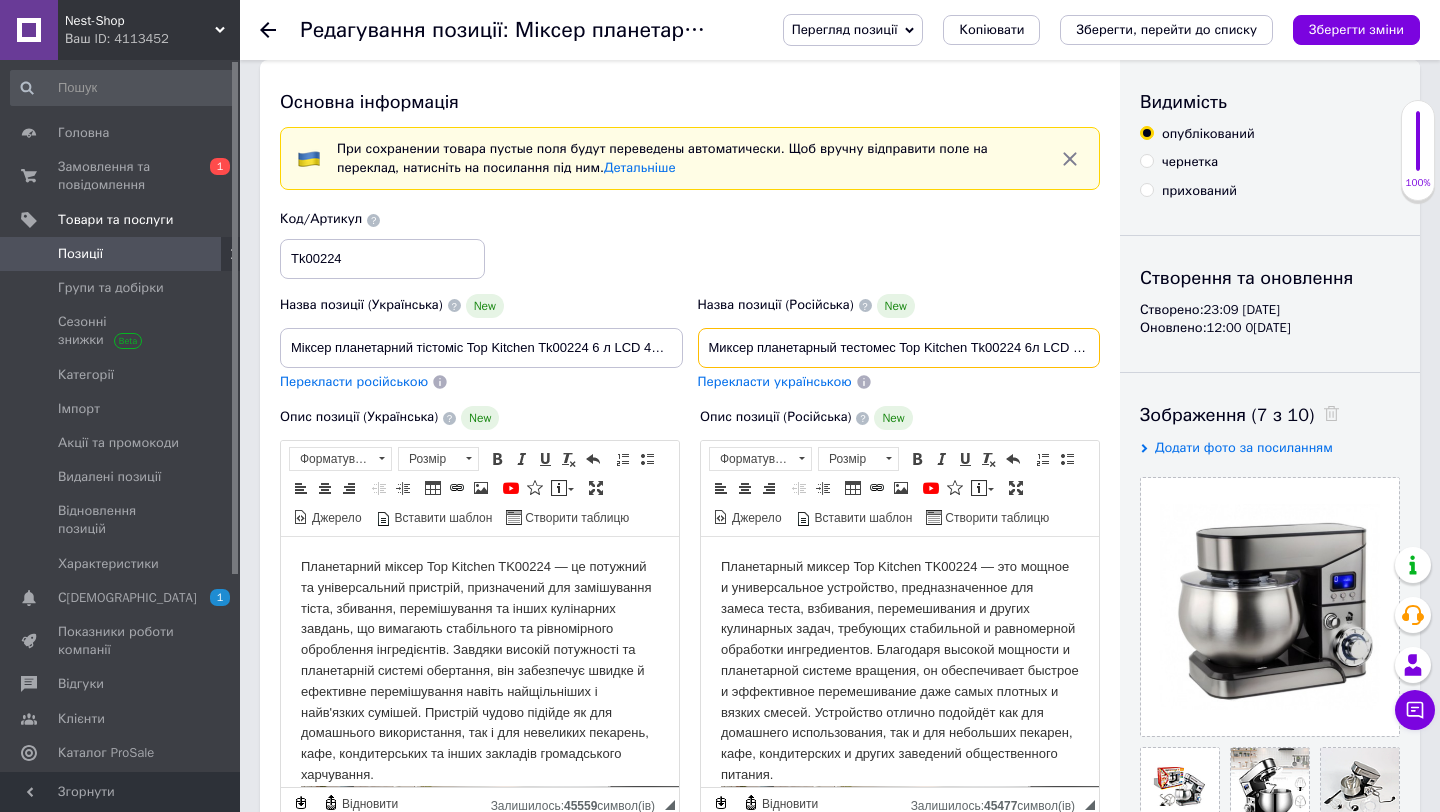 click on "Миксер планетарный тестомес Top Kitchen Tk00224 6л LCD 4000W" at bounding box center [899, 348] 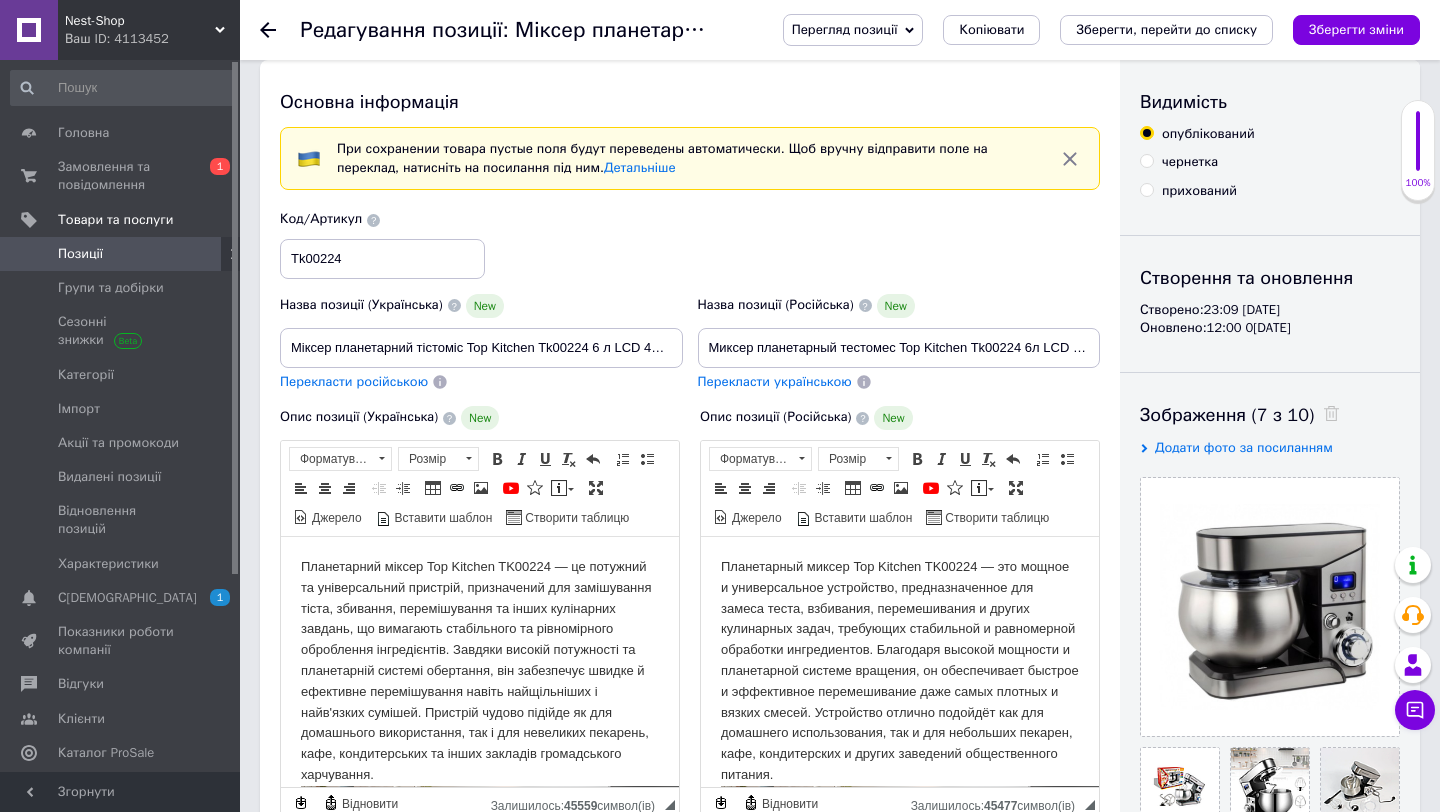 click on "Редагування позиції: Міксер планетарний тістоміс Top Kitchen Tk00224 6 л LCD 4000W Перегляд позиції Зберегти та переглянути на сайті Зберегти та переглянути на маркетплейсі Копіювати Зберегти, перейти до списку Зберегти зміни" at bounding box center (840, 30) 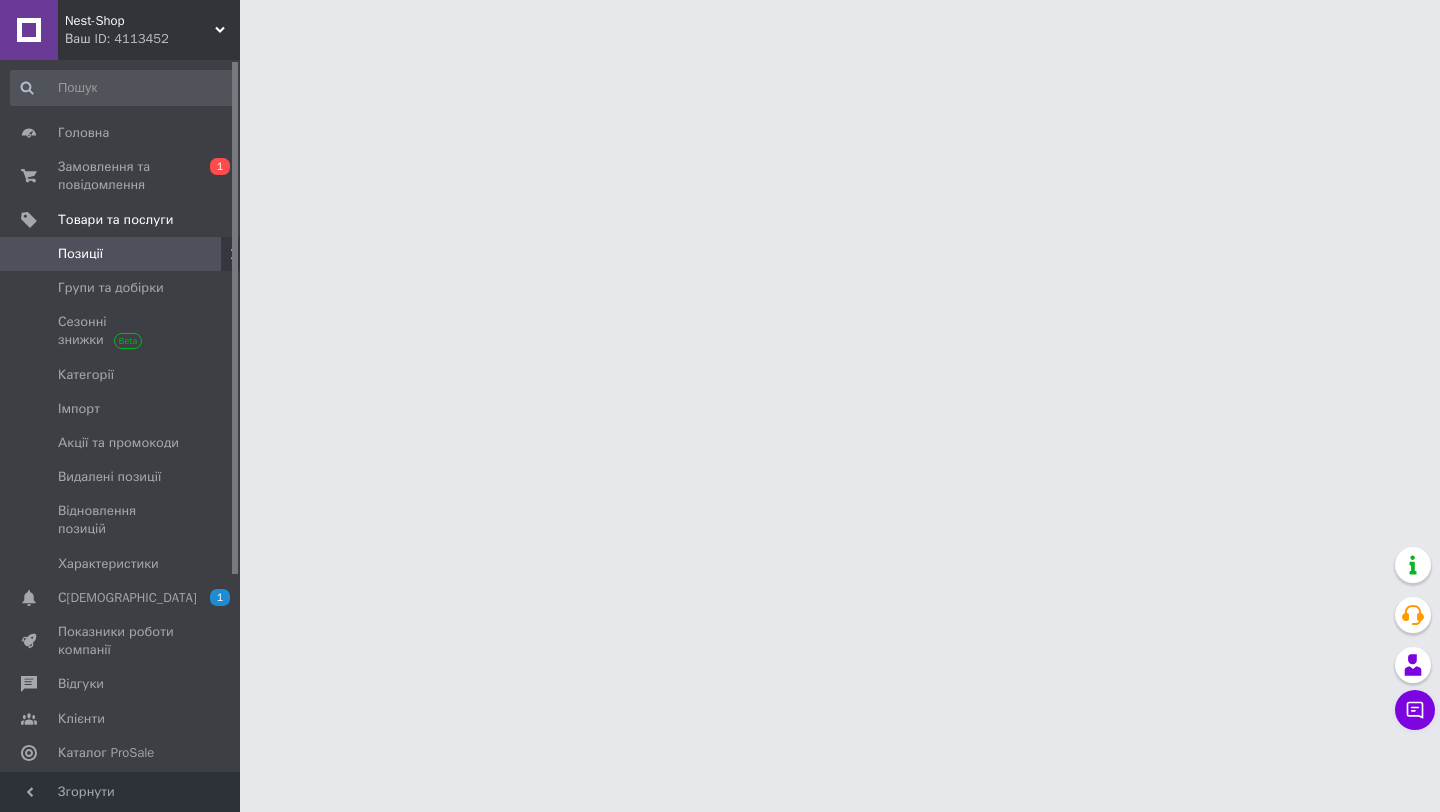 scroll, scrollTop: 0, scrollLeft: 0, axis: both 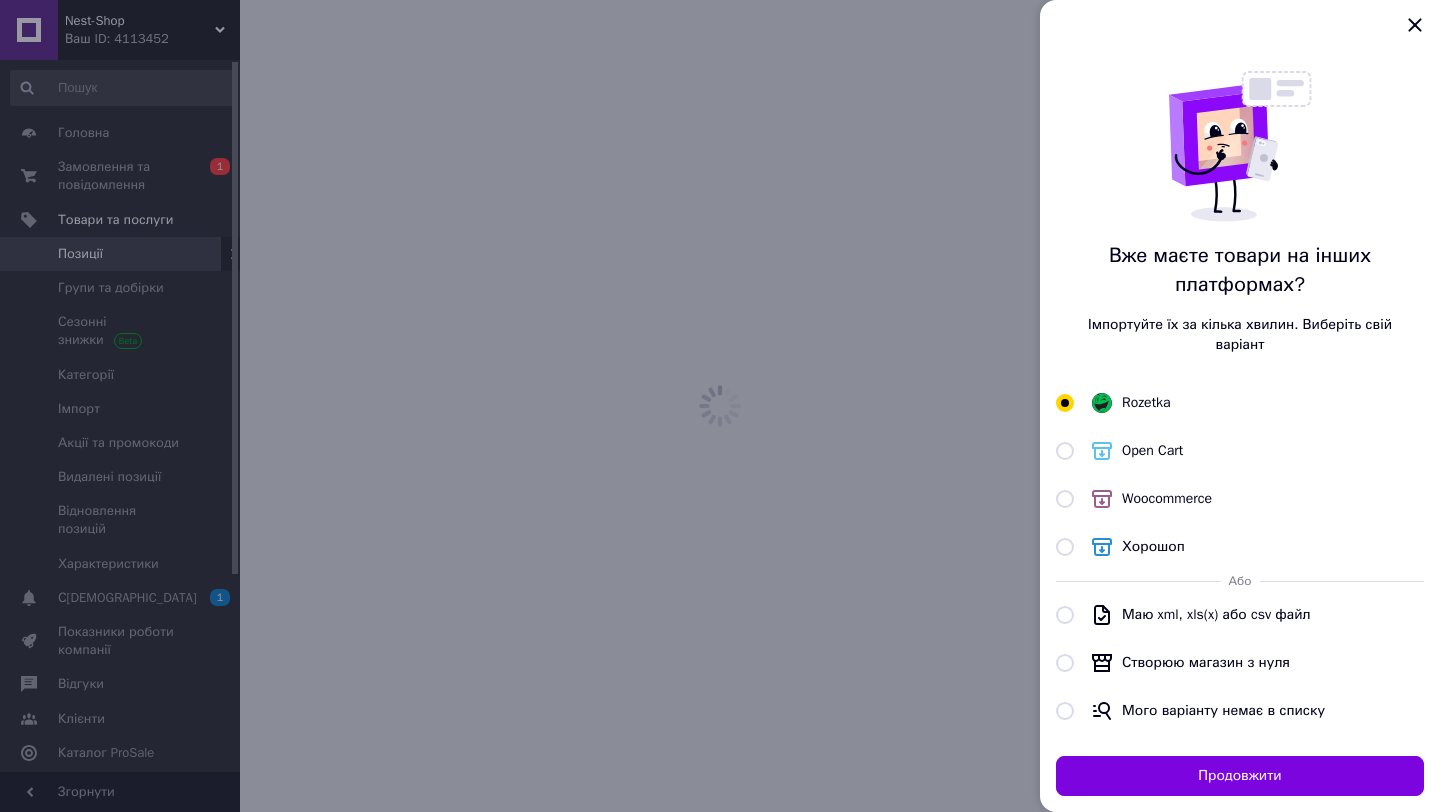 click at bounding box center [720, 406] 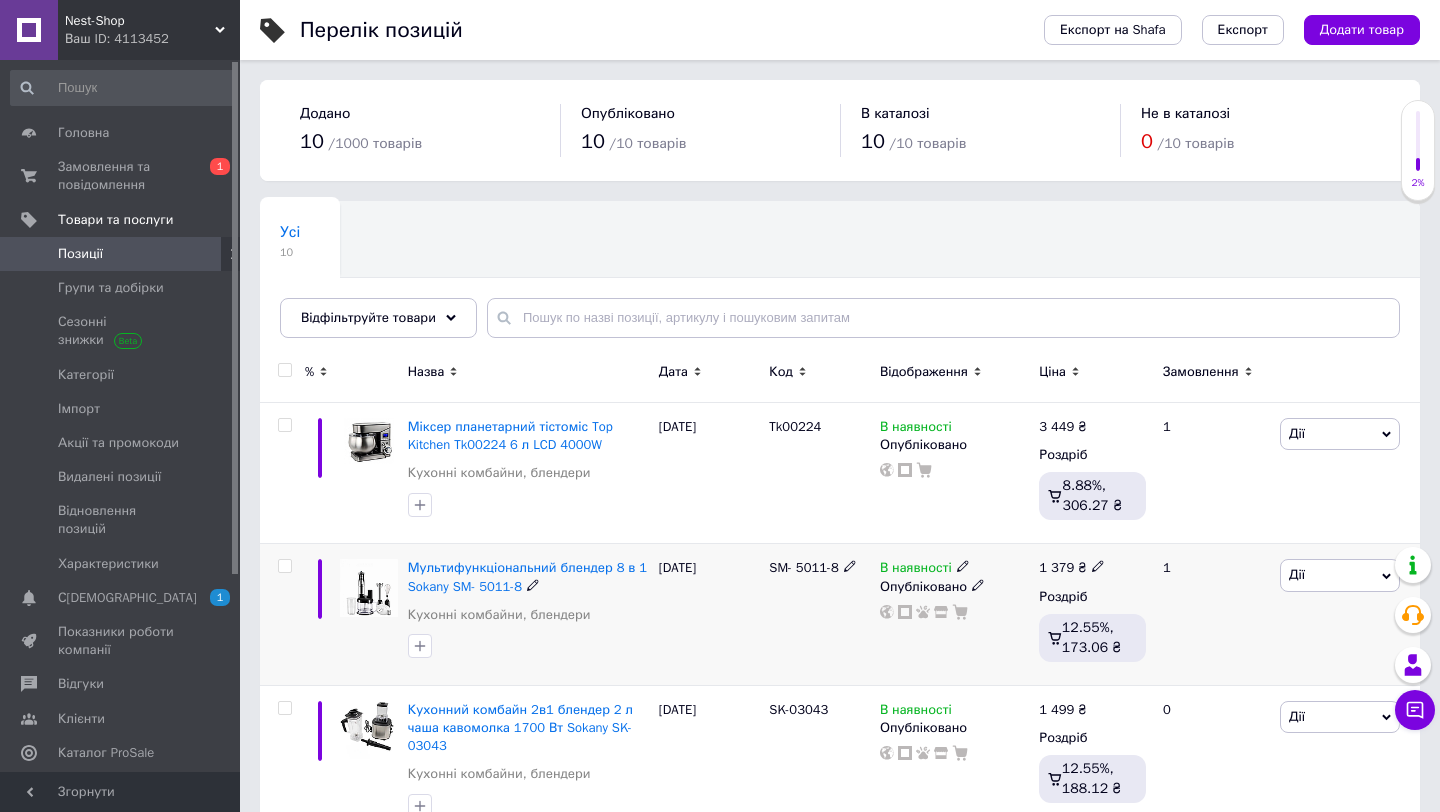 click on "Мультифункціональний блендер 8 в 1 Sokany SM- 5011-8" at bounding box center (528, 577) 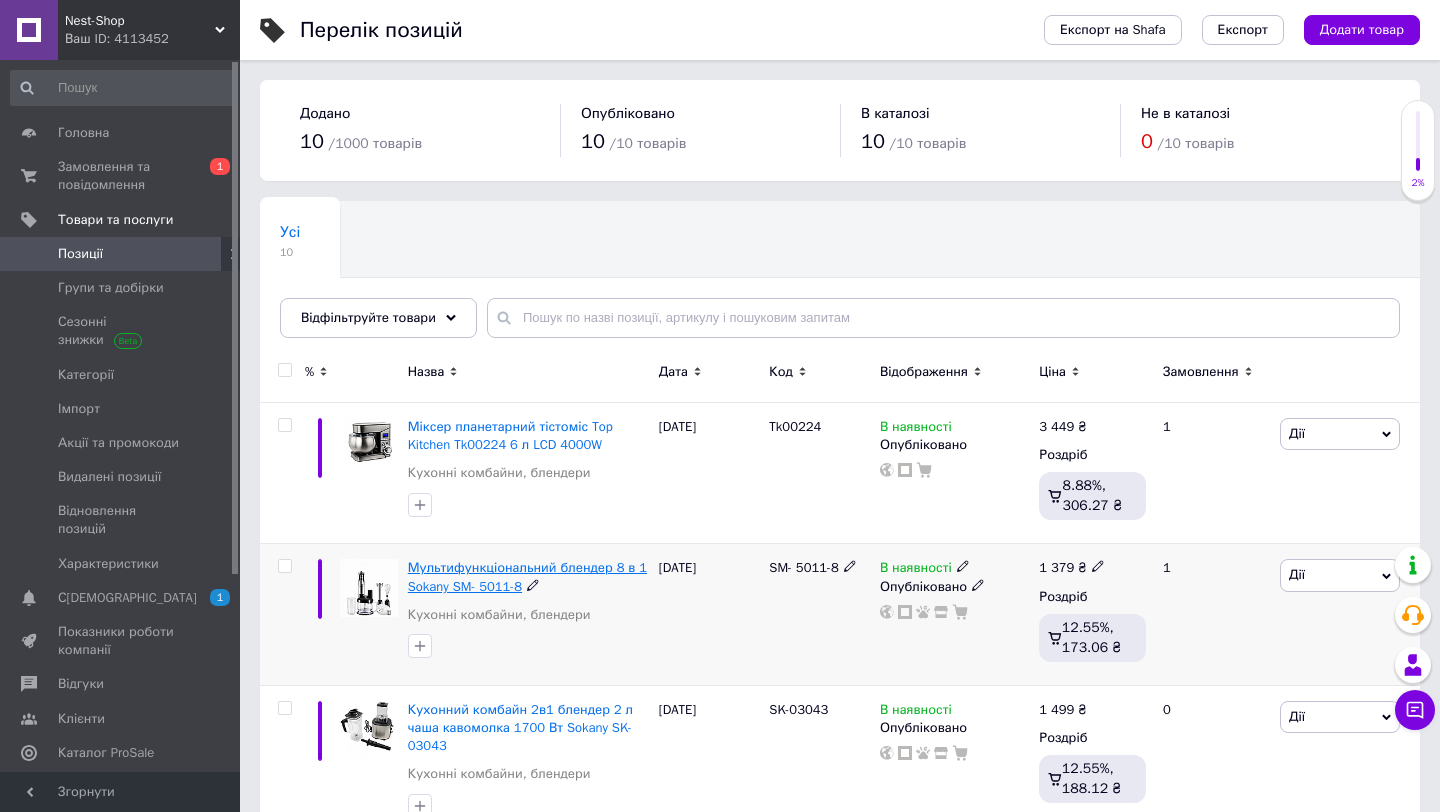 click on "Мультифункціональний блендер 8 в 1 Sokany SM- 5011-8" at bounding box center [527, 576] 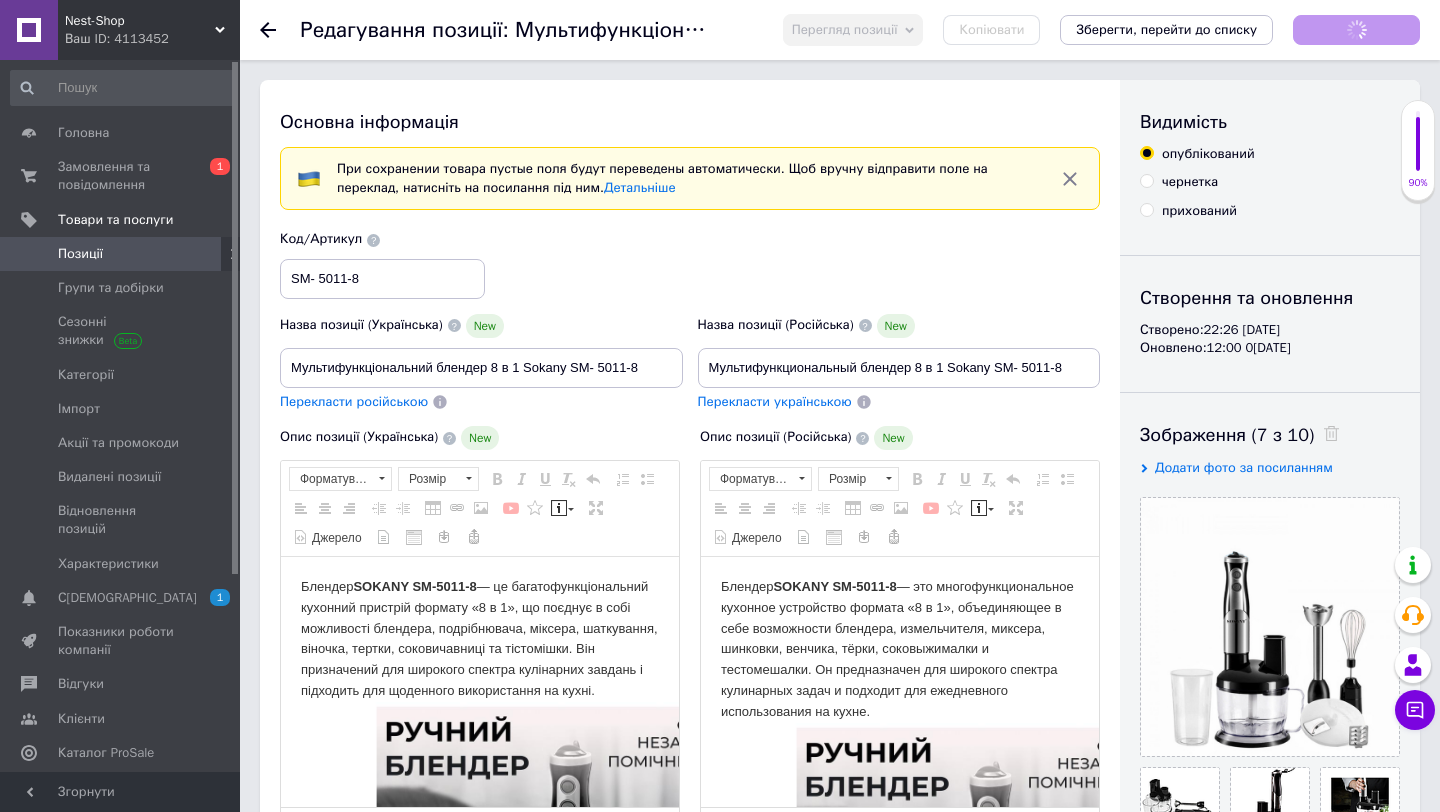scroll, scrollTop: 0, scrollLeft: 0, axis: both 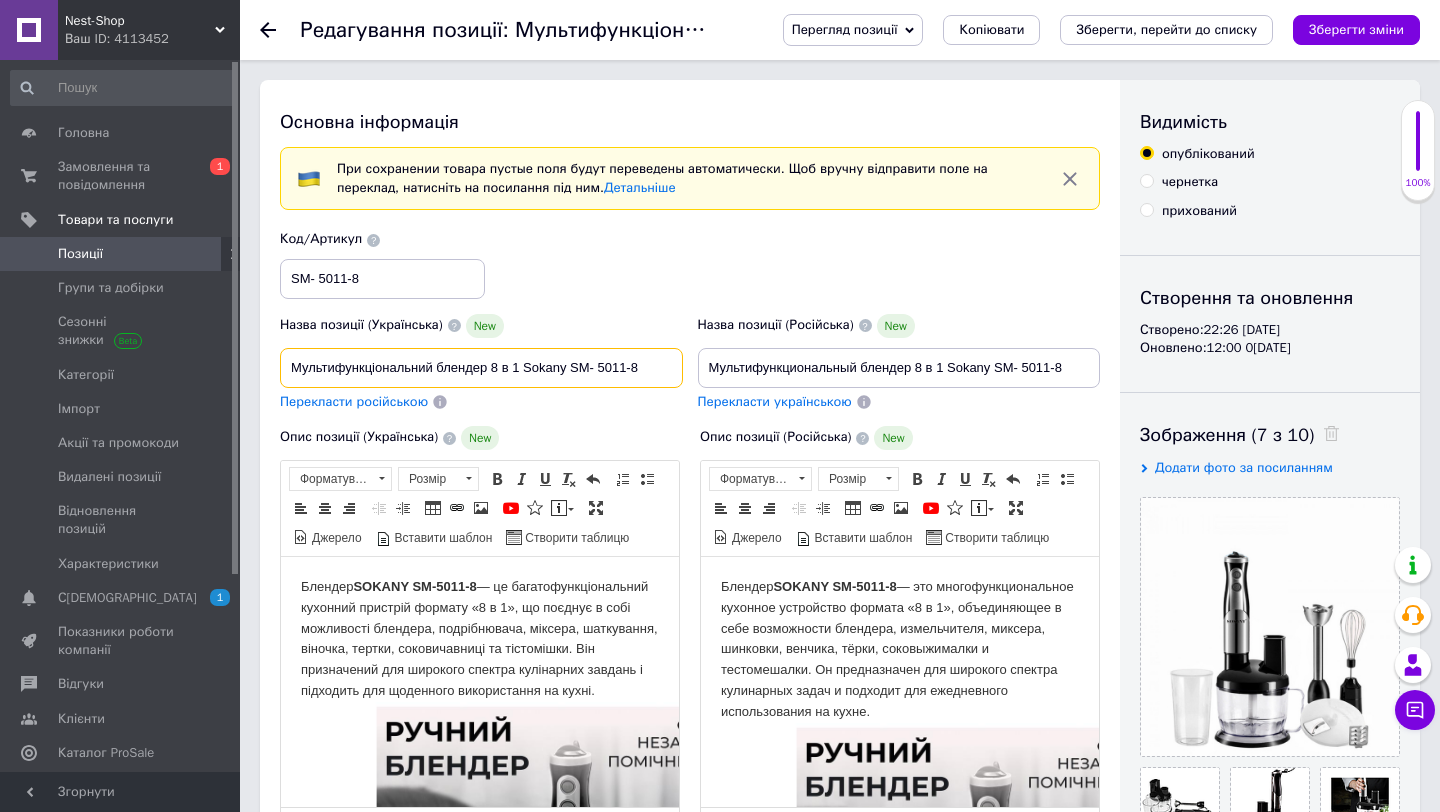 click on "Мультифункціональний блендер 8 в 1 Sokany SM- 5011-8" at bounding box center [481, 368] 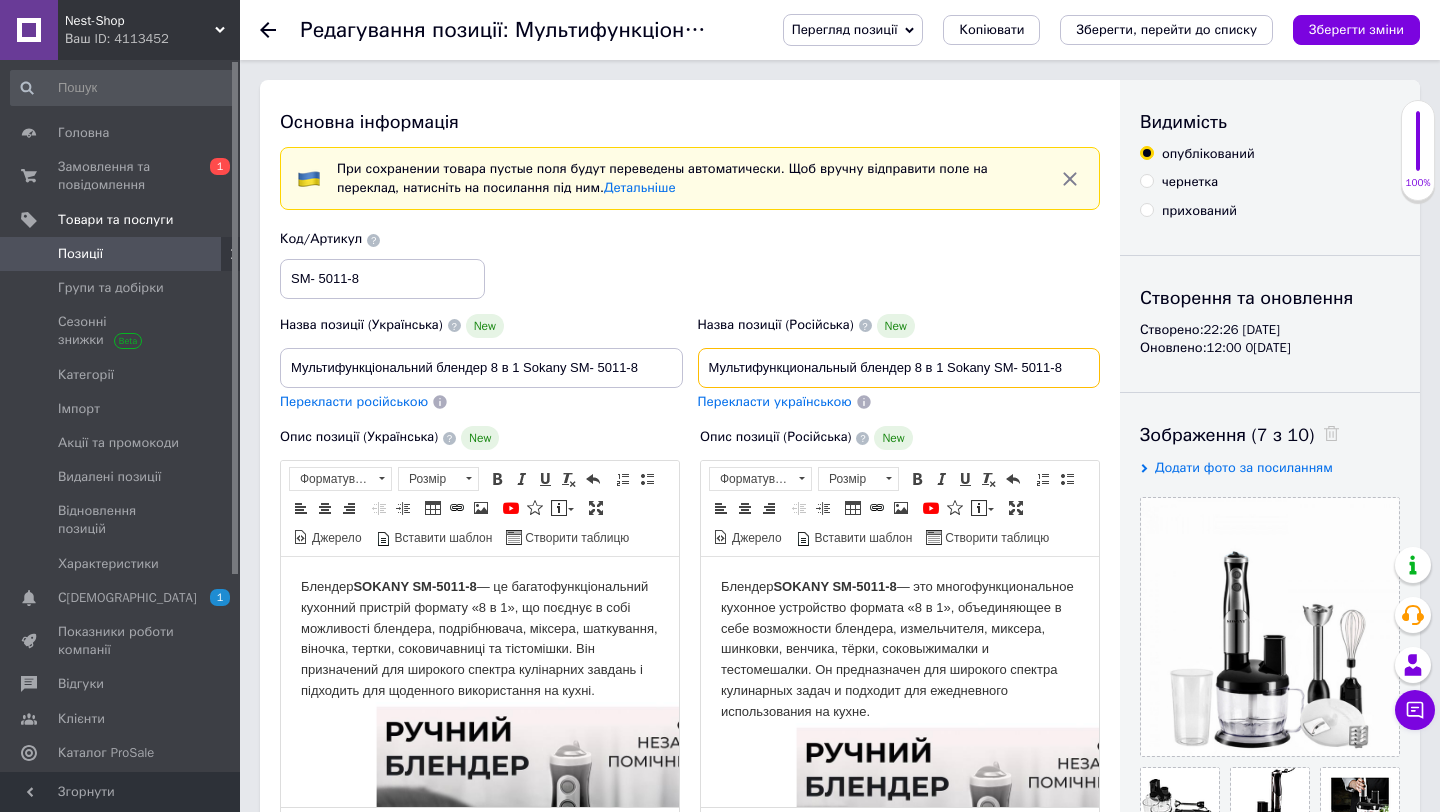 click on "Мультифункциональный блендер 8 в 1 Sokany SM- 5011-8" at bounding box center [899, 368] 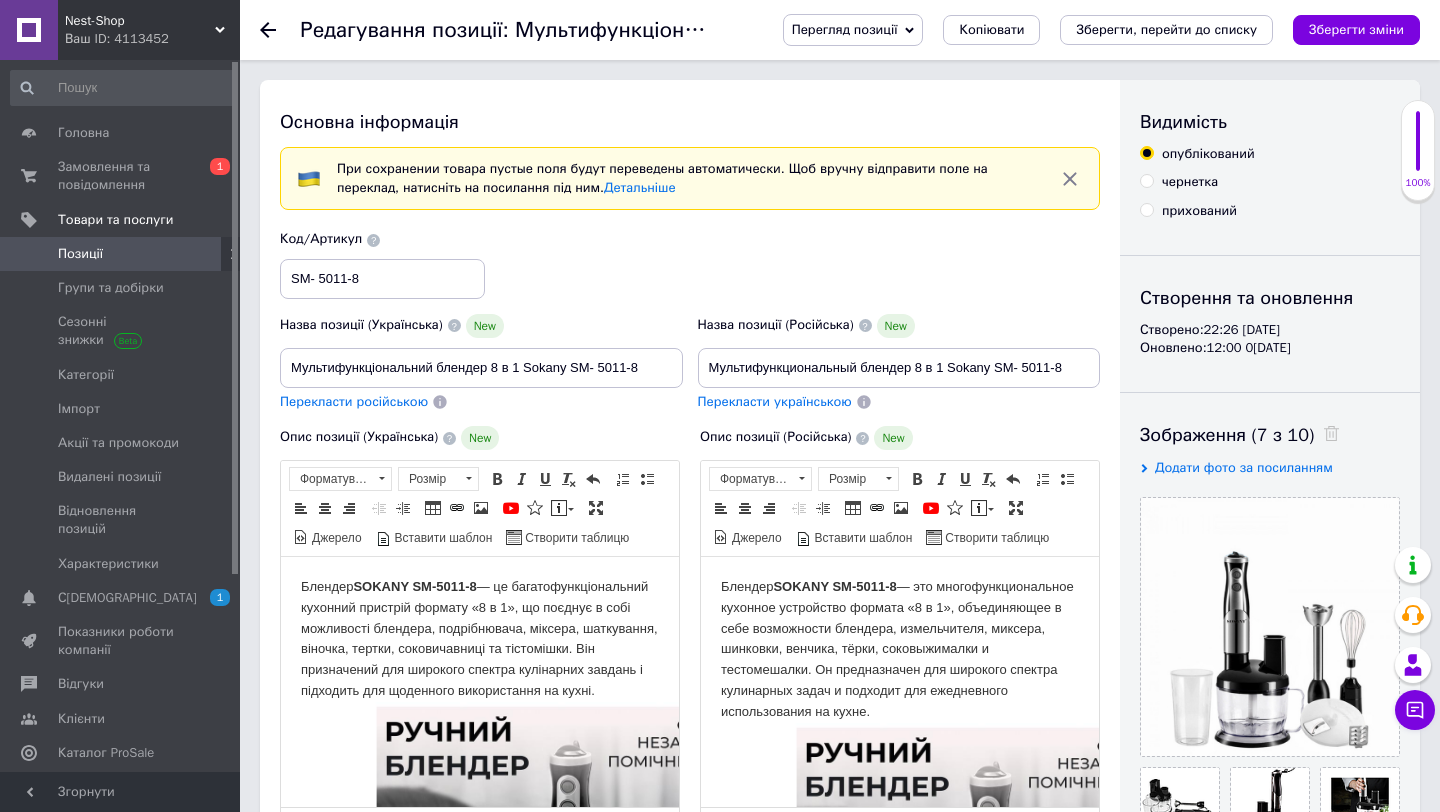click at bounding box center [280, 30] 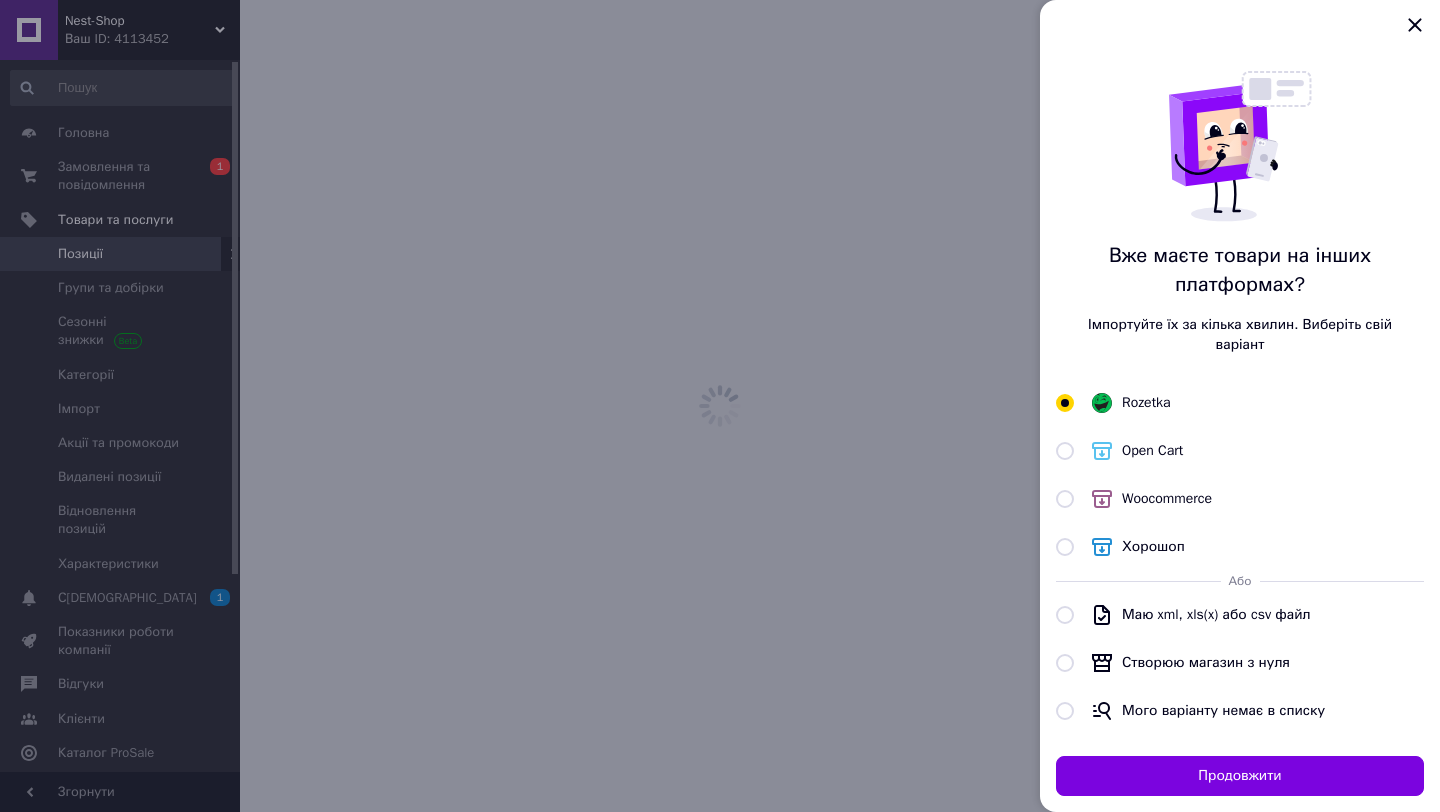 click at bounding box center (720, 406) 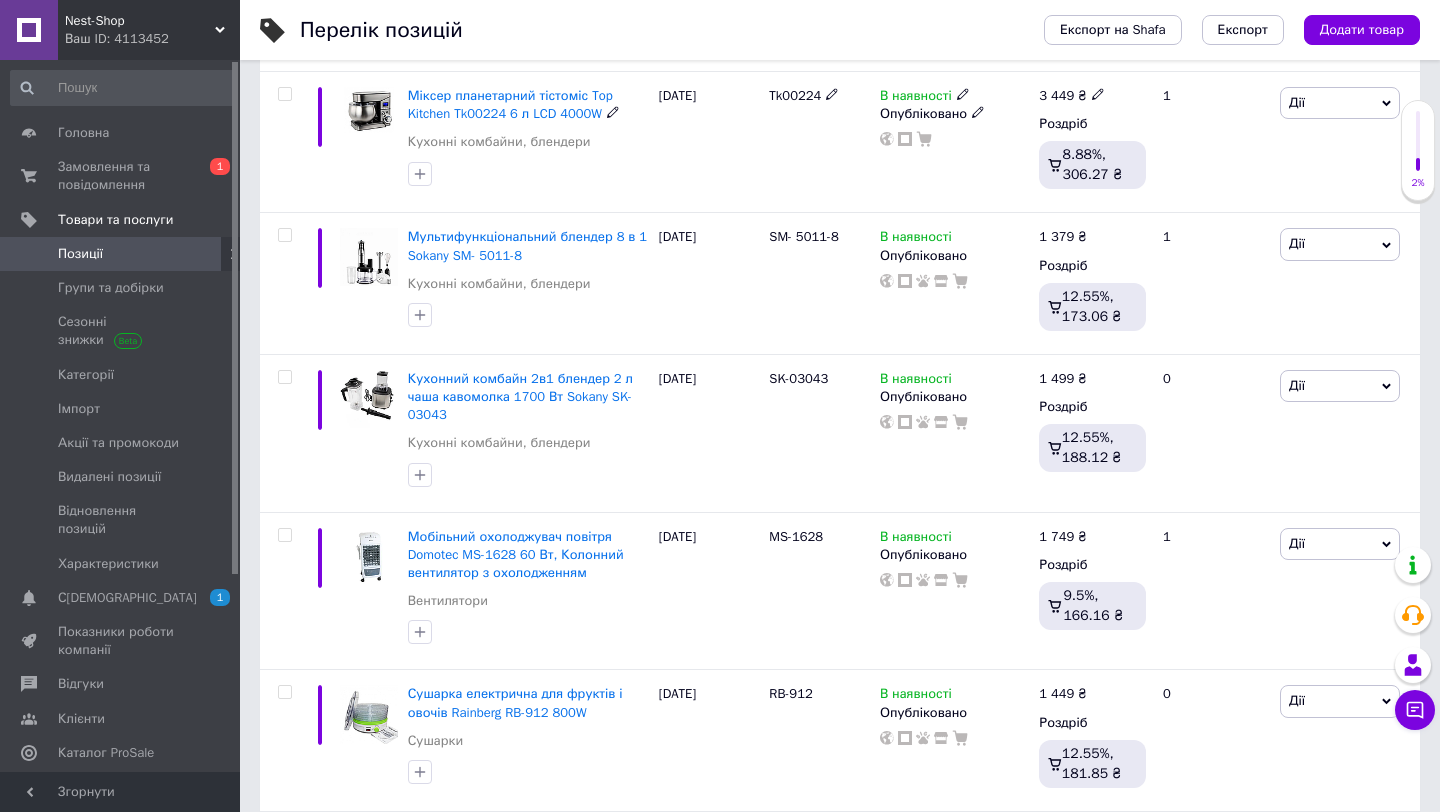 scroll, scrollTop: 335, scrollLeft: 0, axis: vertical 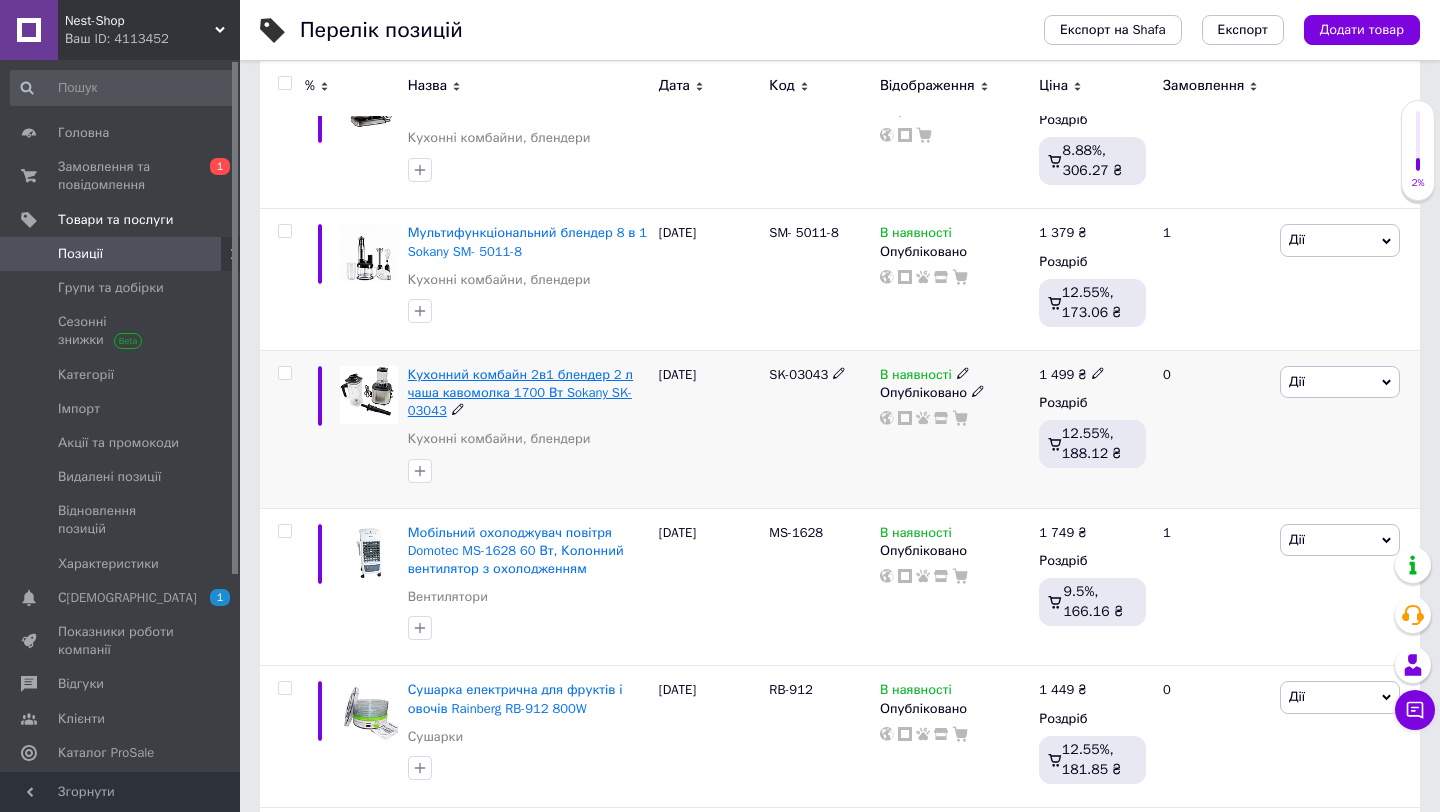 click on "Кухонний комбайн 2в1 блендер 2 л чаша кавомолка 1700 Вт Sokany SK-03043" at bounding box center [520, 392] 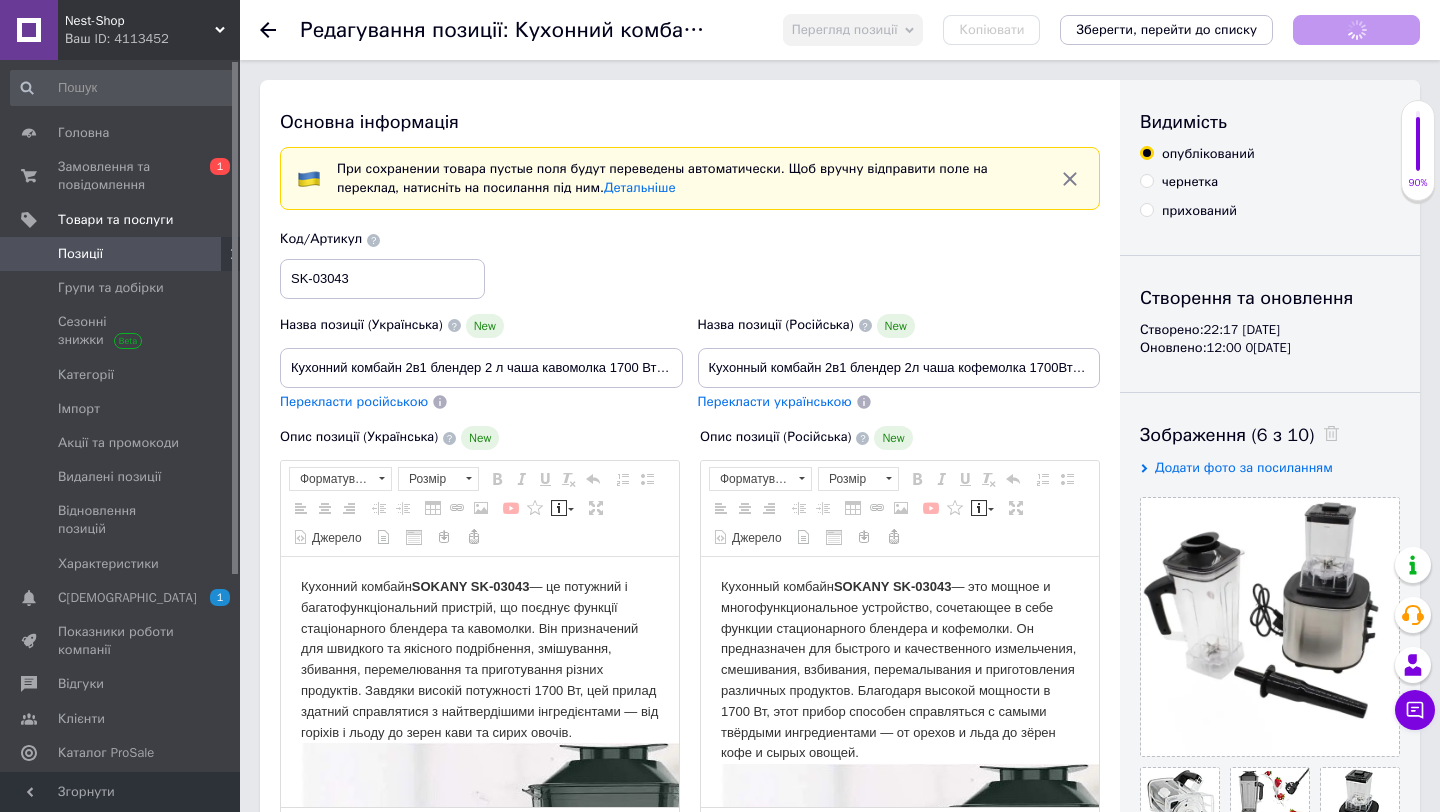 scroll, scrollTop: 0, scrollLeft: 0, axis: both 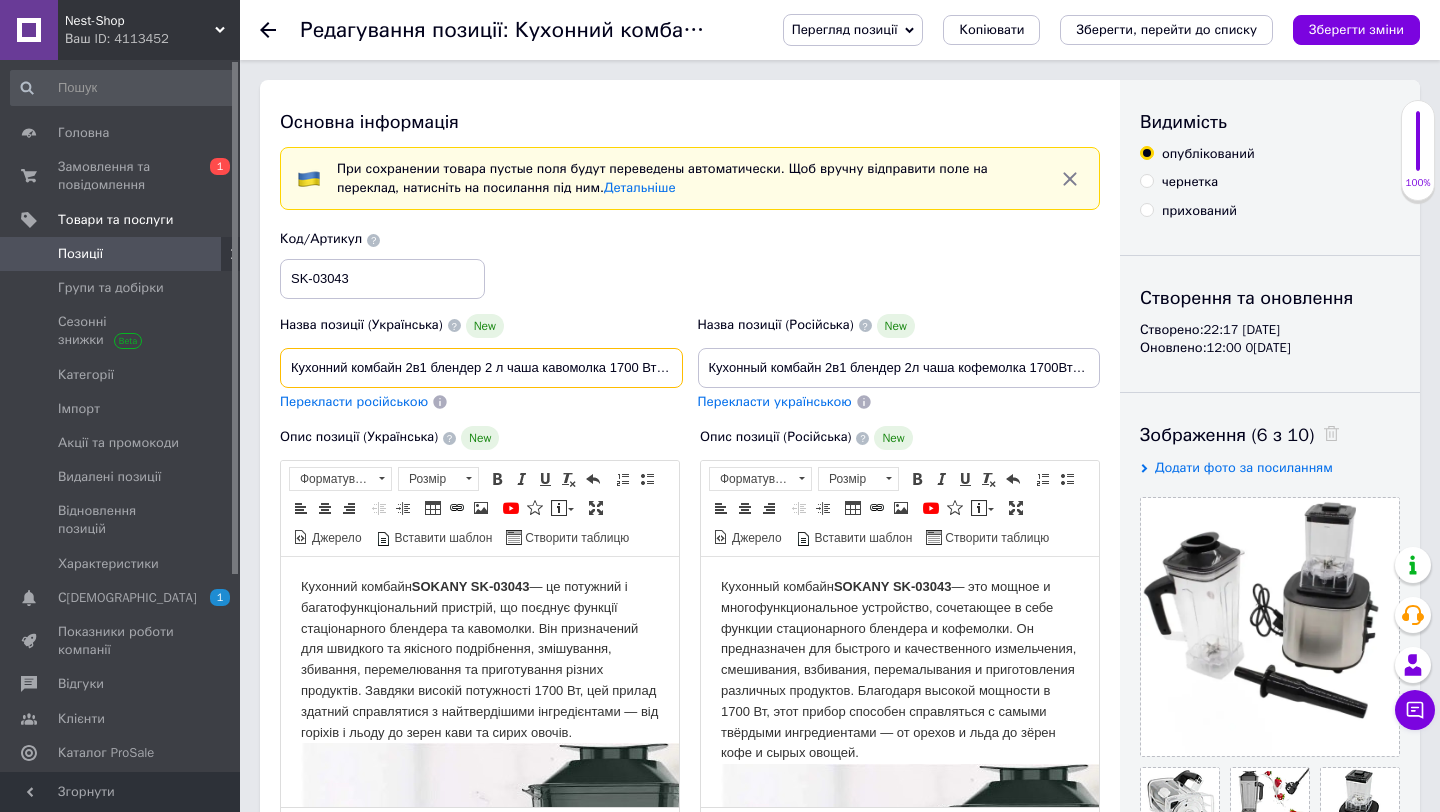 click on "Кухонний комбайн 2в1 блендер 2 л чаша кавомолка 1700 Вт Sokany SK-03043" at bounding box center [481, 368] 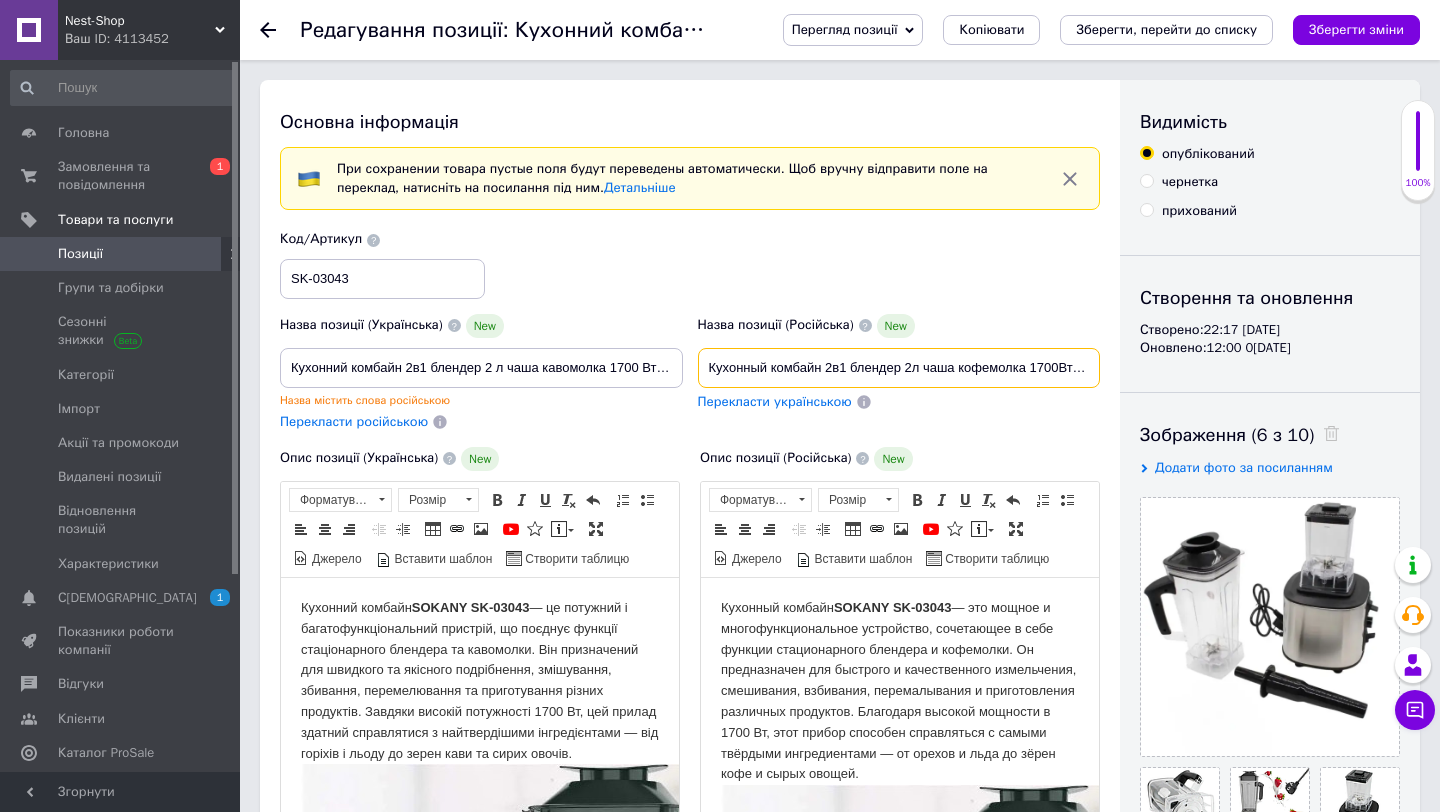 click on "Кухонный комбайн 2в1 блендер 2л чаша кофемолка 1700Вт Sokany SK-03043" at bounding box center [899, 368] 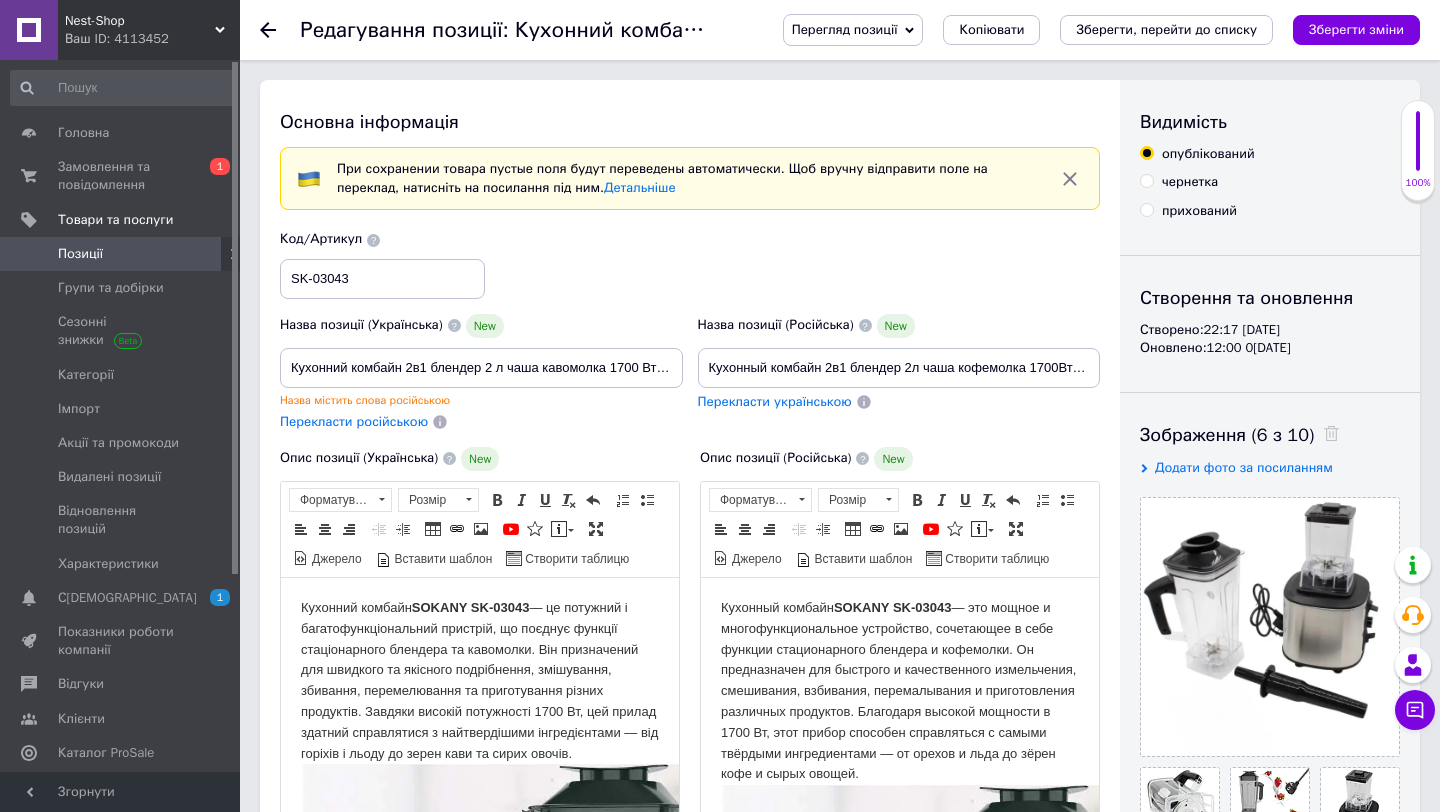 click on "Код/Артикул SK-03043" at bounding box center [690, 264] 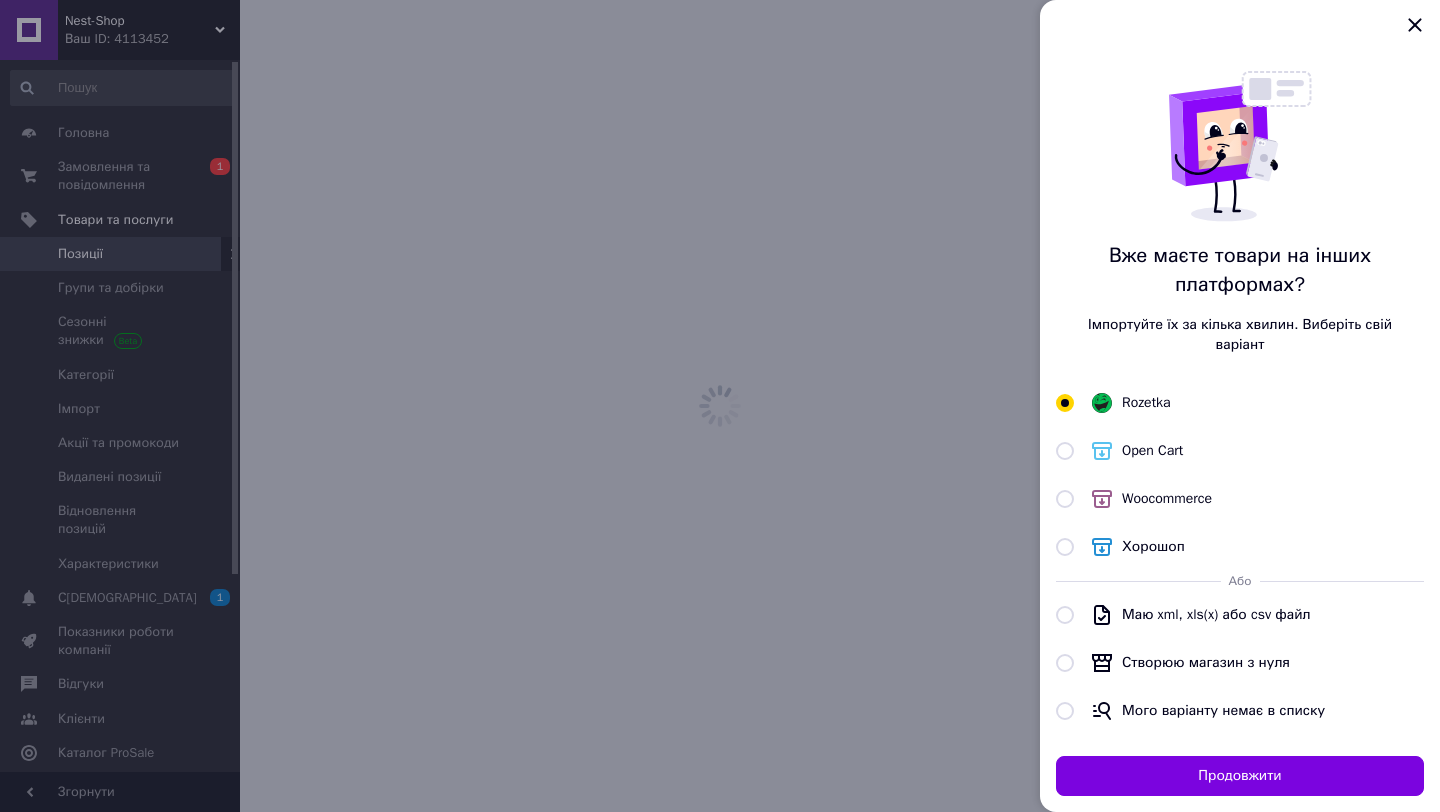 click at bounding box center [720, 406] 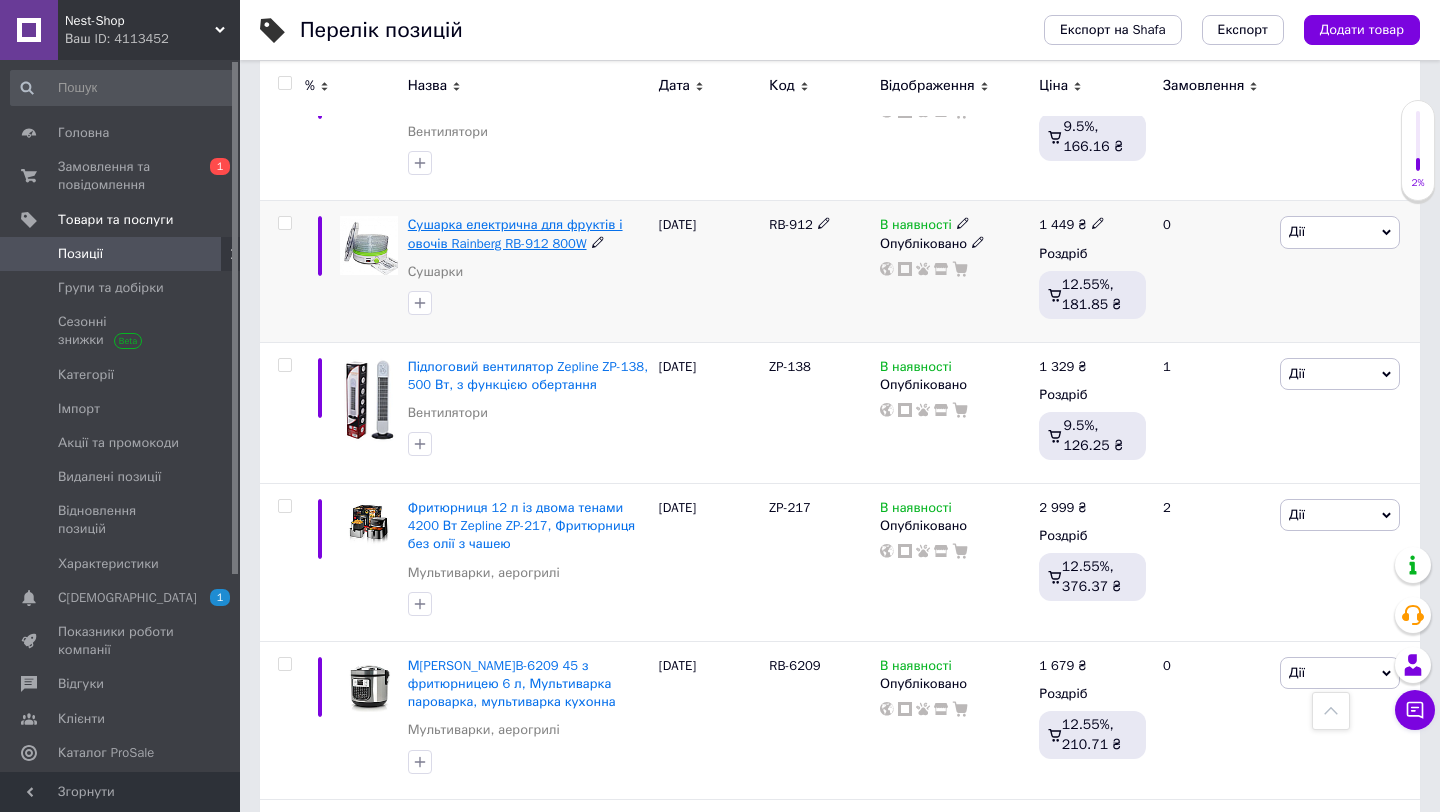 scroll, scrollTop: 638, scrollLeft: 0, axis: vertical 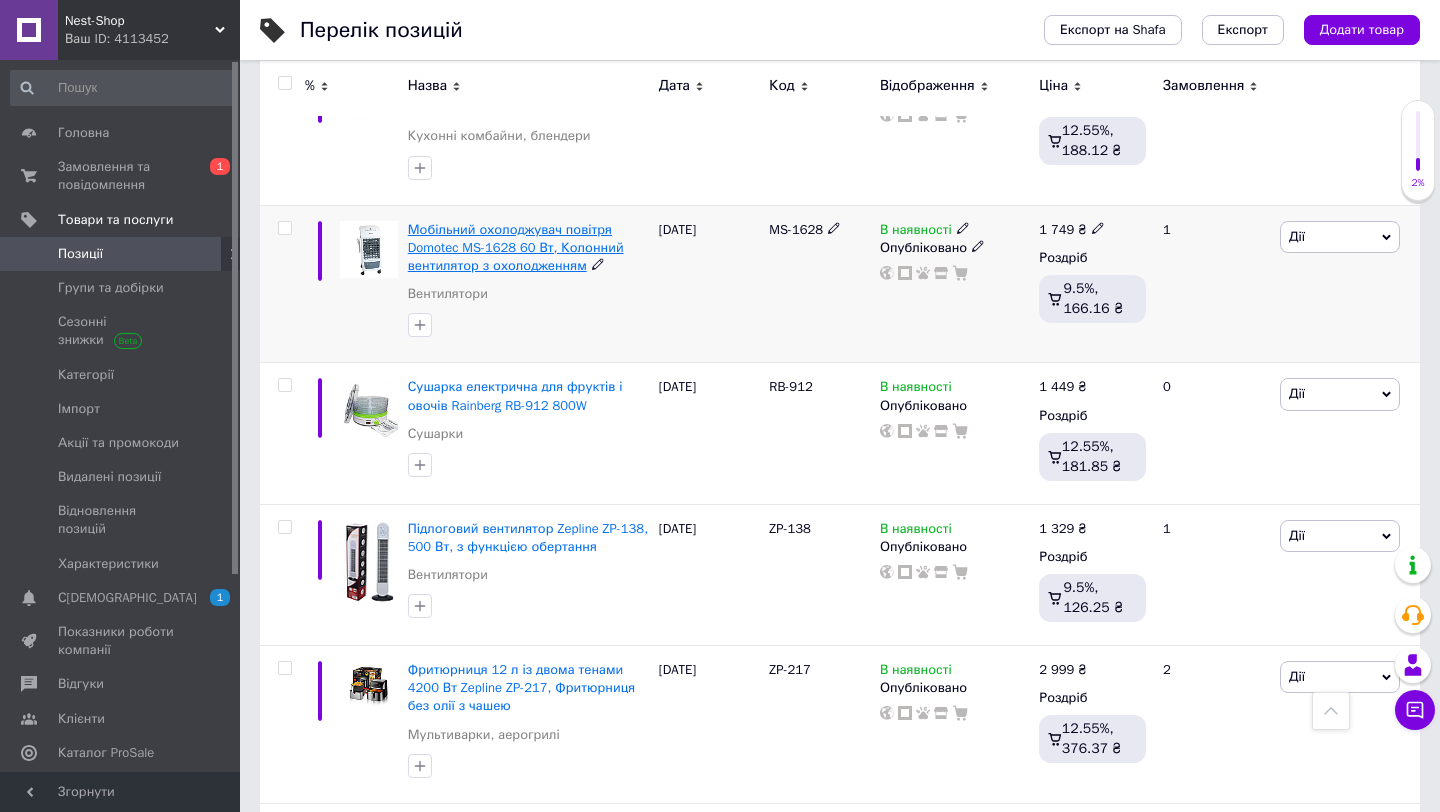 click on "Мобільний охолоджувач повітря Domotec MS-1628 60 Вт, Колонний вентилятор з охолодженням" at bounding box center [516, 247] 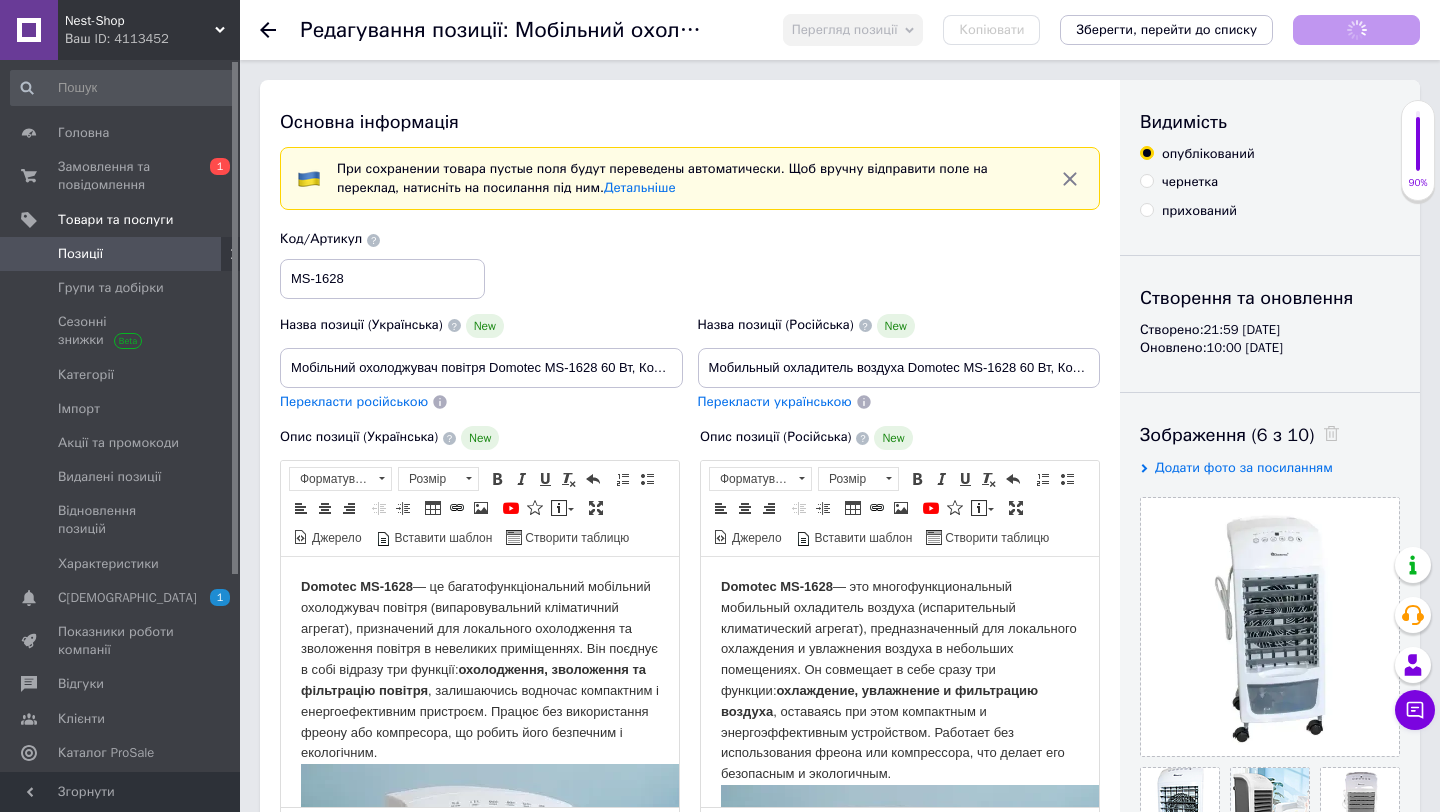 scroll, scrollTop: 0, scrollLeft: 0, axis: both 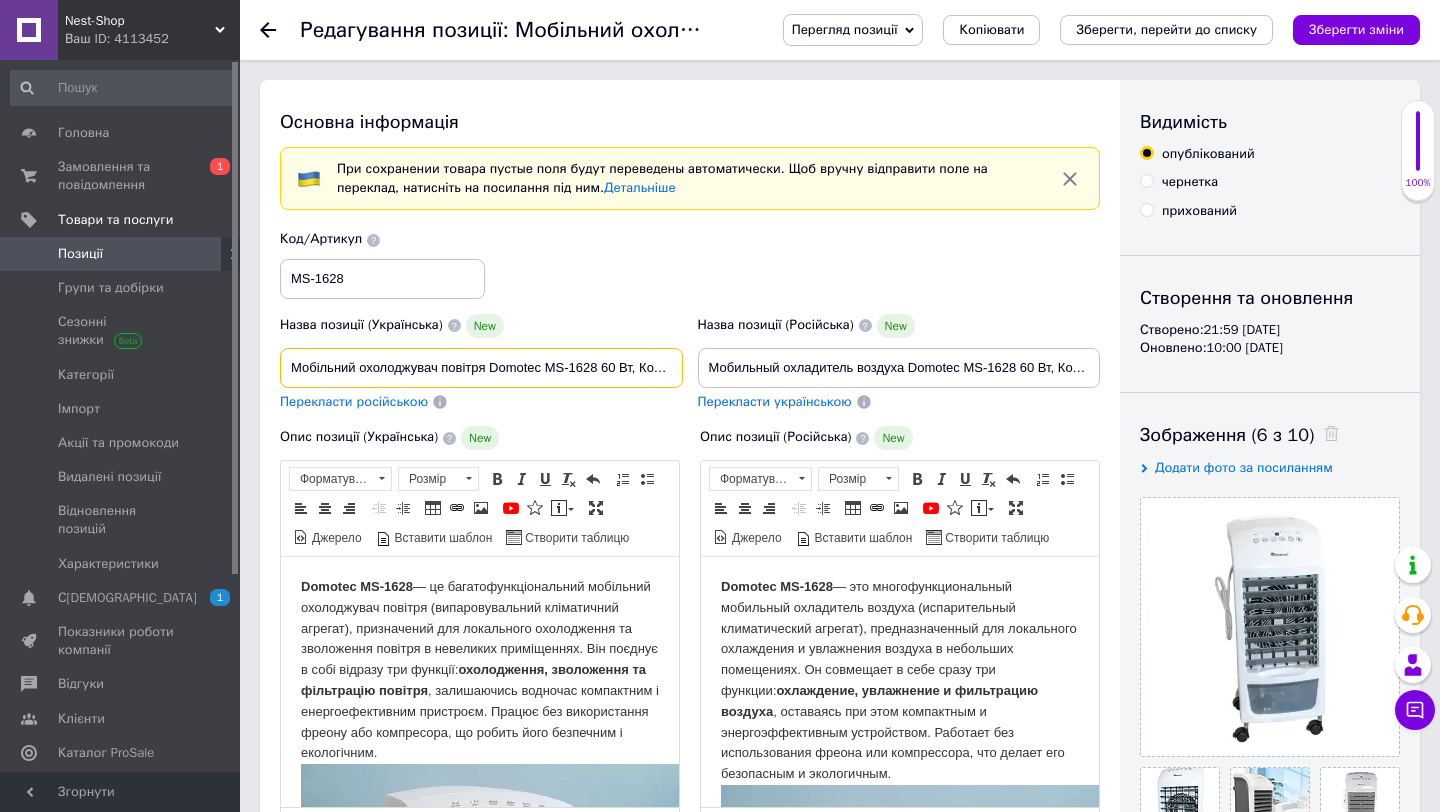click on "Мобільний охолоджувач повітря Domotec MS-1628 60 Вт, Колонний вентилятор з охолодженням" at bounding box center (481, 368) 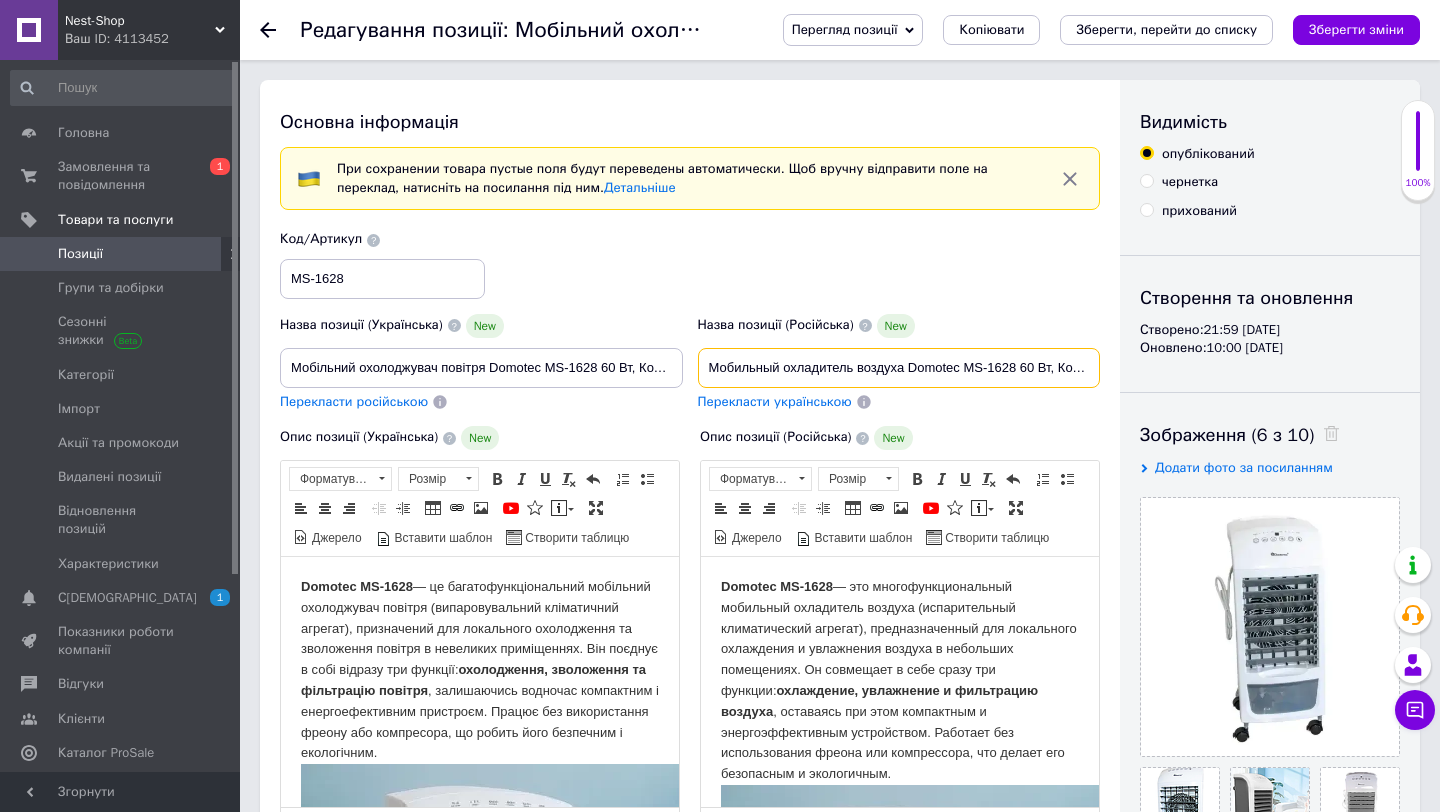 click on "Мобильный охладитель воздуха Domotec MS-1628 60 Вт, Колонный вентилятор с охлаждением" at bounding box center (899, 368) 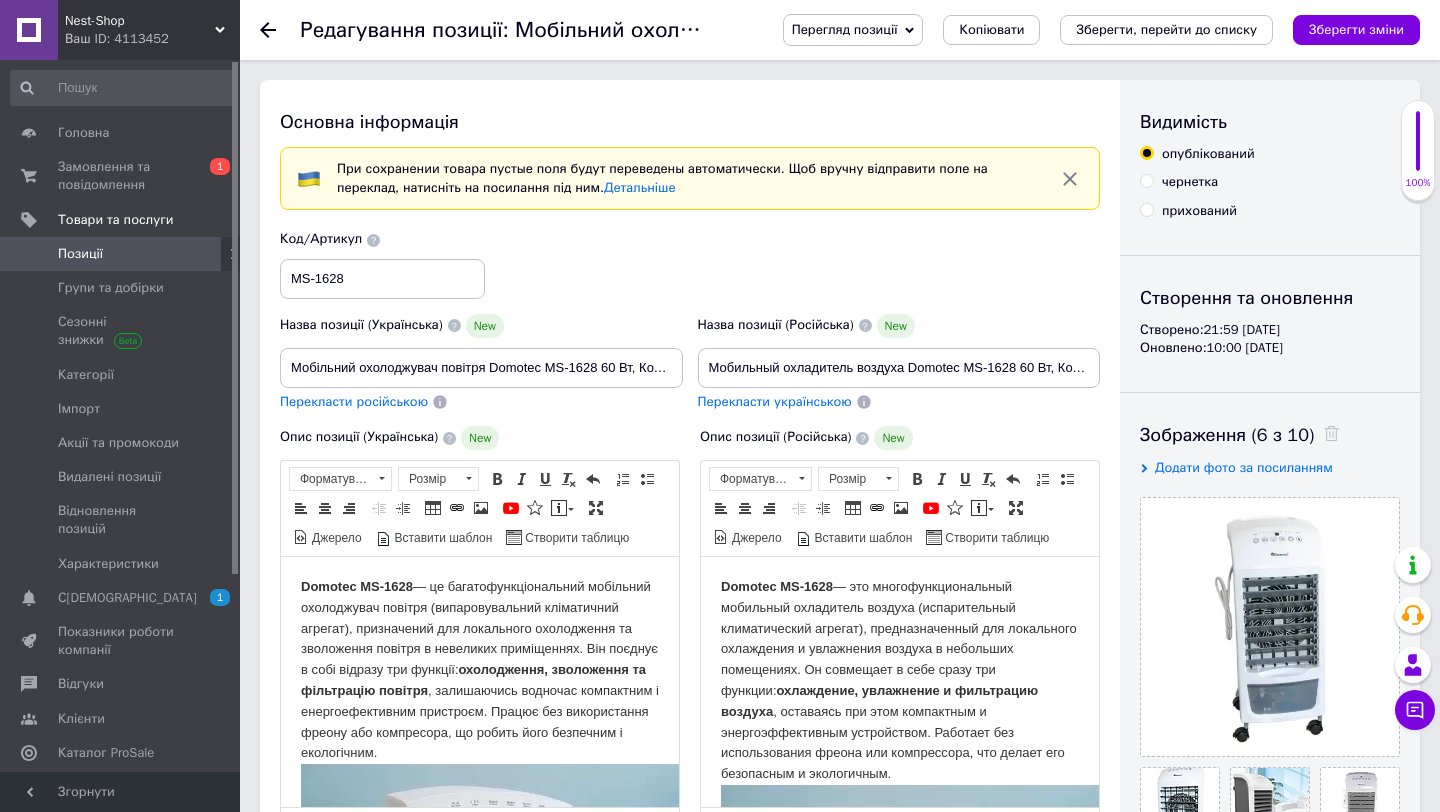click 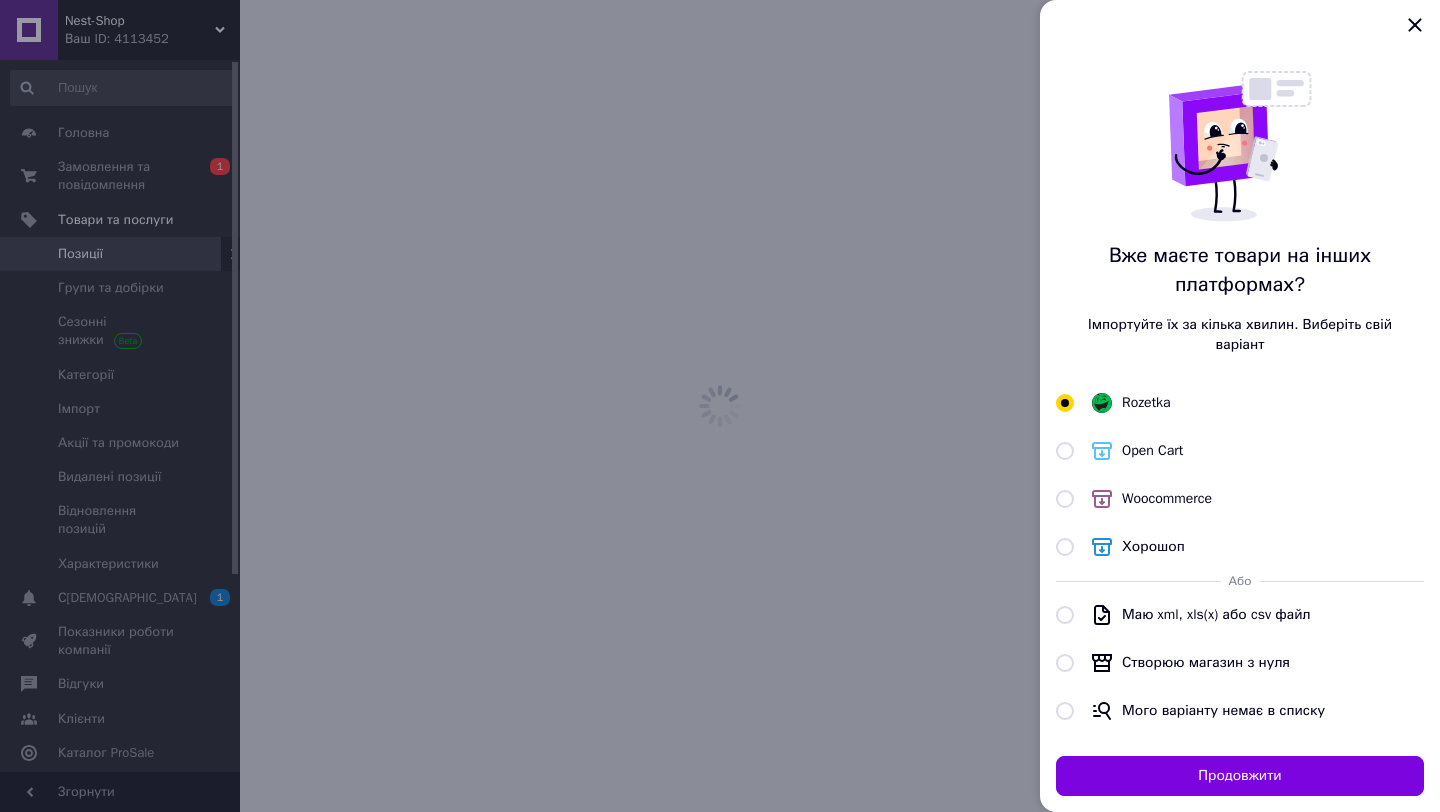 click at bounding box center (720, 406) 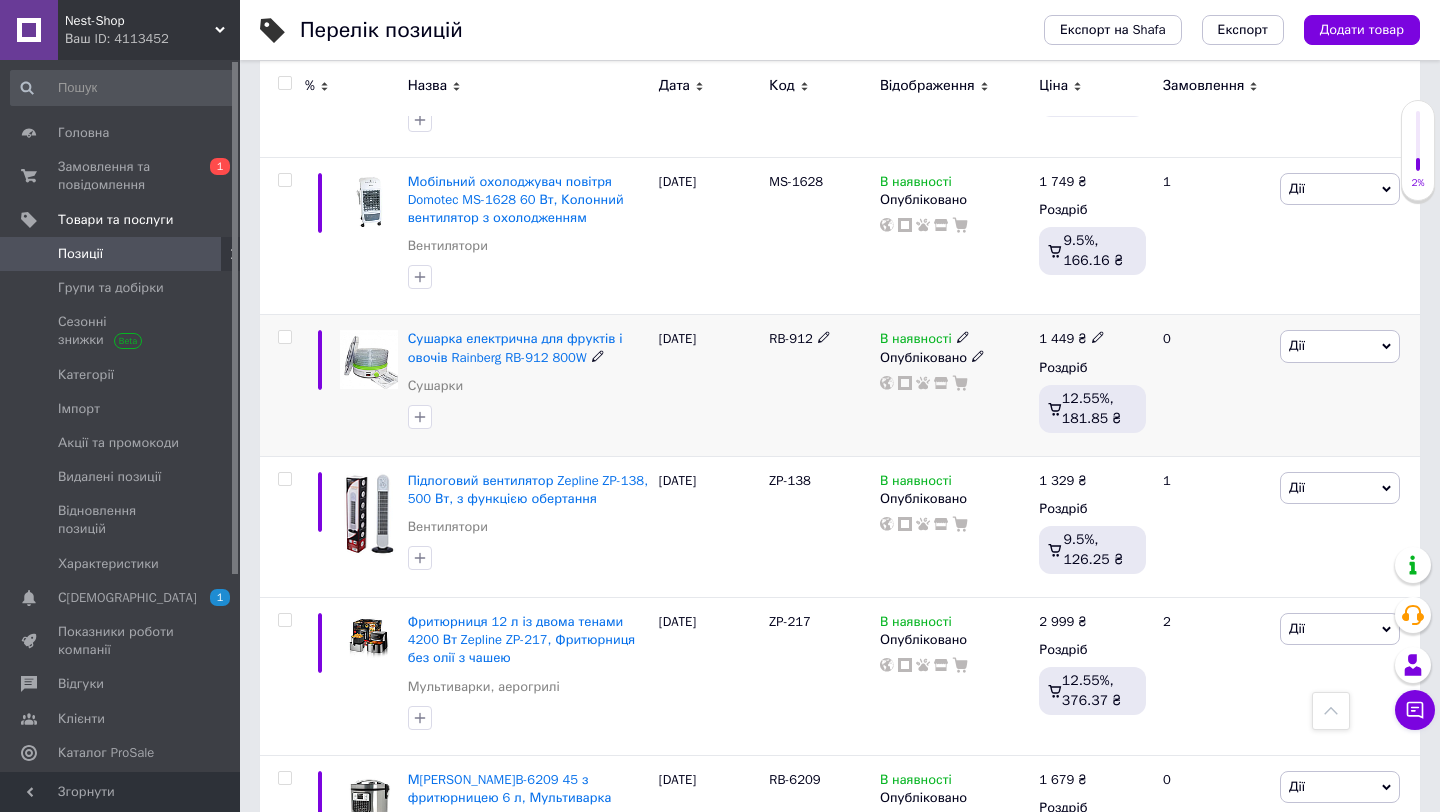 scroll, scrollTop: 689, scrollLeft: 0, axis: vertical 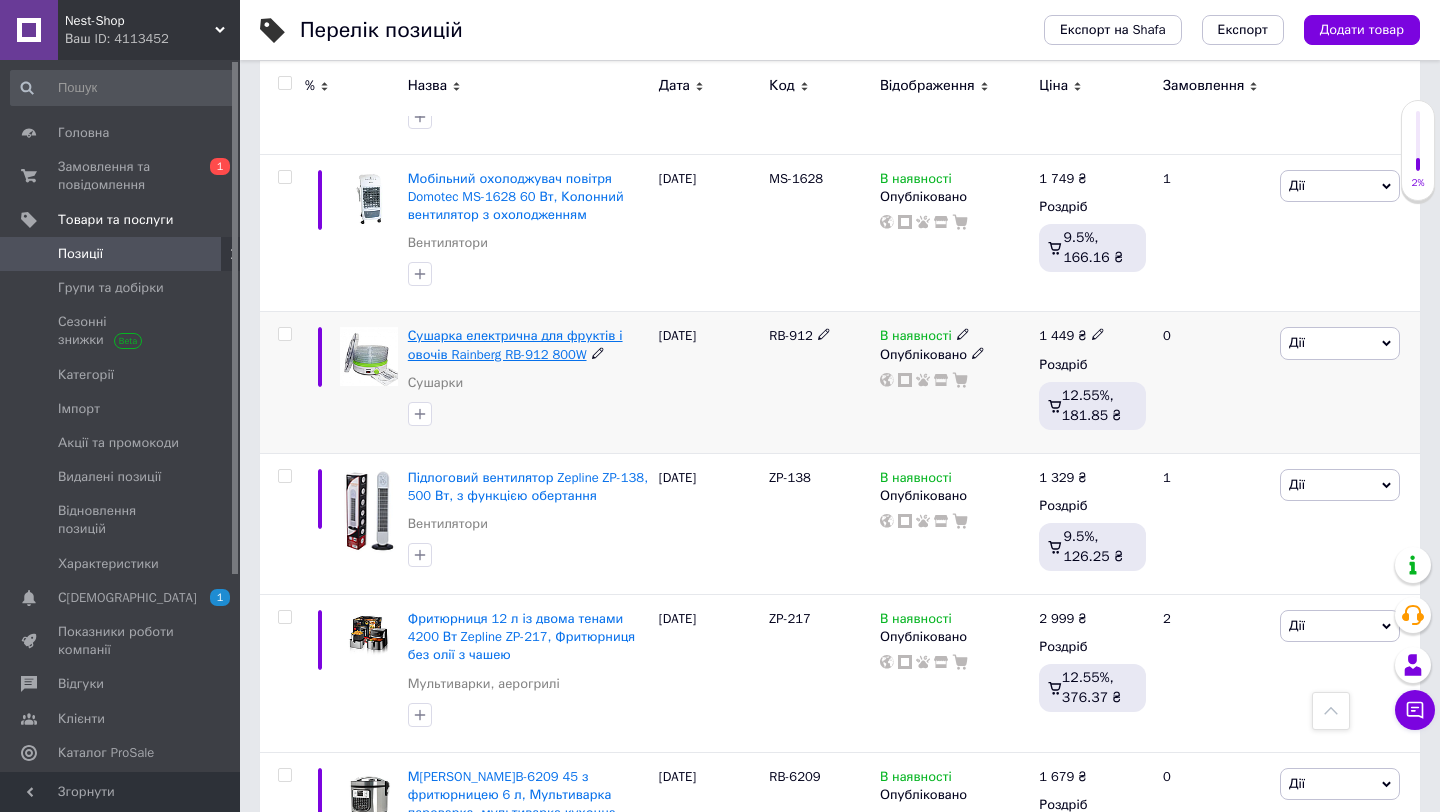 click on "Сушарка електрична для фруктів і овочів Rainberg RB-912 800W" at bounding box center (515, 344) 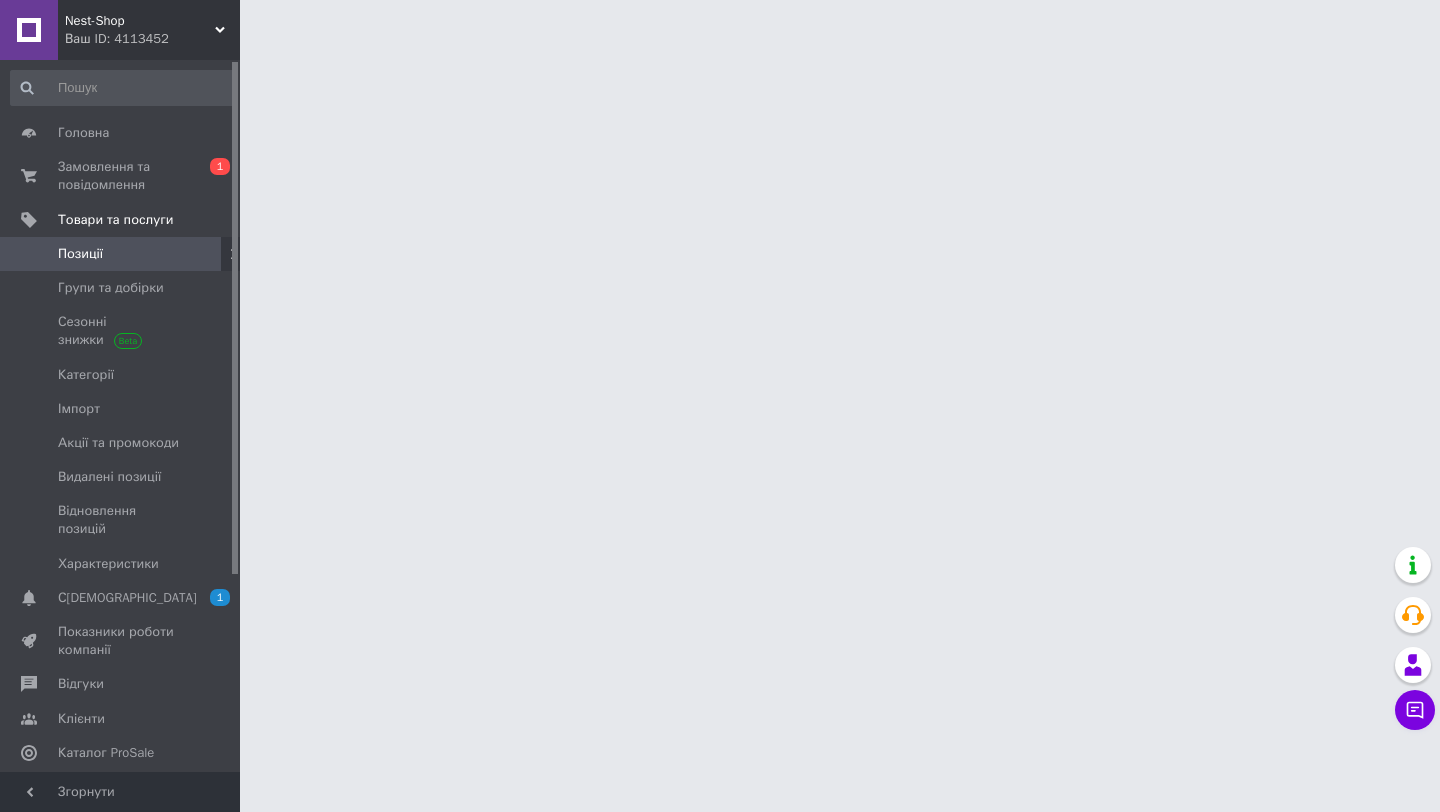 scroll, scrollTop: 0, scrollLeft: 0, axis: both 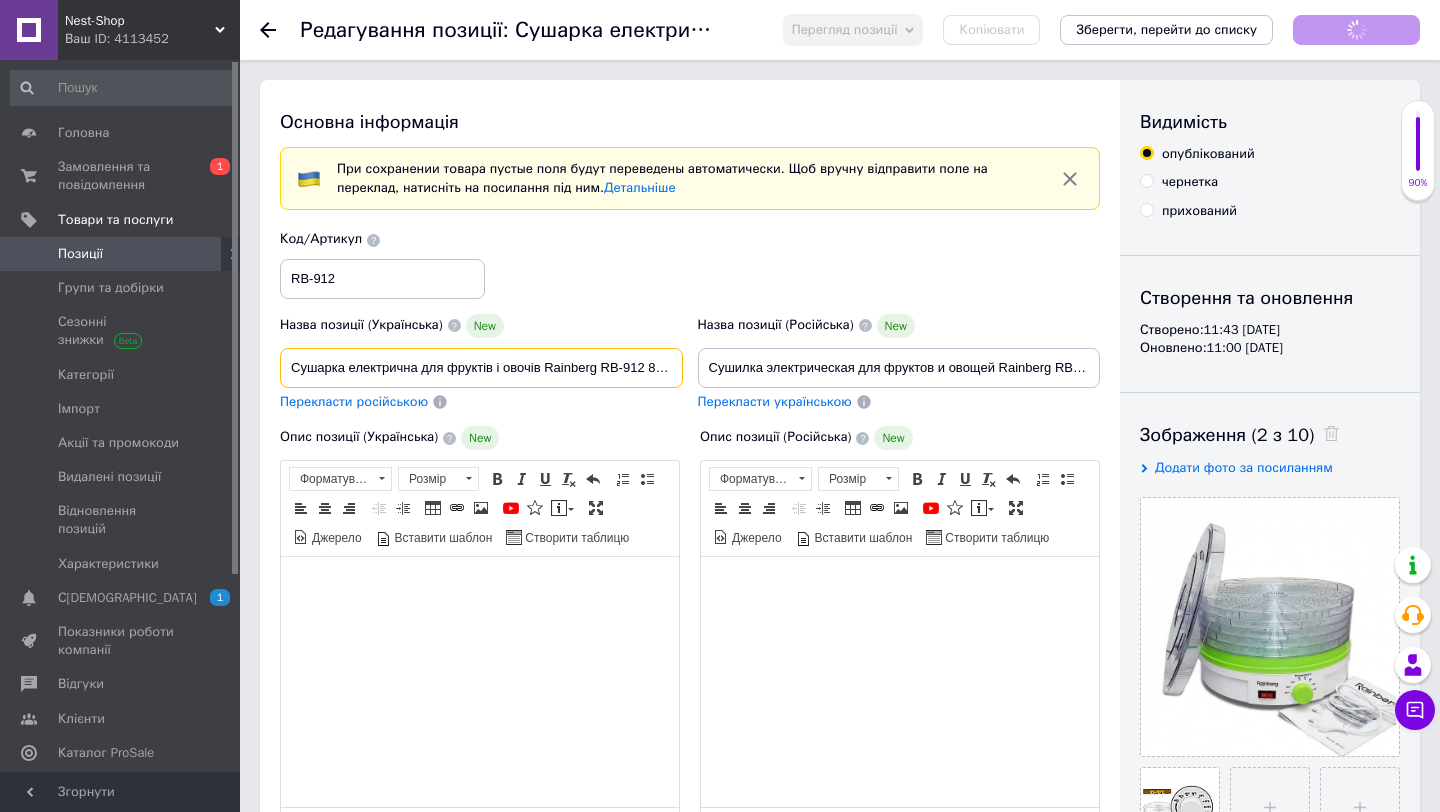 click on "Сушарка електрична для фруктів і овочів Rainberg RB-912 800W" at bounding box center [481, 368] 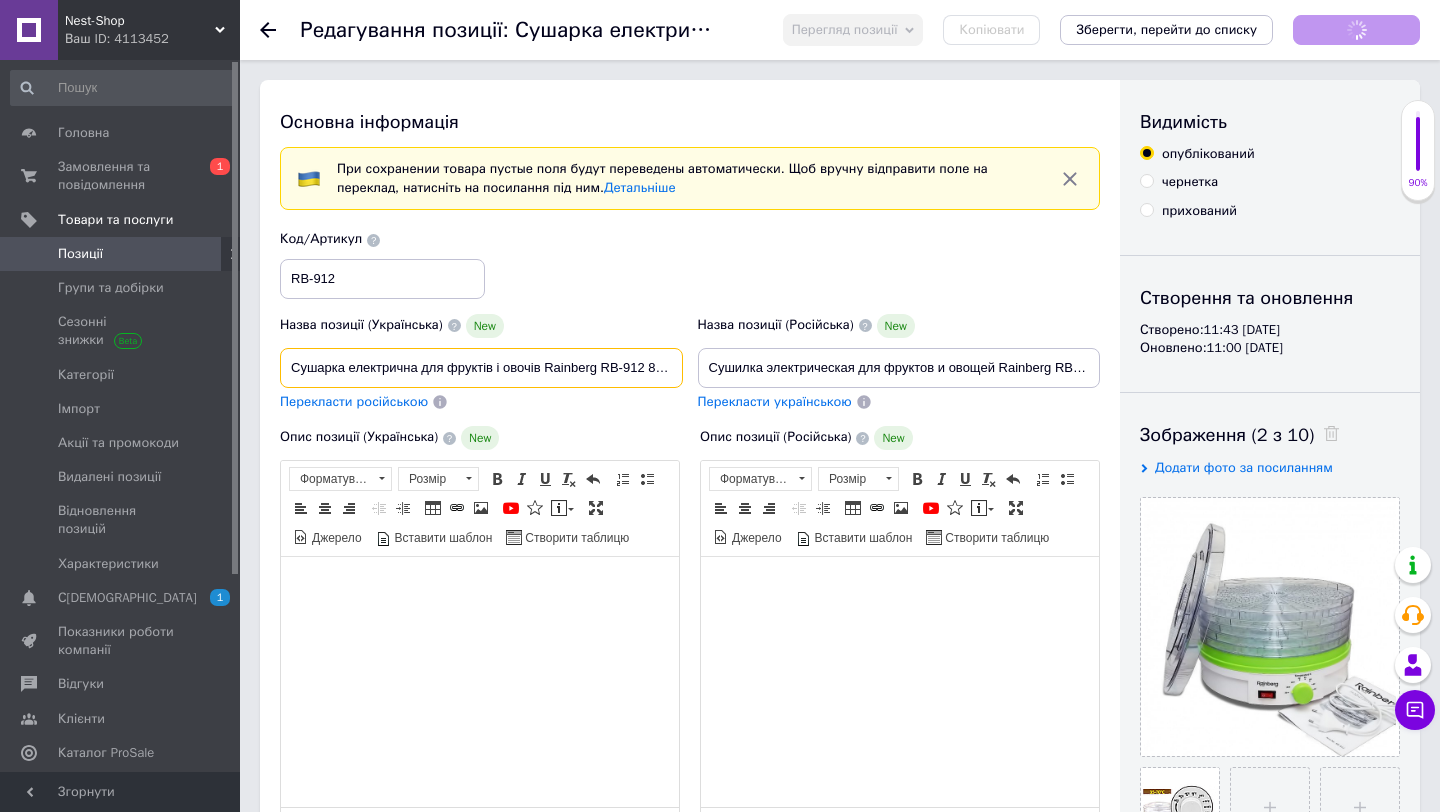 click on "Сушарка електрична для фруктів і овочів Rainberg RB-912 800W" at bounding box center [481, 368] 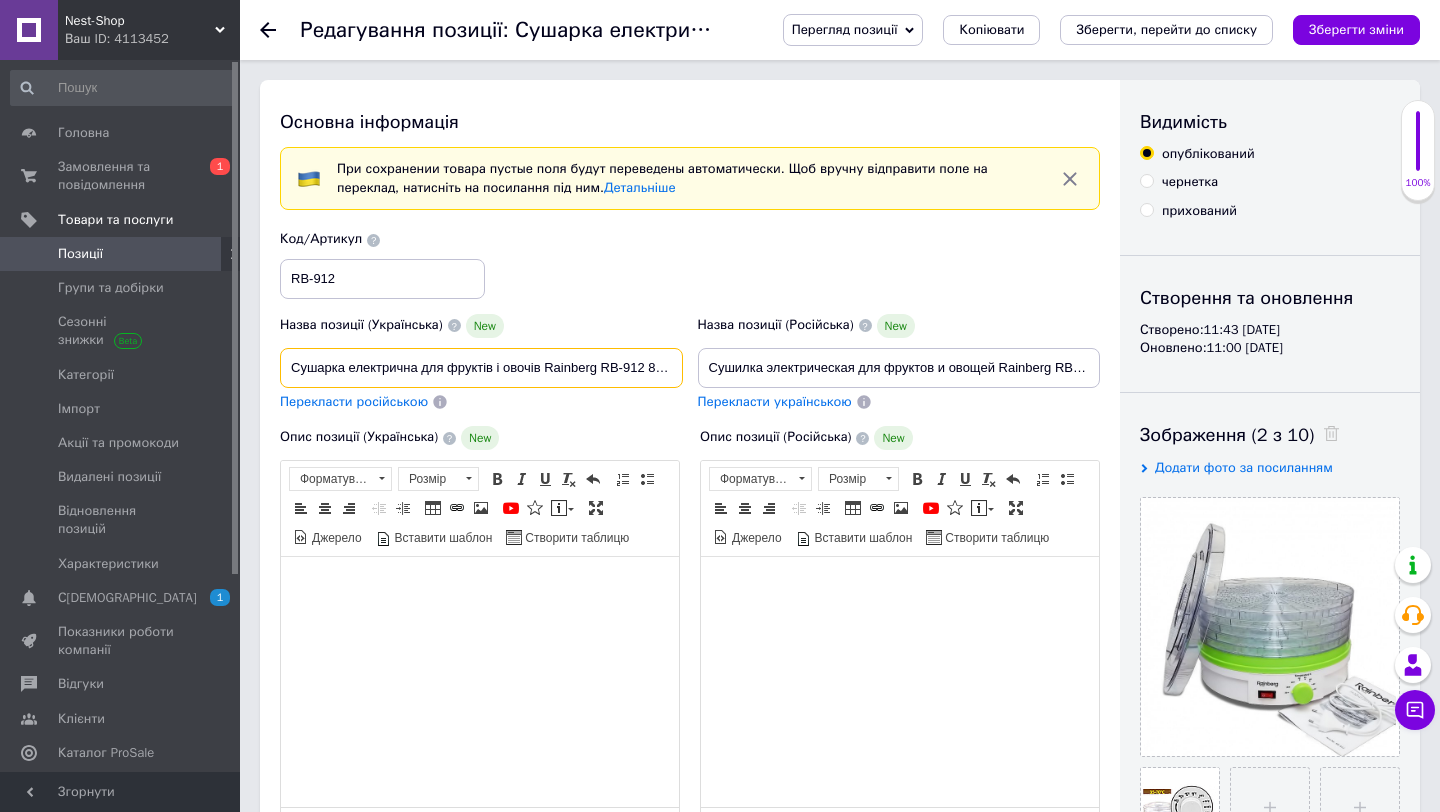 click on "Сушарка електрична для фруктів і овочів Rainberg RB-912 800W" at bounding box center (481, 368) 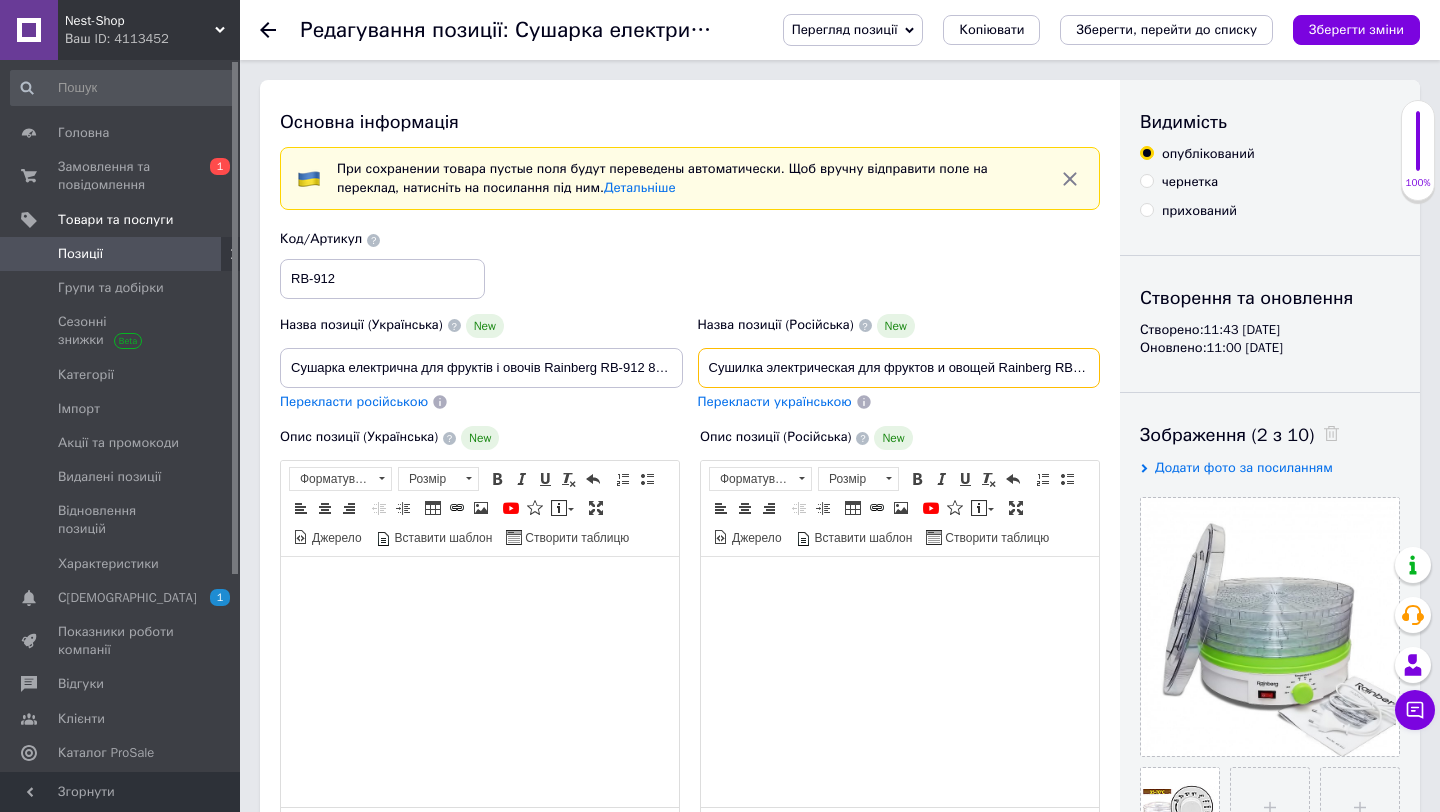 click on "Сушилка электрическая для фруктов и овощей Rainberg RB-912 800W" at bounding box center (899, 368) 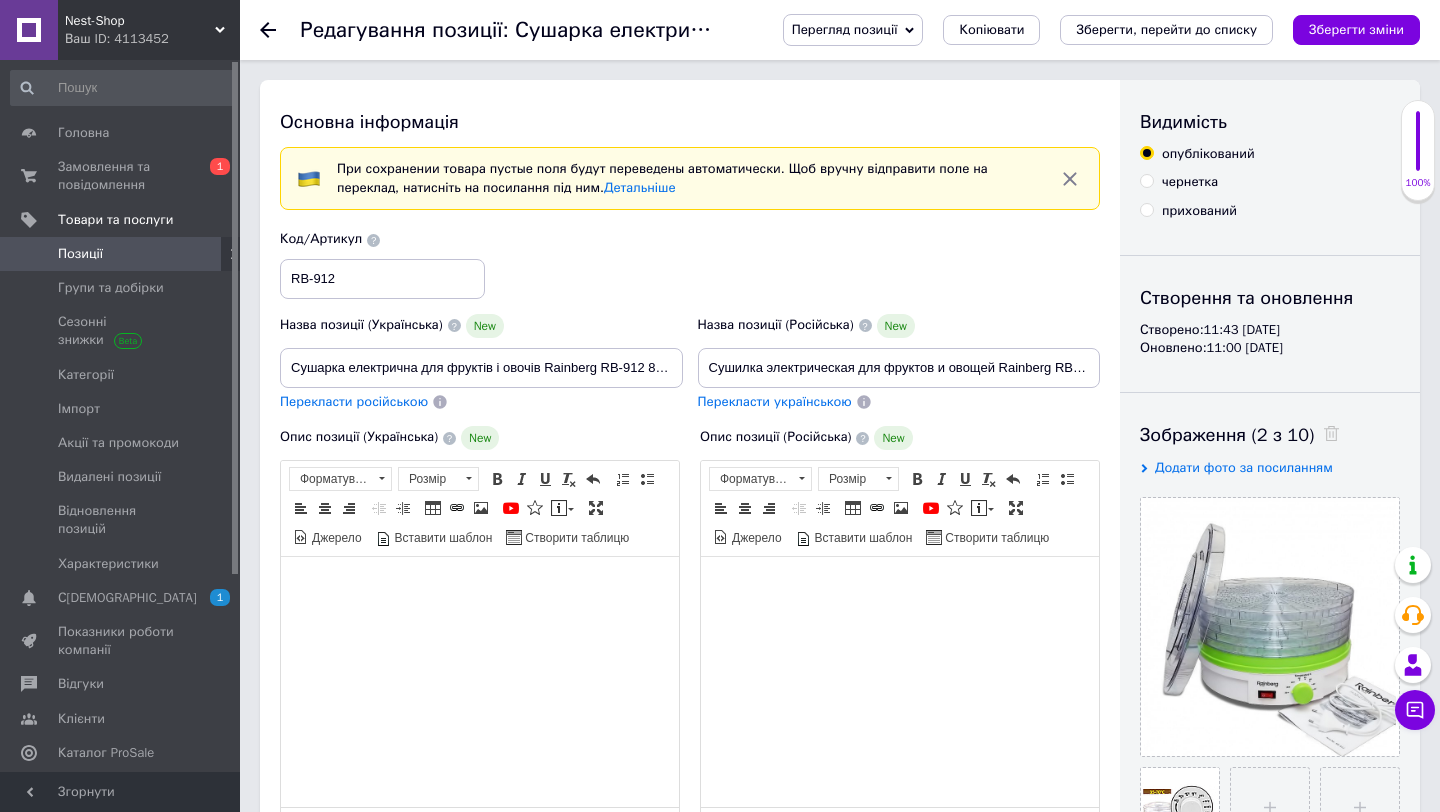 click at bounding box center [280, 30] 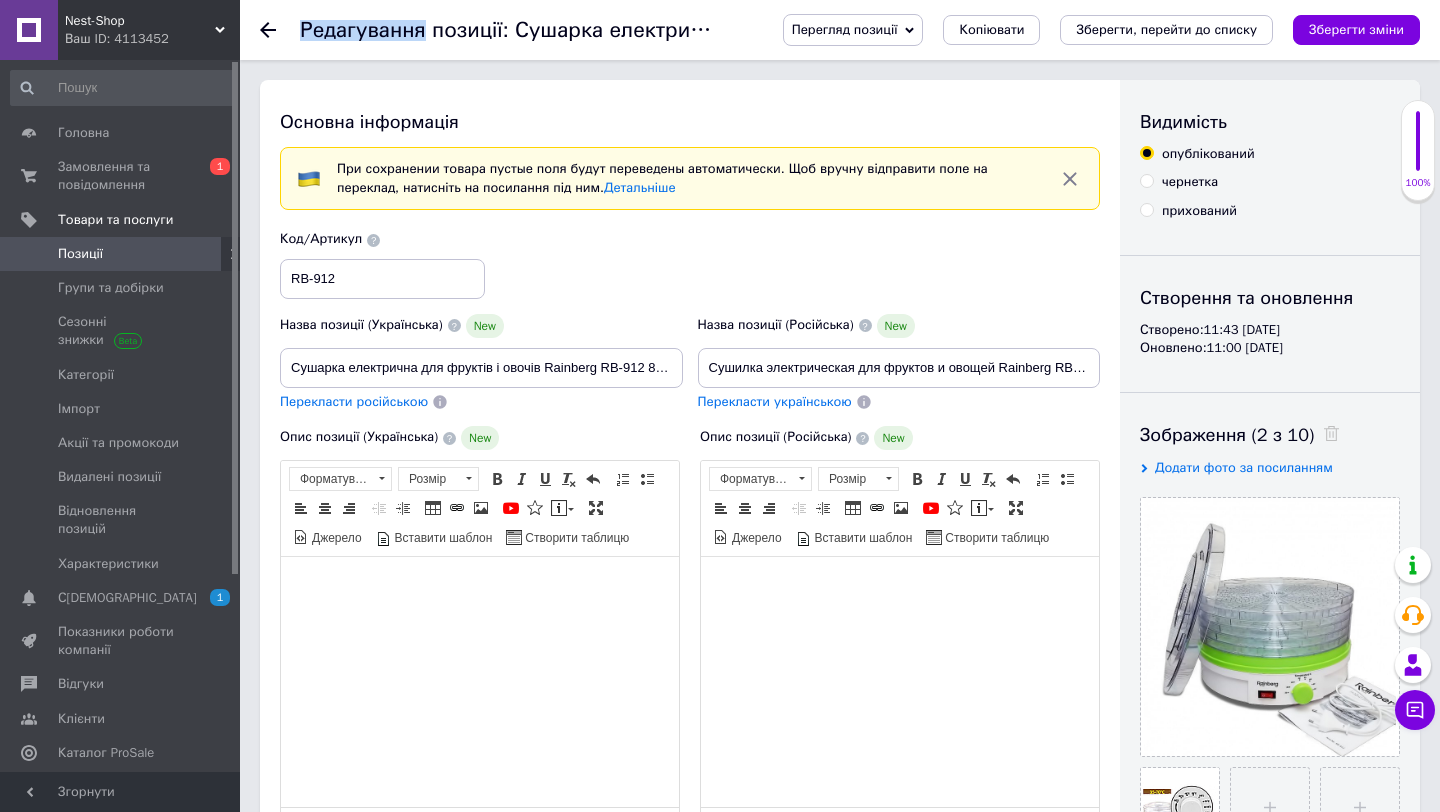 click at bounding box center [280, 30] 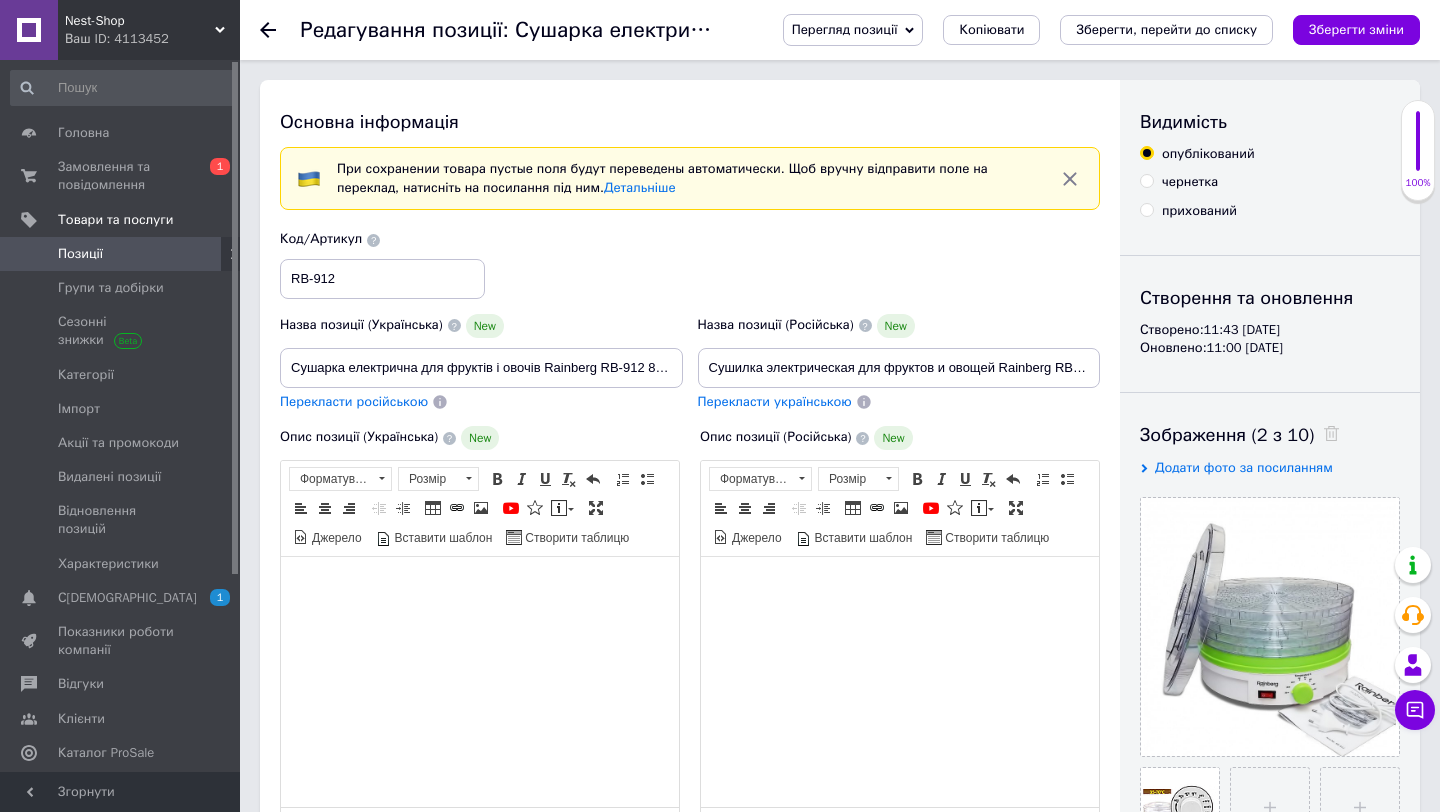 click at bounding box center (280, 30) 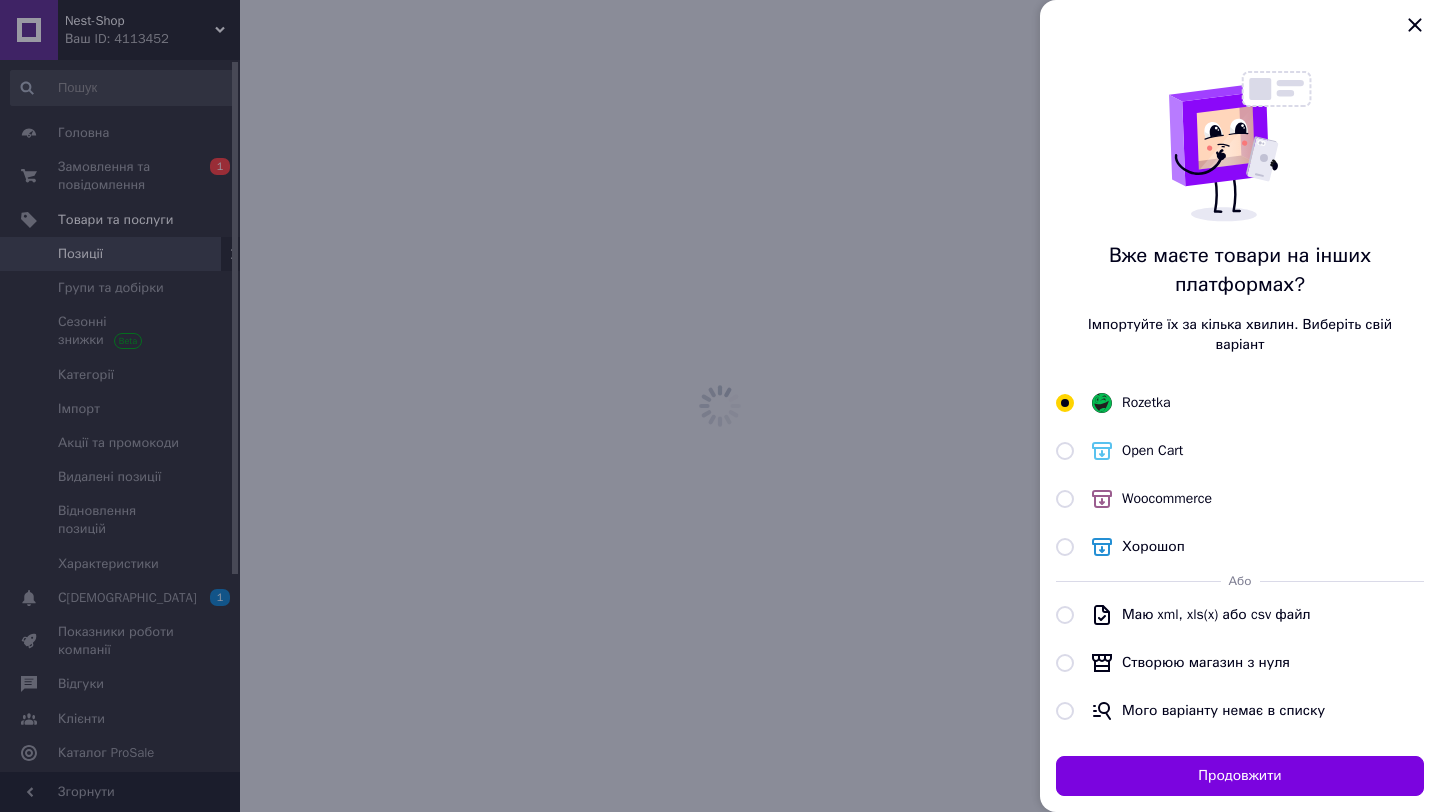 click at bounding box center [720, 406] 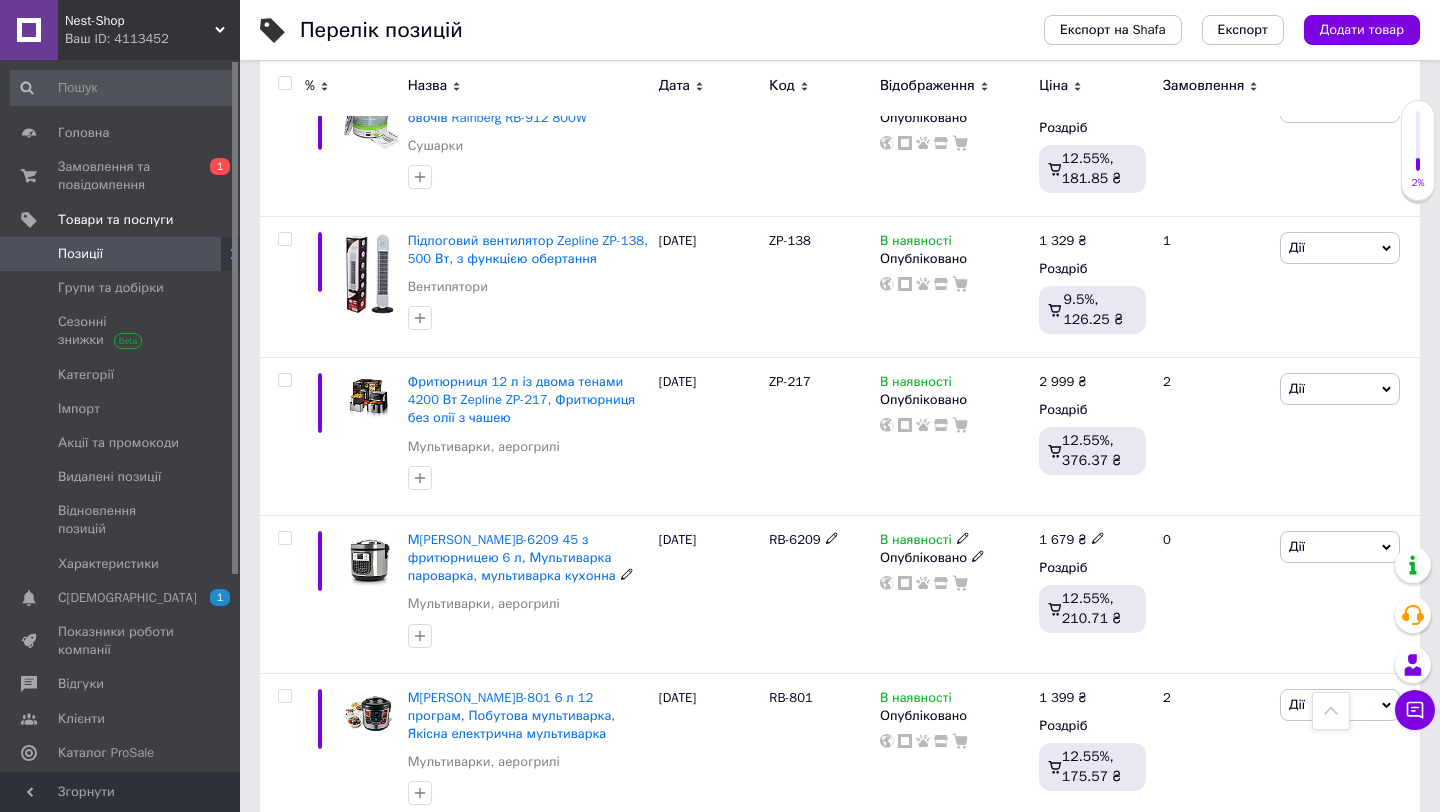 scroll, scrollTop: 901, scrollLeft: 0, axis: vertical 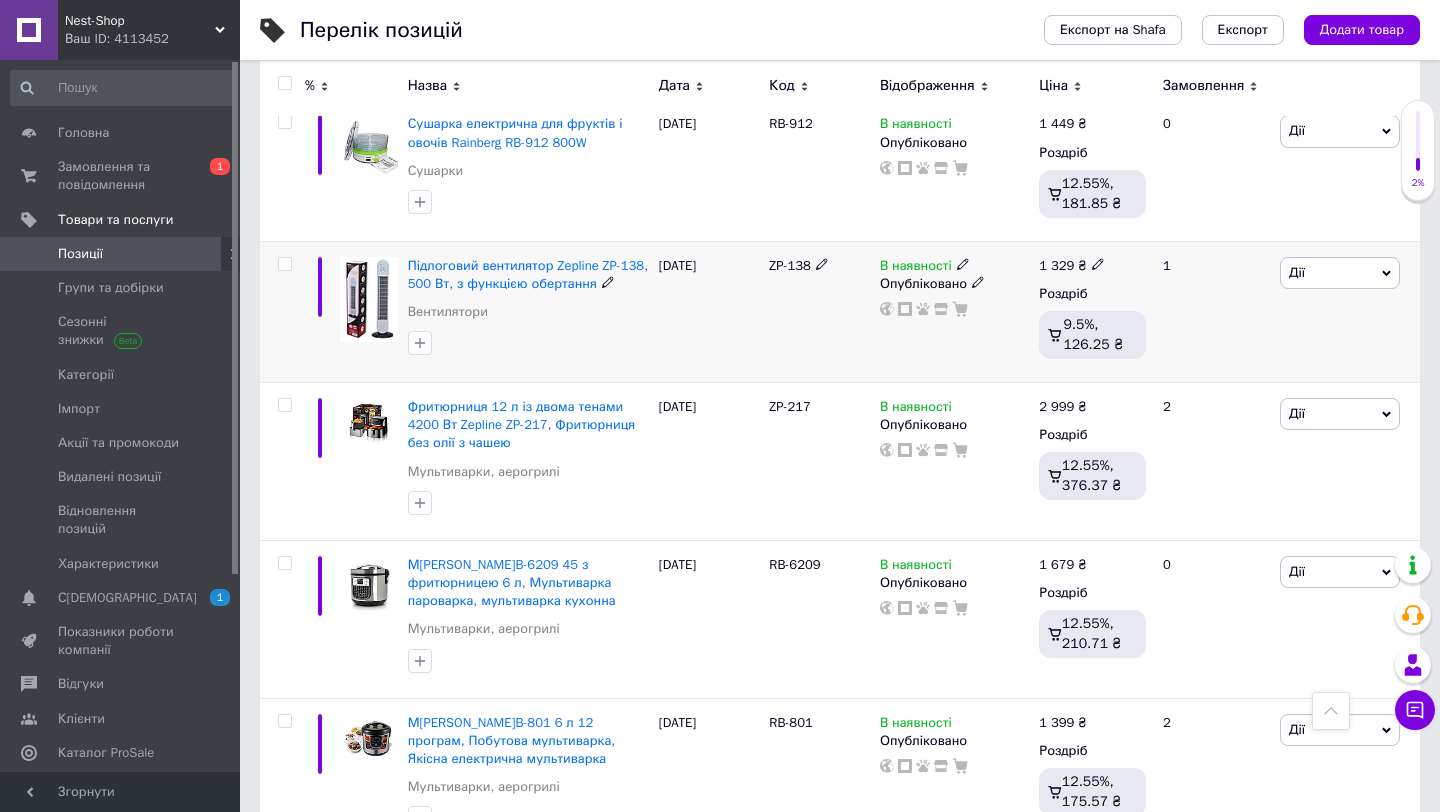 click on "Підлоговий вентилятор Zepline ZP-138, 500 Вт, з функцією обертання" at bounding box center [528, 275] 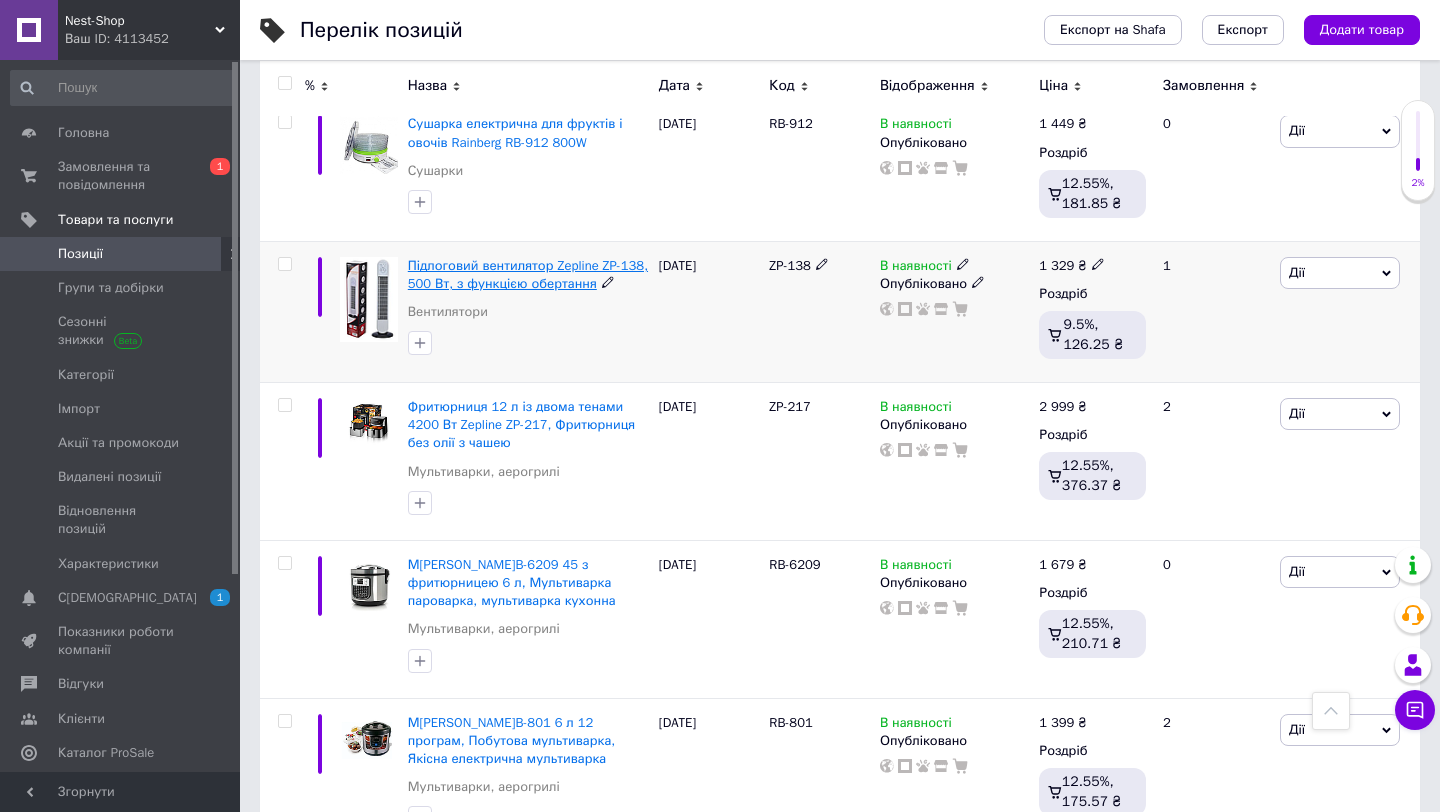 click on "Підлоговий вентилятор Zepline ZP-138, 500 Вт, з функцією обертання" at bounding box center [528, 274] 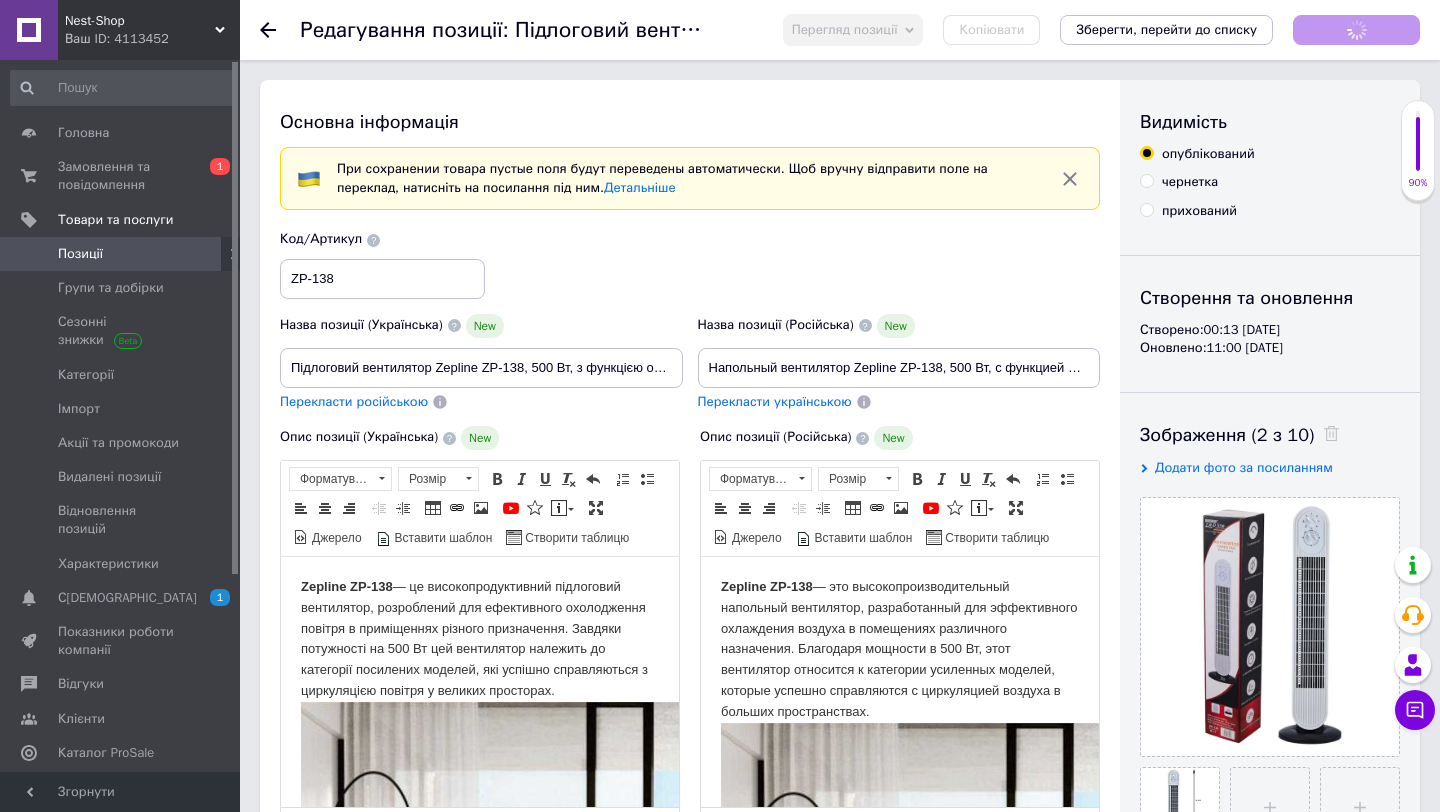 scroll, scrollTop: 0, scrollLeft: 0, axis: both 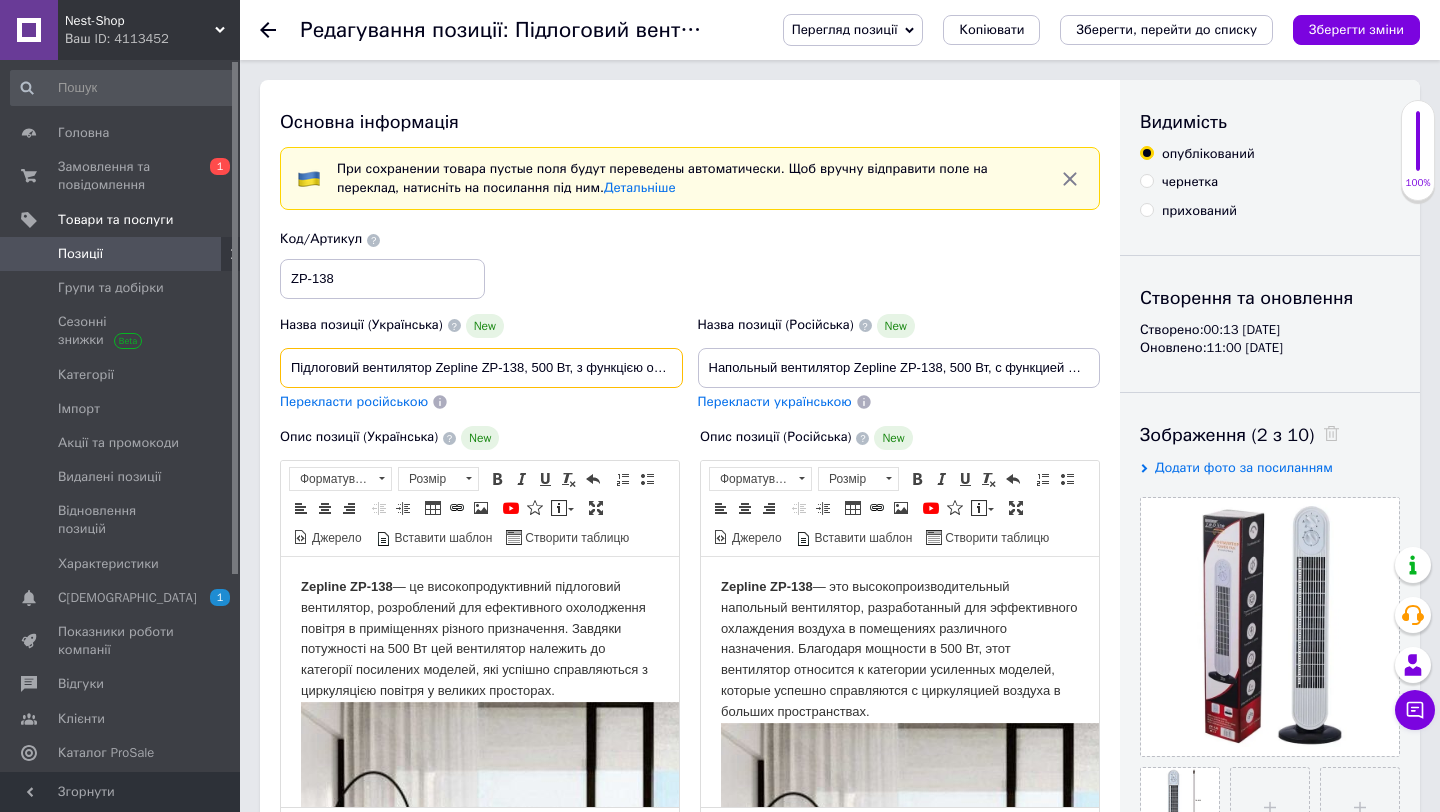 click on "Підлоговий вентилятор Zepline ZP-138, 500 Вт, з функцією обертання" at bounding box center [481, 368] 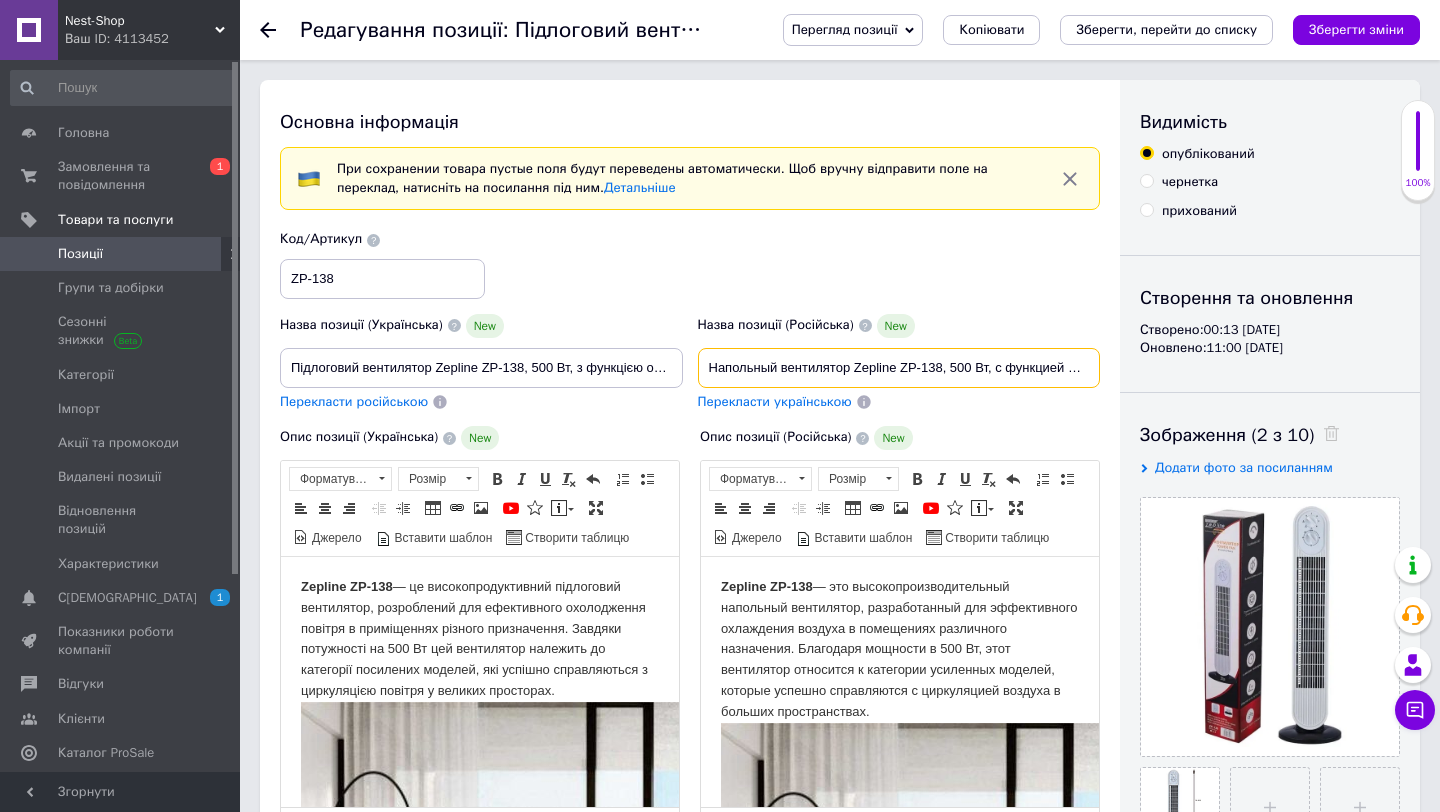 click on "Напольный вентилятор Zepline ZP-138, 500 Вт, с функцией вращения" at bounding box center (899, 368) 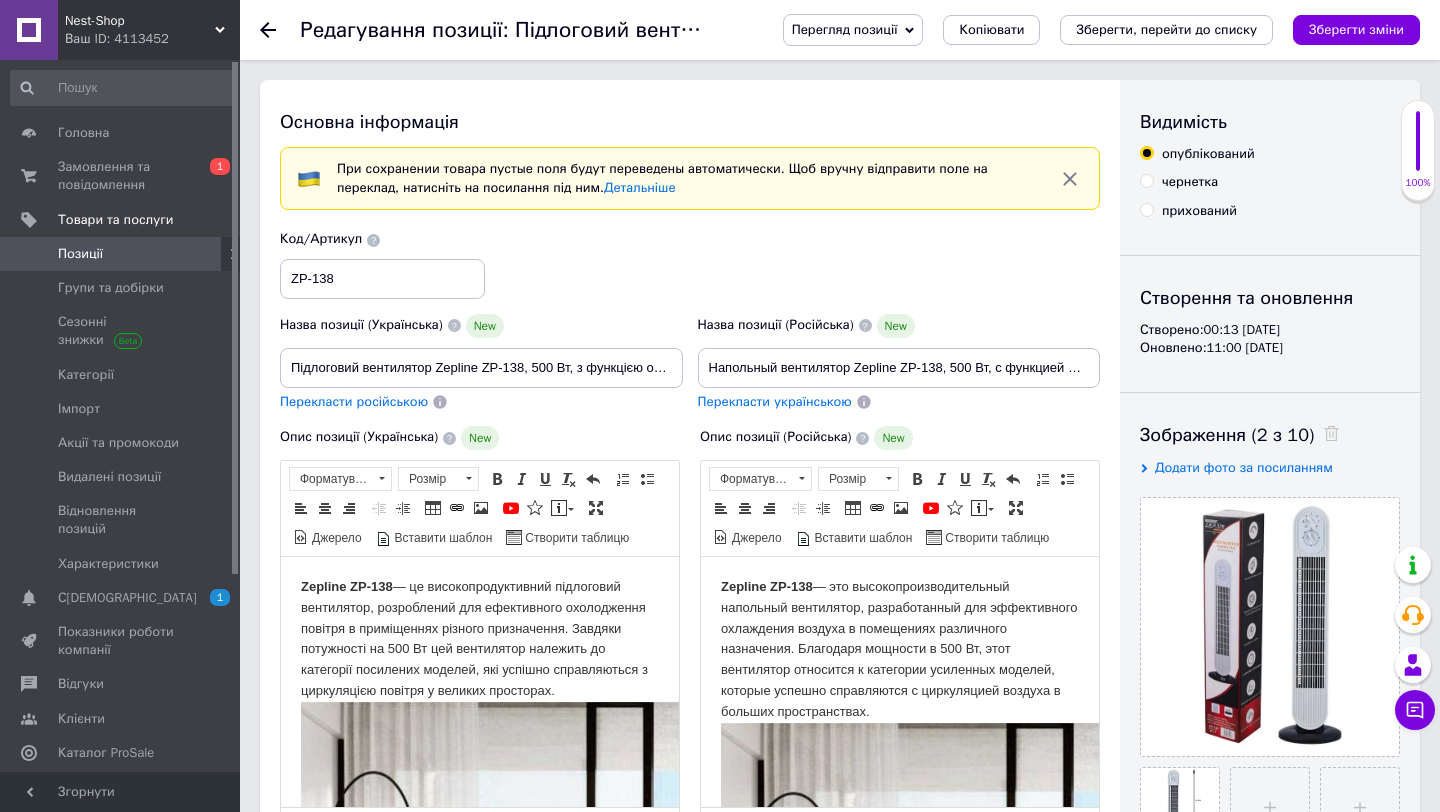 click 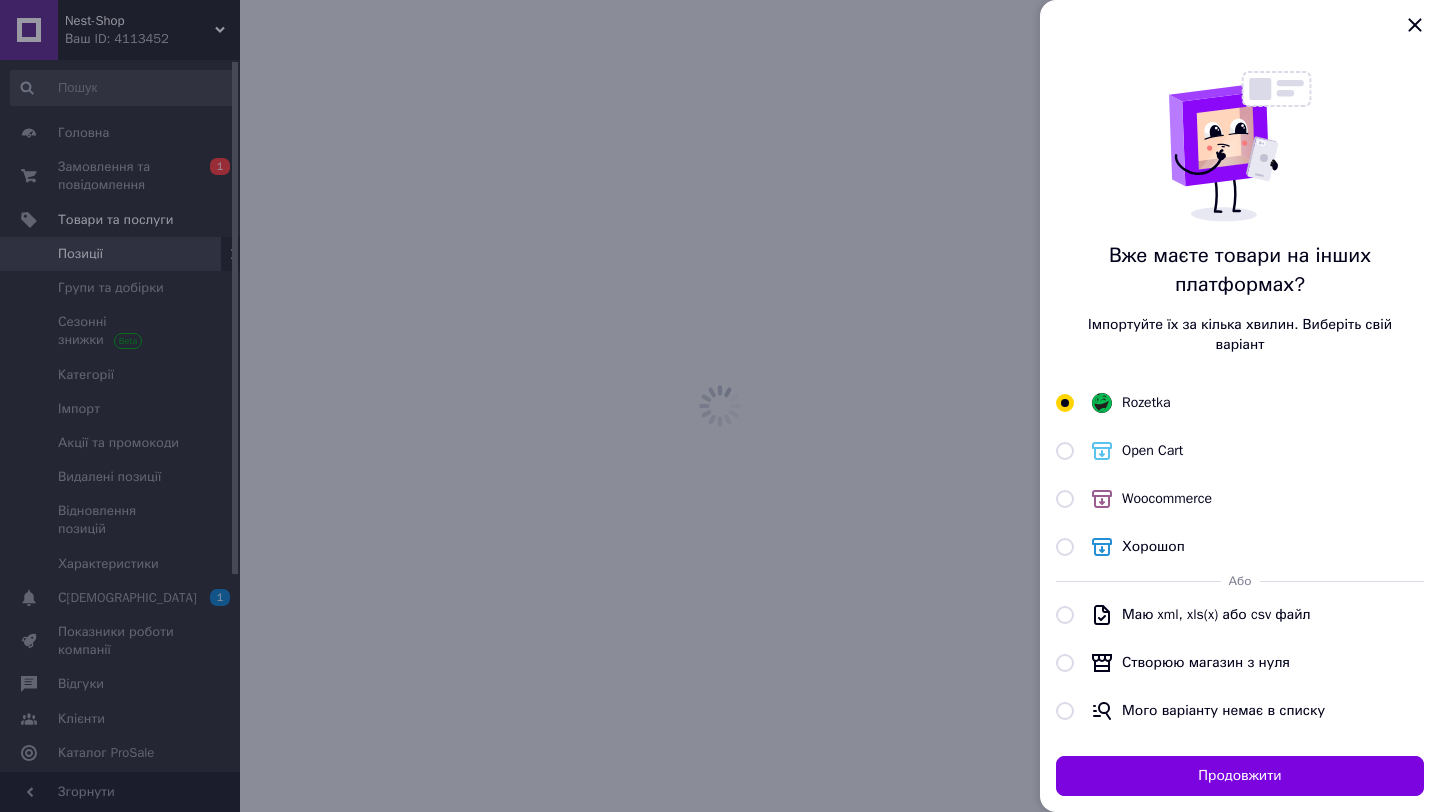 click at bounding box center [720, 406] 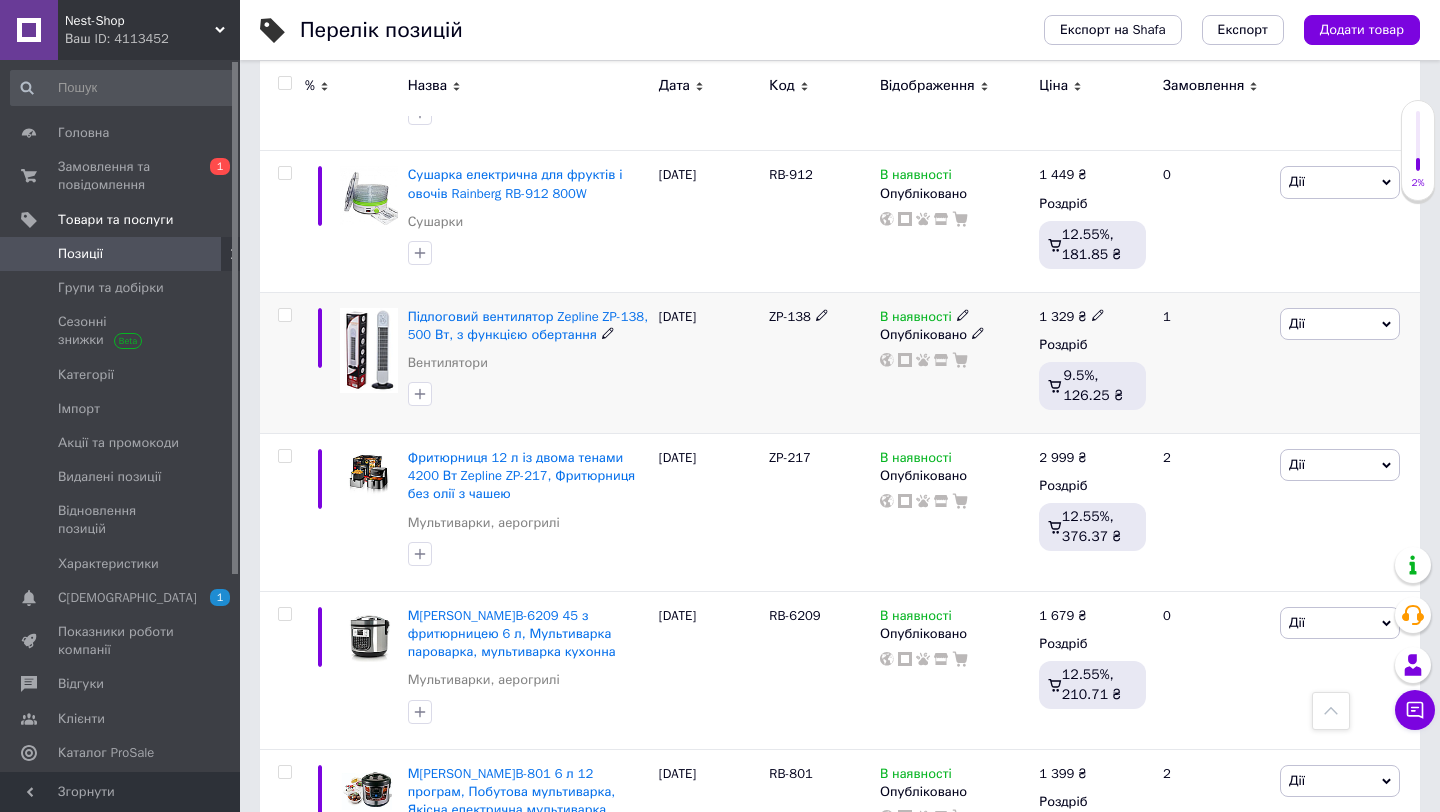 scroll, scrollTop: 857, scrollLeft: 0, axis: vertical 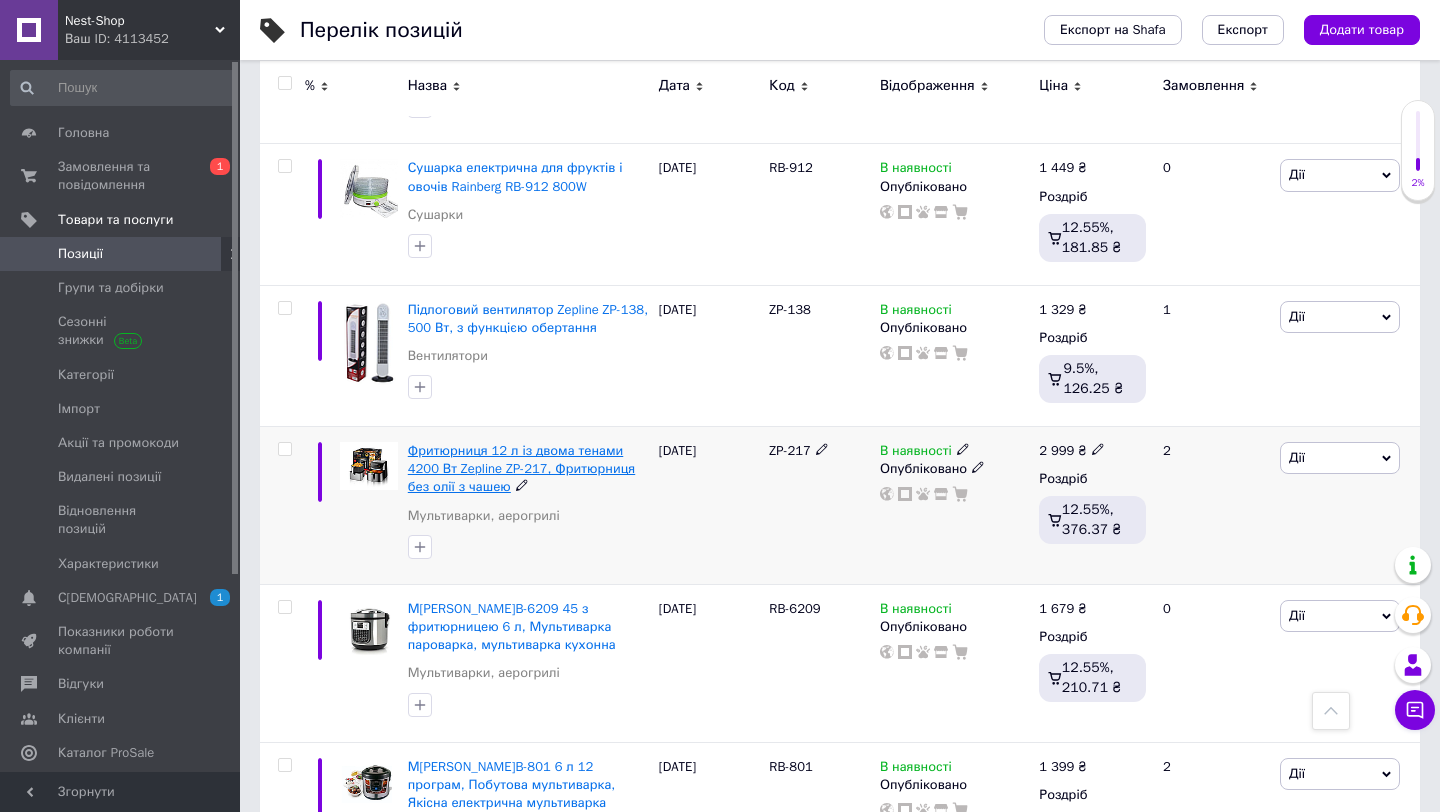 click on "Фритюрниця 12 л із двома тенами 4200 Вт Zepline ZP-217, Фритюрниця без олії з чашею" at bounding box center (521, 468) 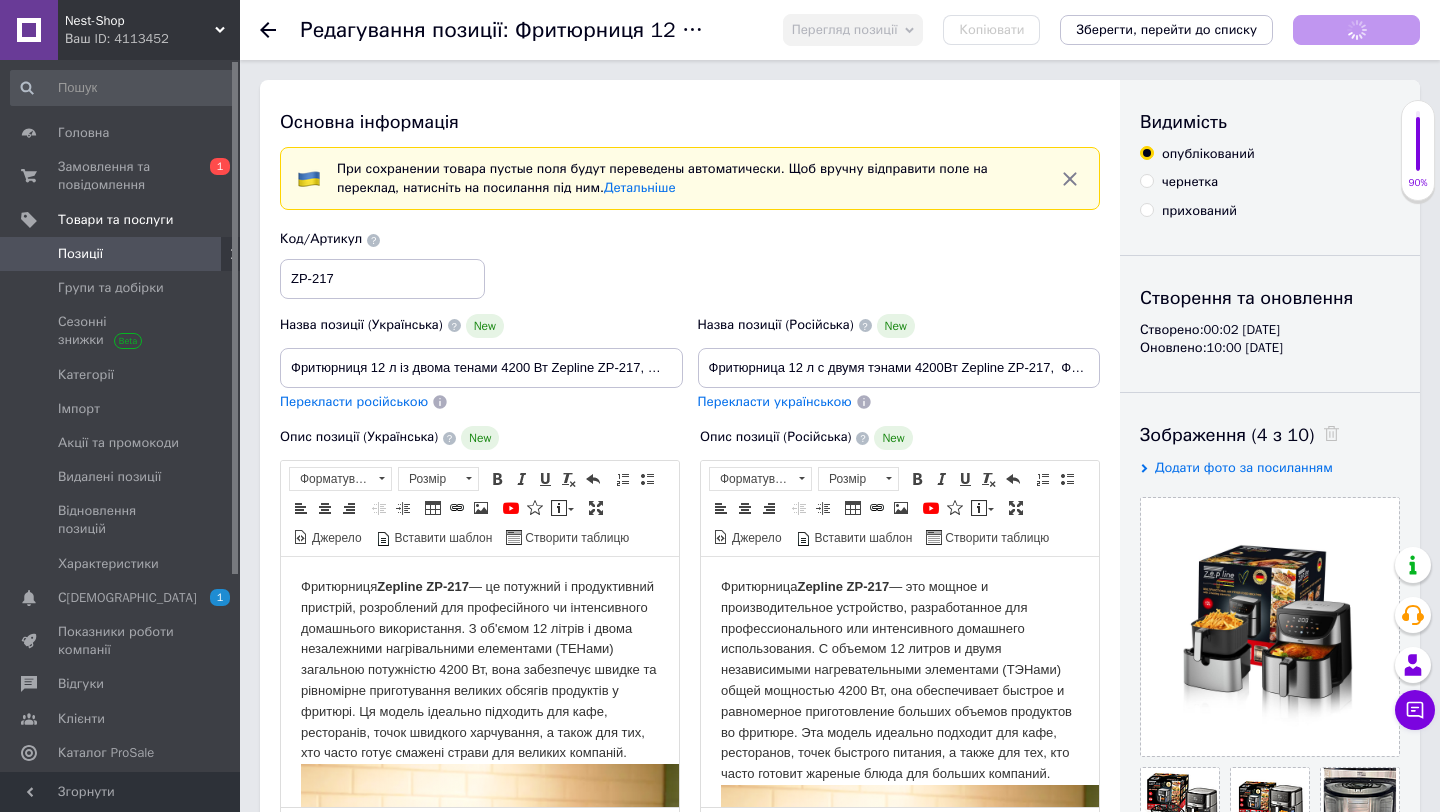 scroll, scrollTop: 0, scrollLeft: 0, axis: both 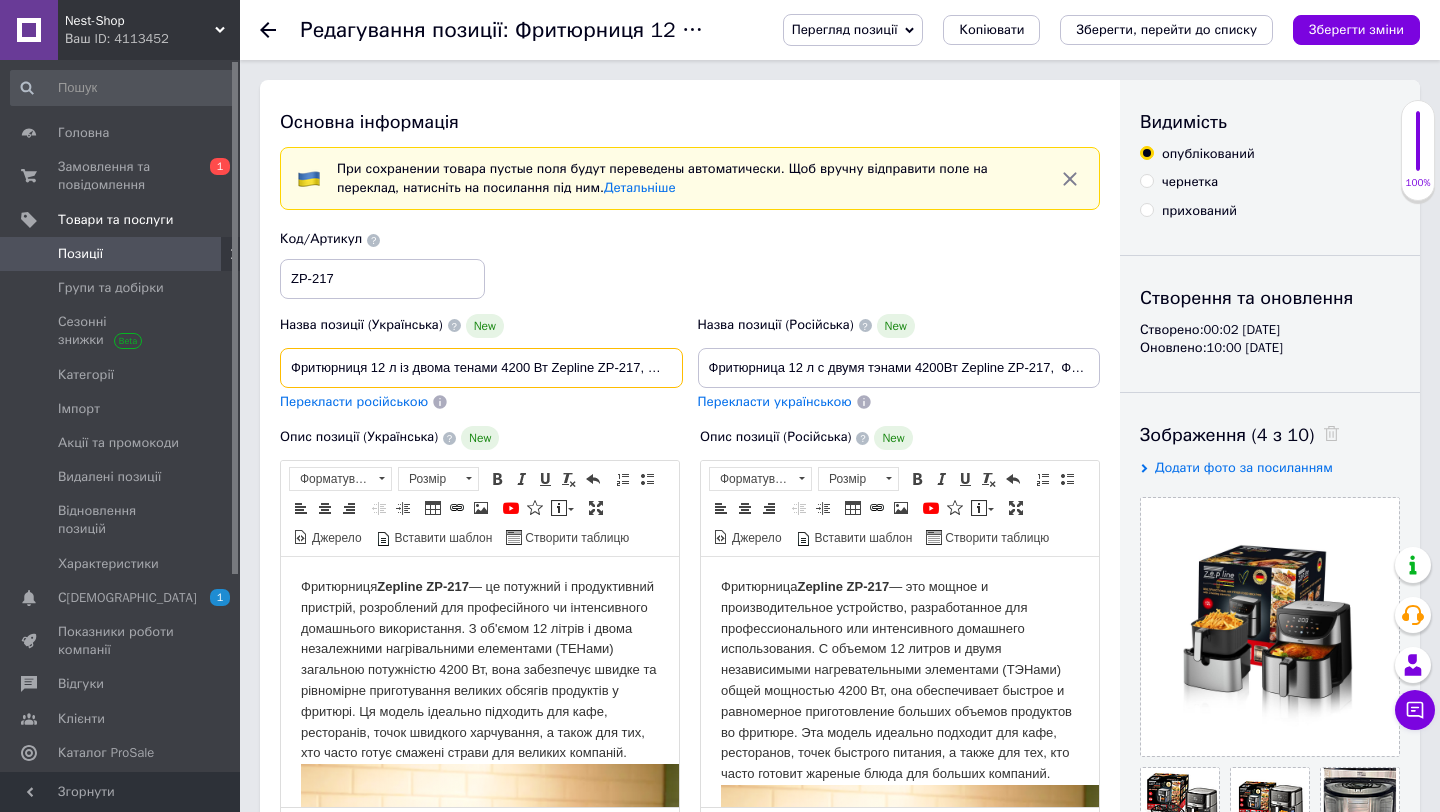click on "Фритюрниця 12 л із двома тенами 4200 Вт Zepline ZP-217, Фритюрниця без олії з чашею" at bounding box center [481, 368] 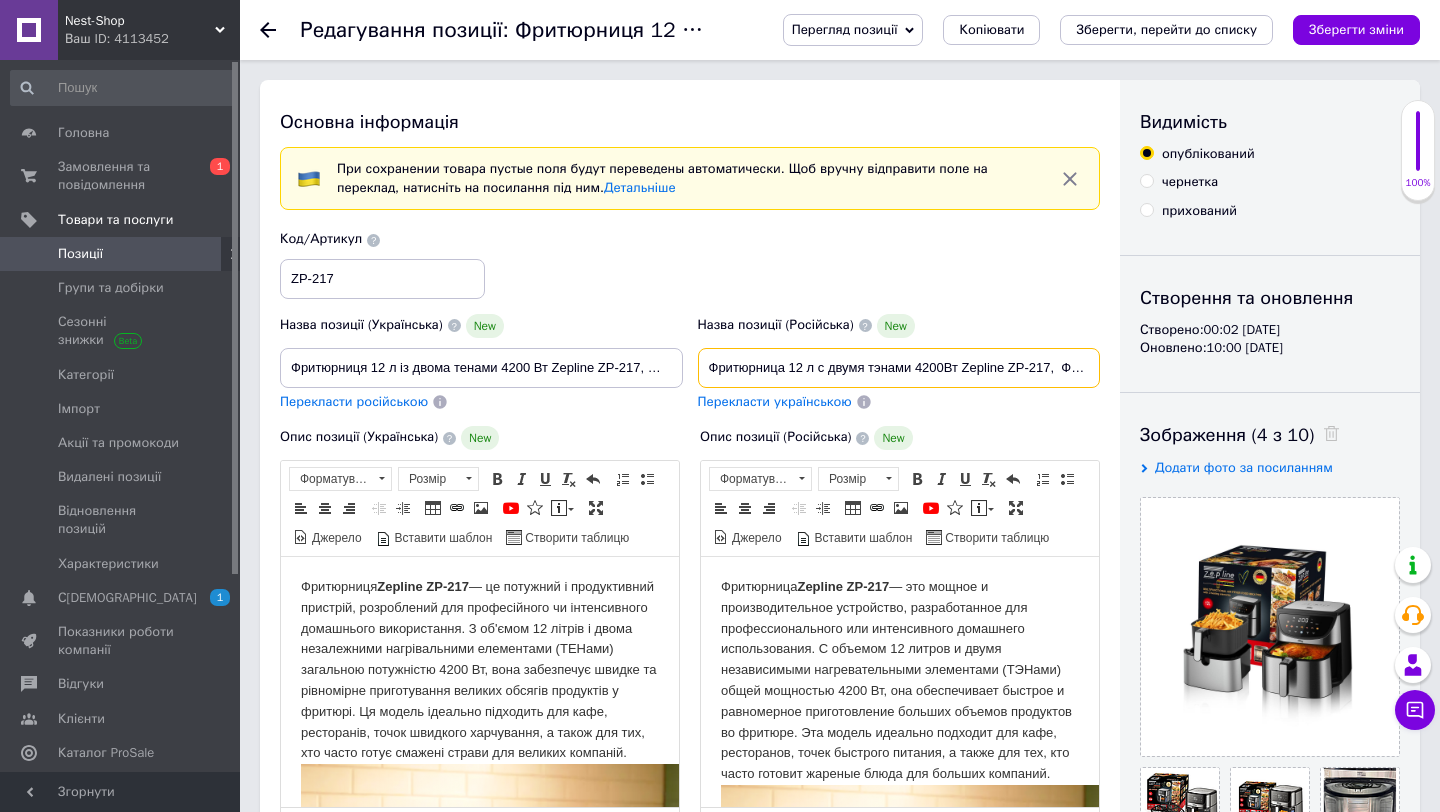 click on "Фритюрница 12 л с двумя тэнами 4200Вт Zepline ZP-217,  Фритюрница без масла с чашей" at bounding box center (899, 368) 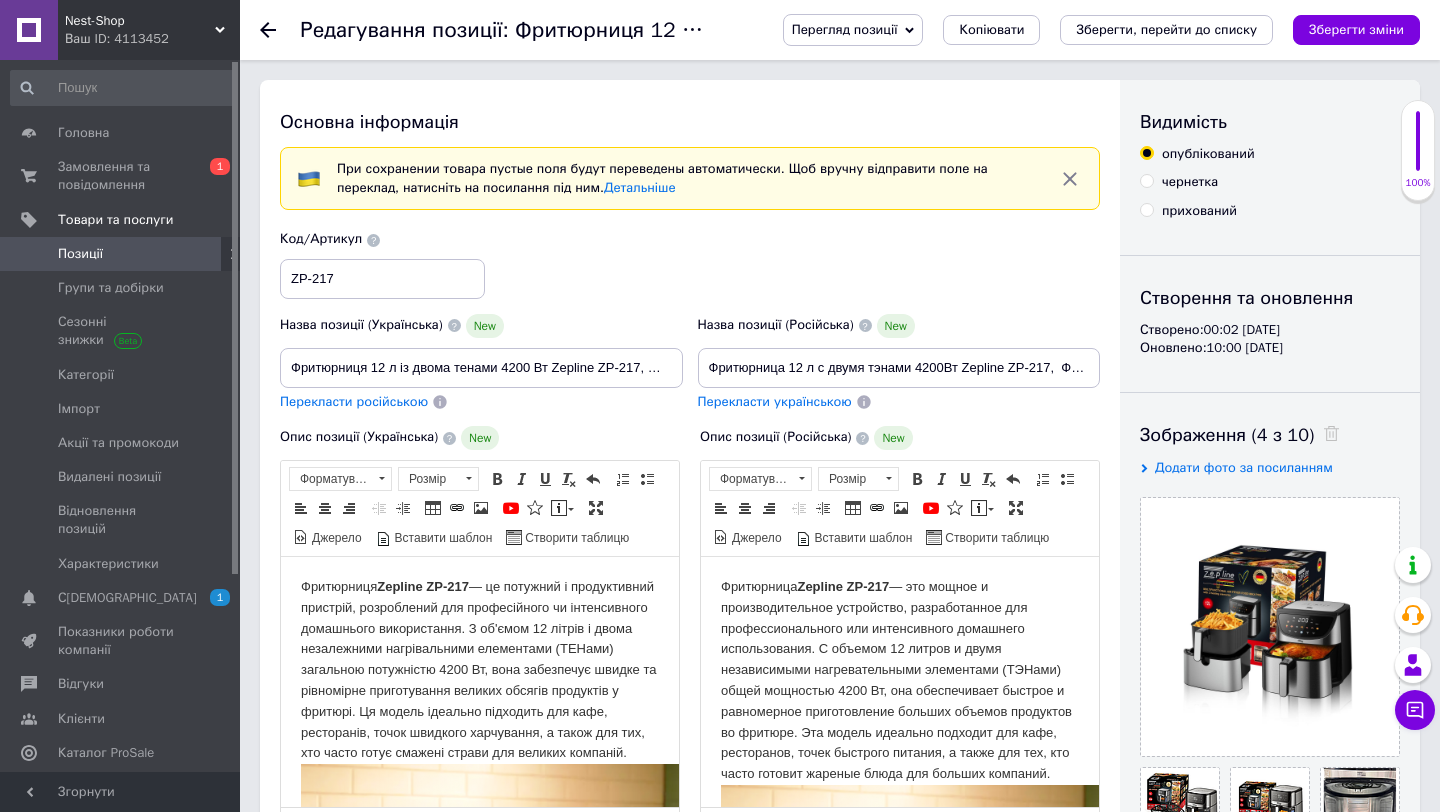 click at bounding box center [280, 30] 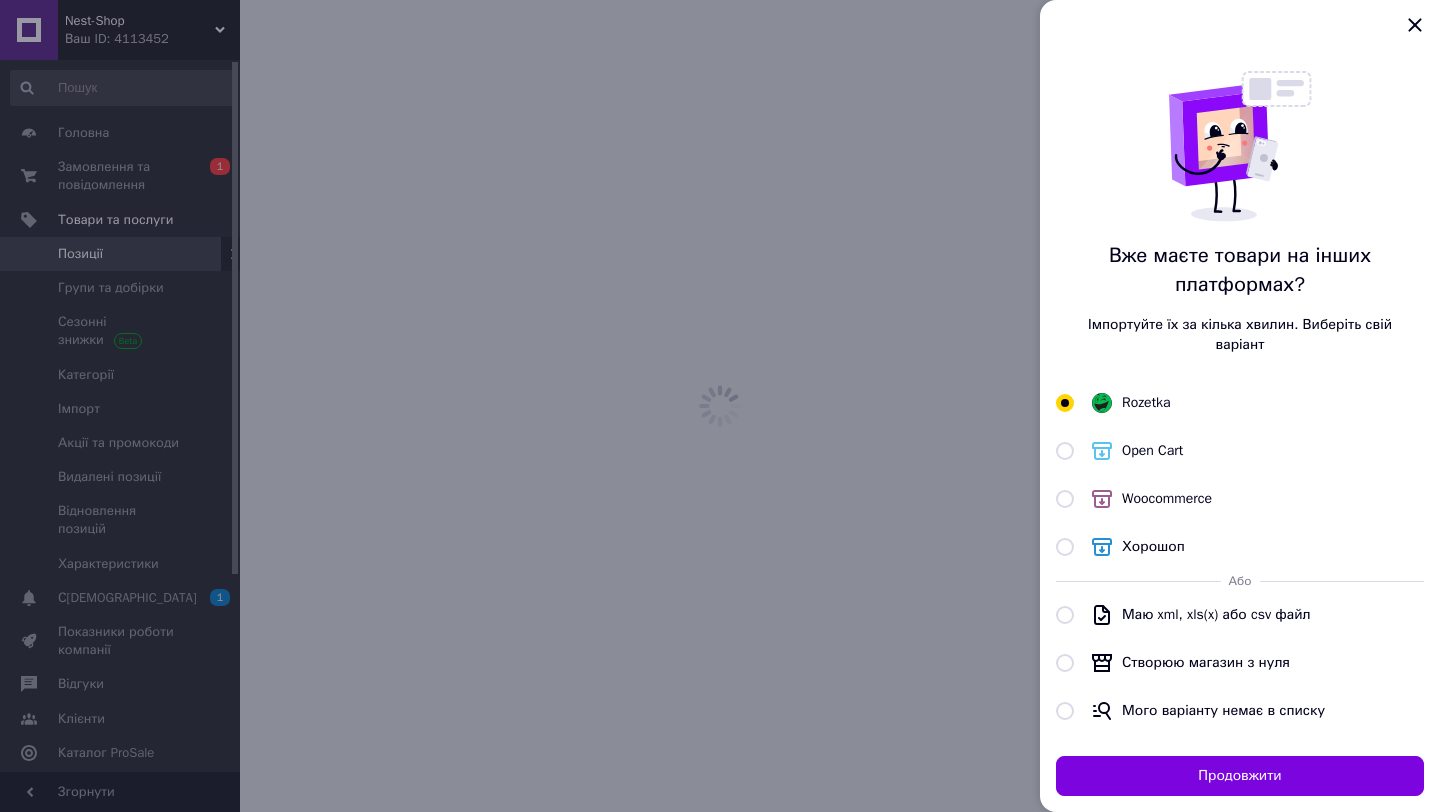click at bounding box center [720, 406] 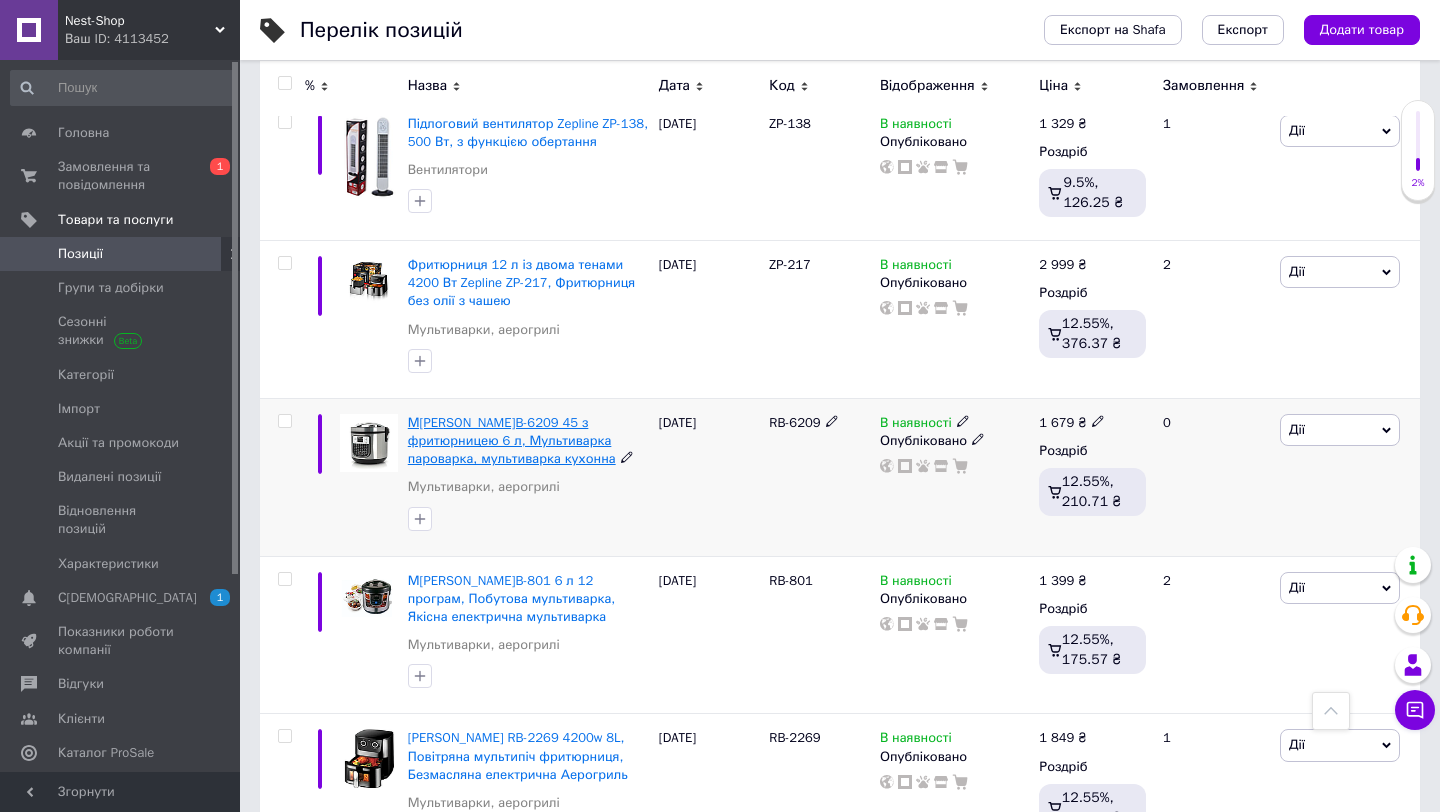 scroll, scrollTop: 1122, scrollLeft: 0, axis: vertical 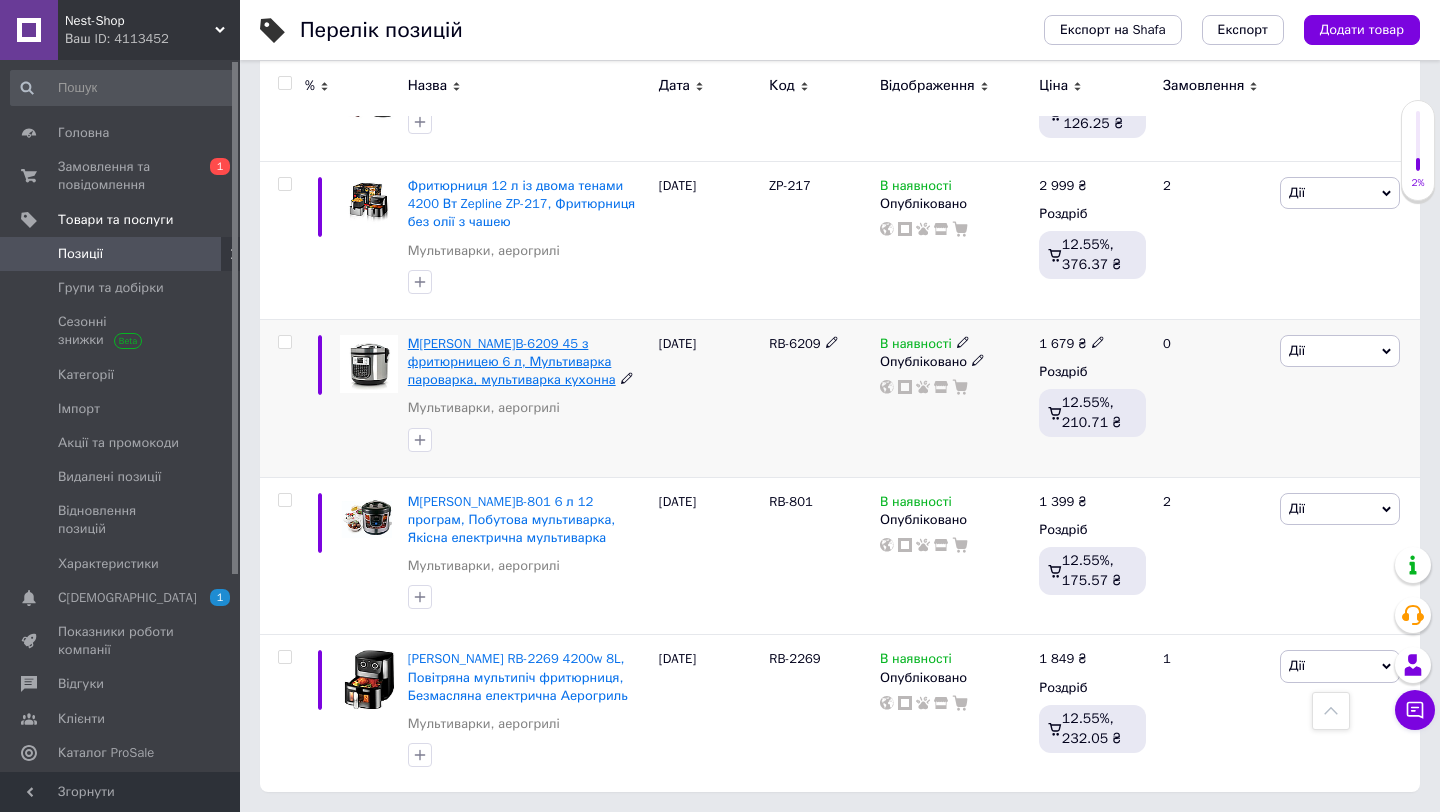 click on "М[PERSON_NAME]B-6209 45 з фритюрницею 6 л, Мультиварка пароварка, мультиварка кухонна" at bounding box center (512, 361) 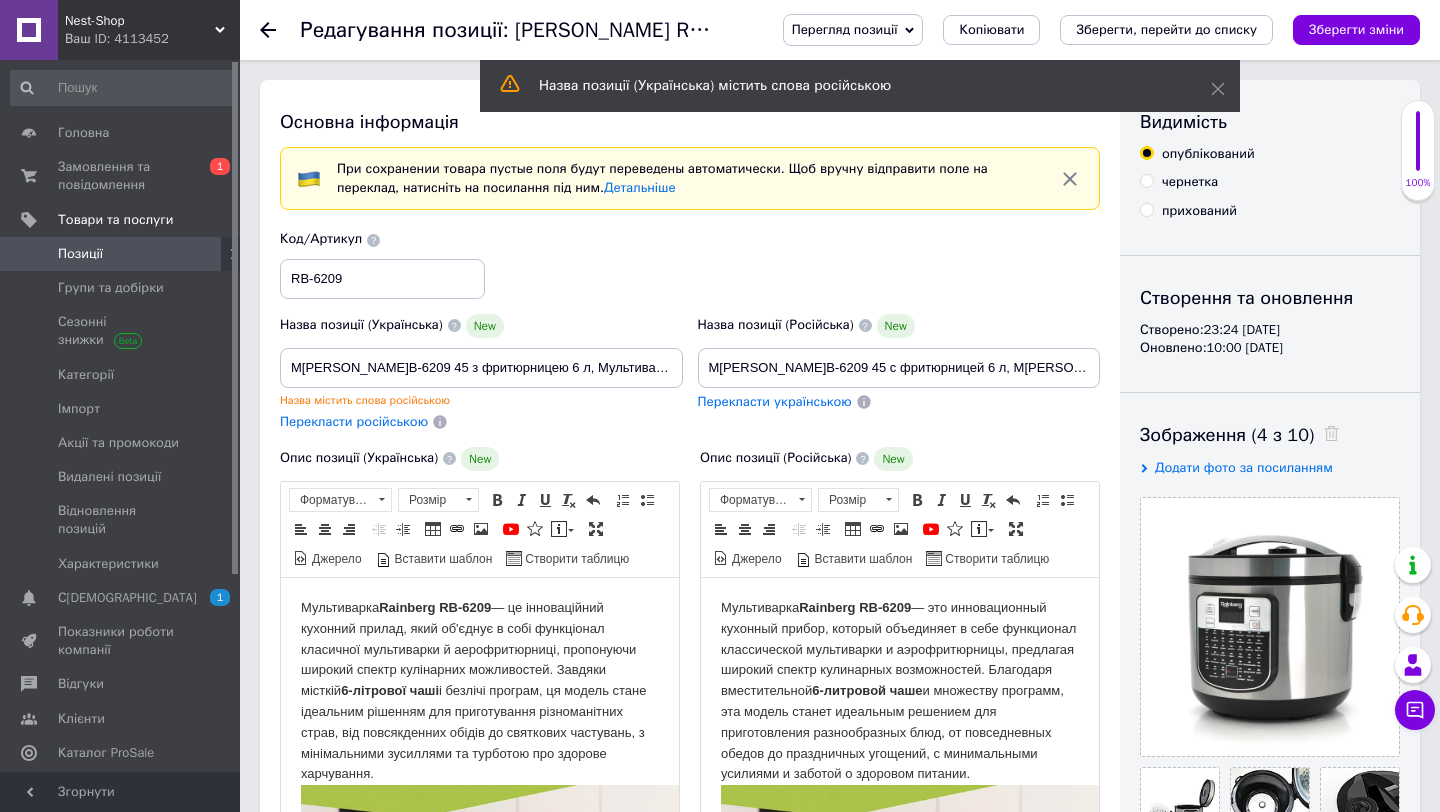 scroll, scrollTop: 0, scrollLeft: 0, axis: both 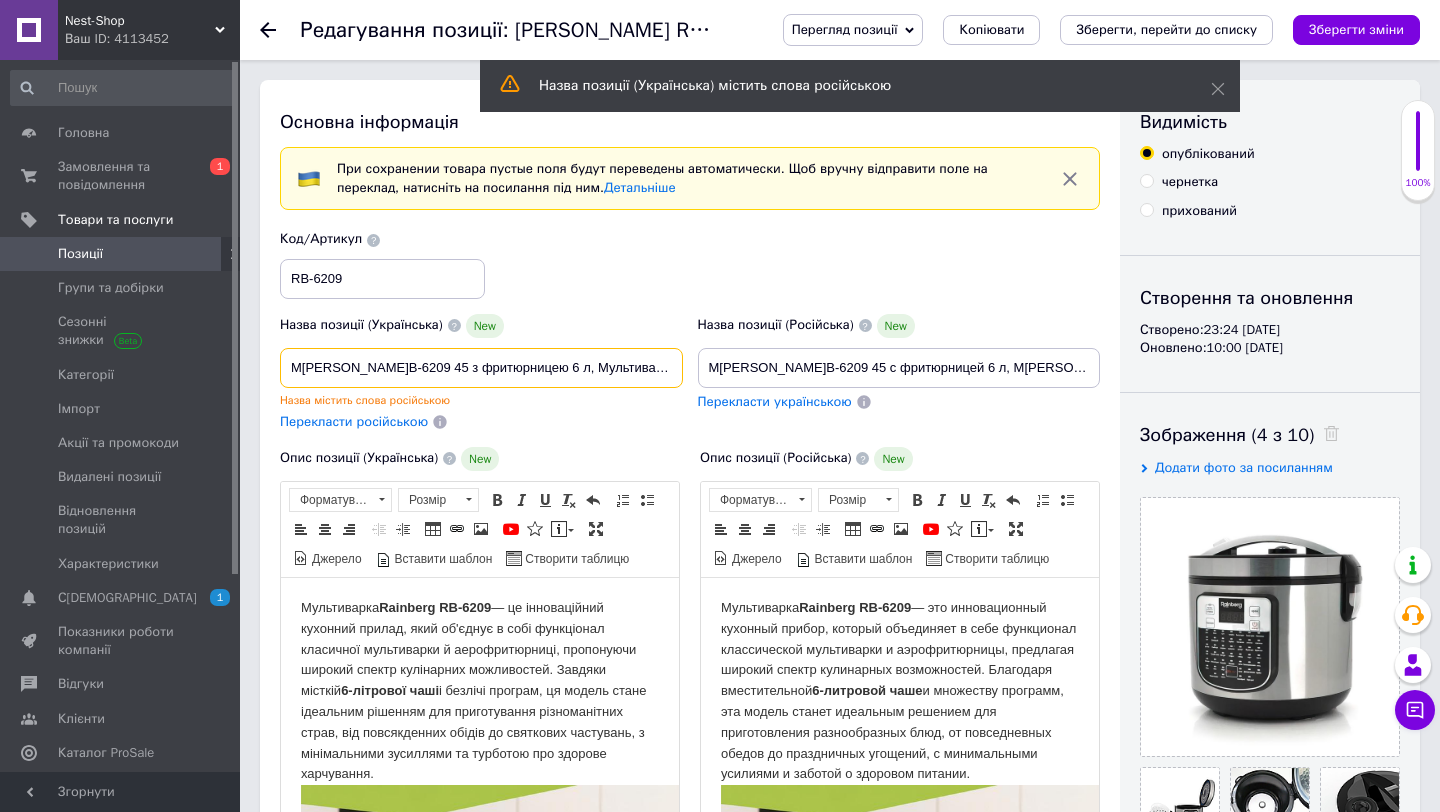 click on "М[PERSON_NAME]B-6209 45 з фритюрницею 6 л, Мультиварка пароварка, мультиварка кухонна" at bounding box center (481, 368) 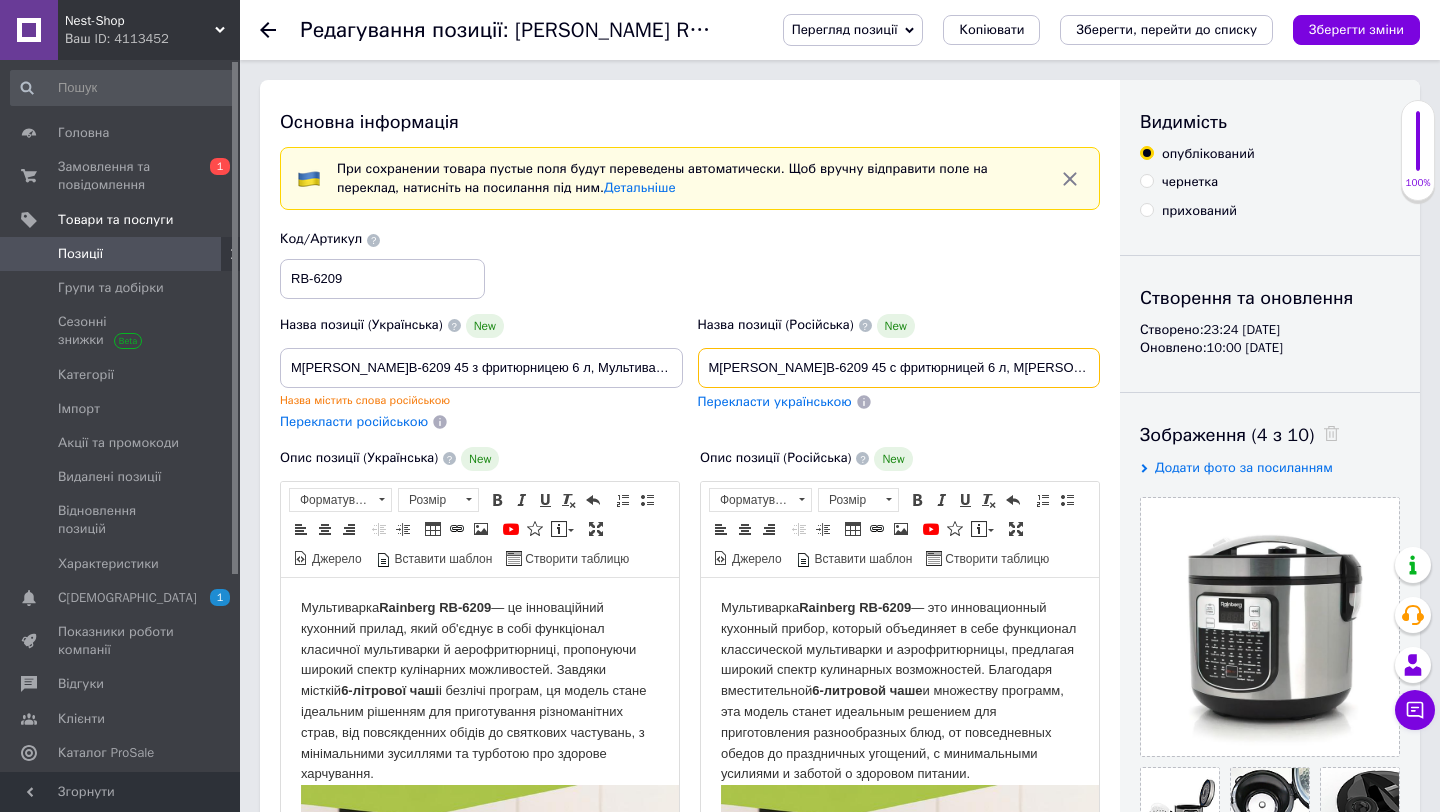 click on "М[PERSON_NAME]B-6209 45 с фритюрницей 6 л, М[PERSON_NAME]мультиварка кухонная" at bounding box center (899, 368) 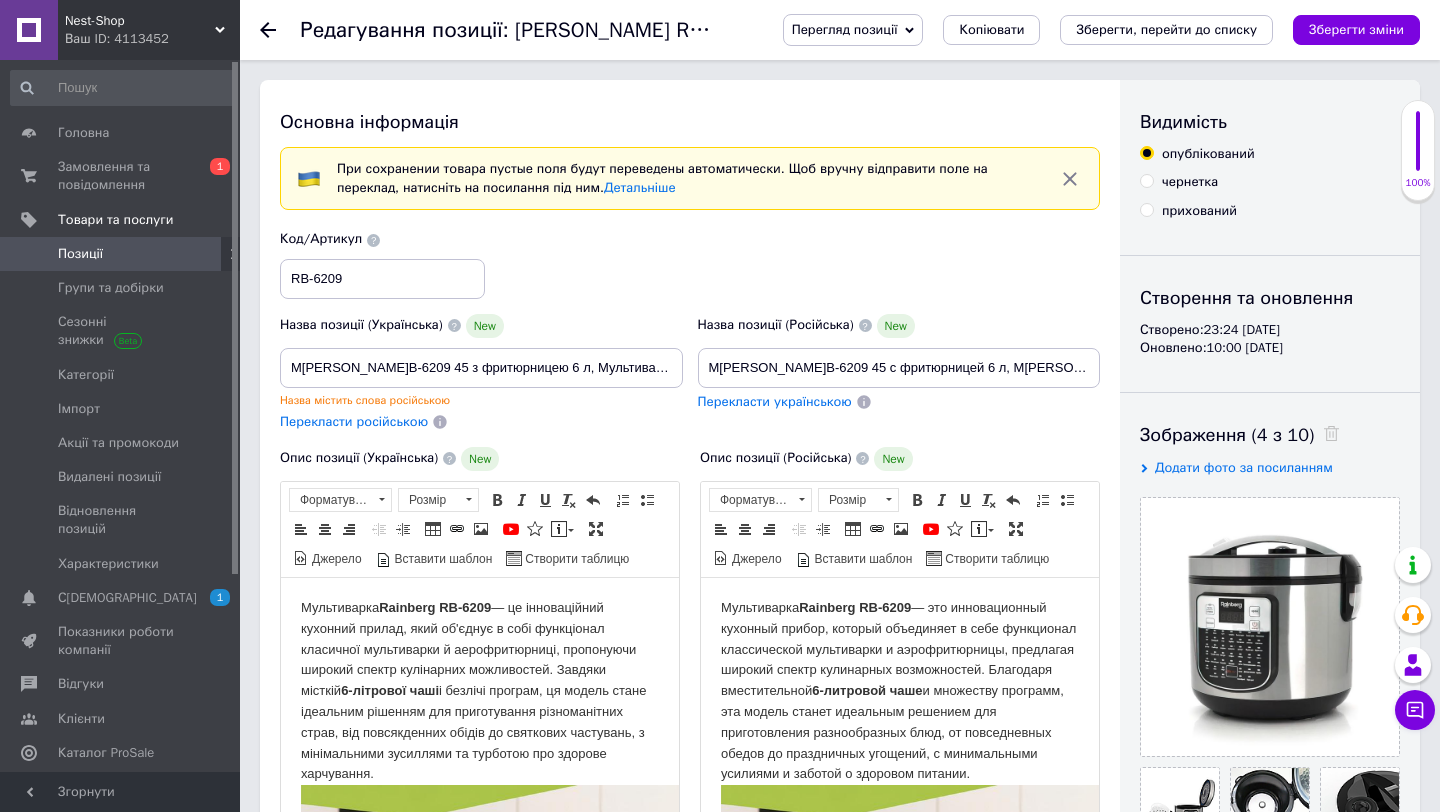 click 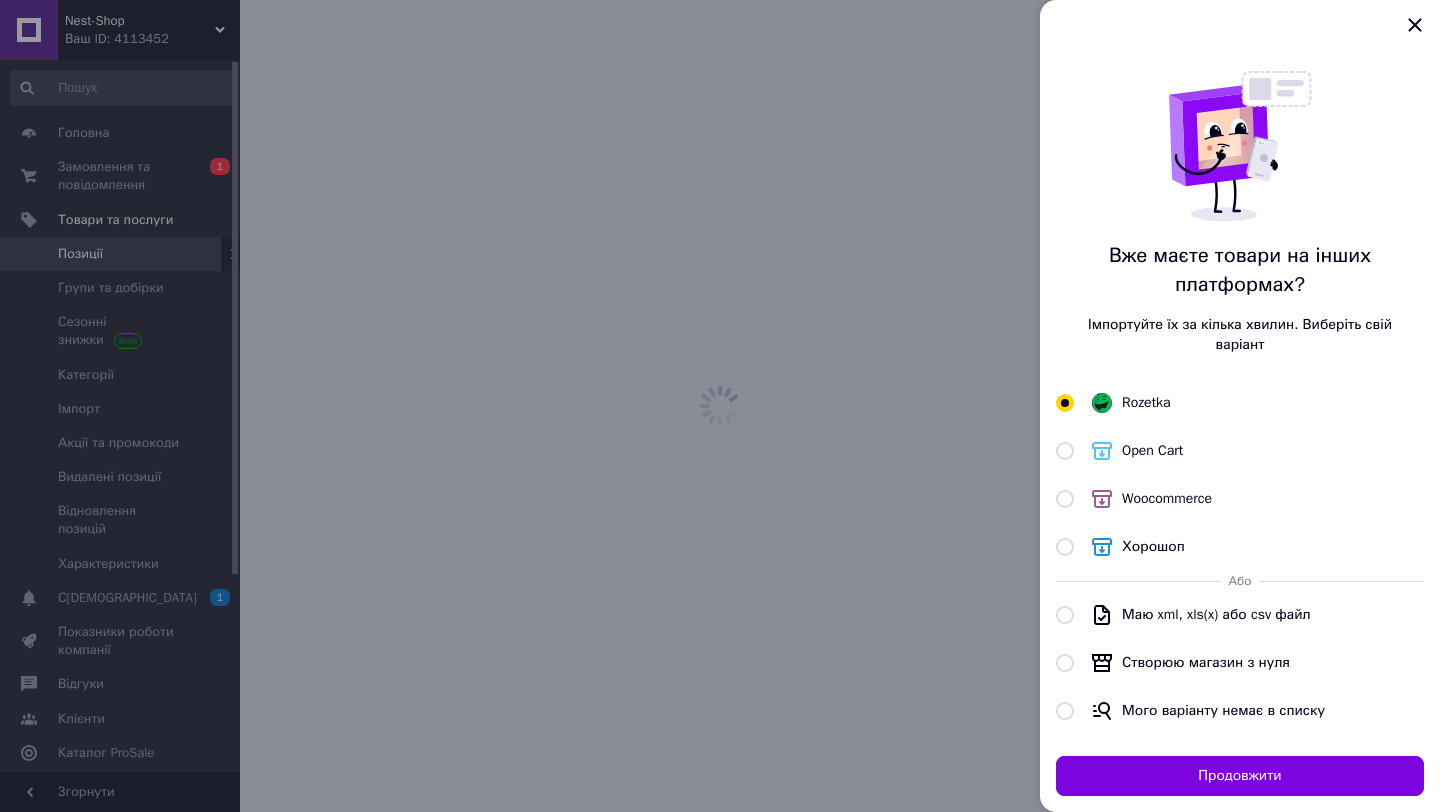 click at bounding box center (720, 406) 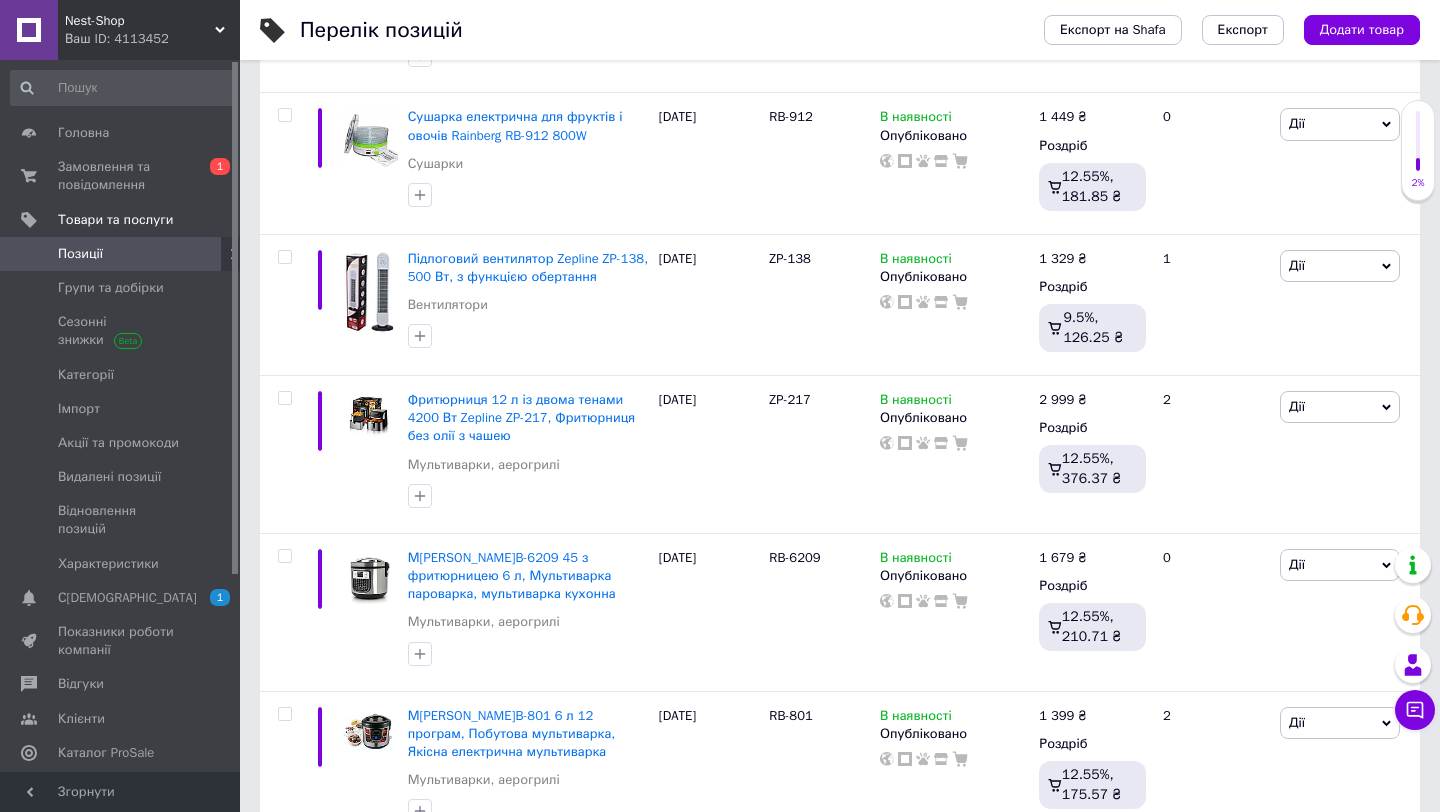 scroll, scrollTop: 1122, scrollLeft: 0, axis: vertical 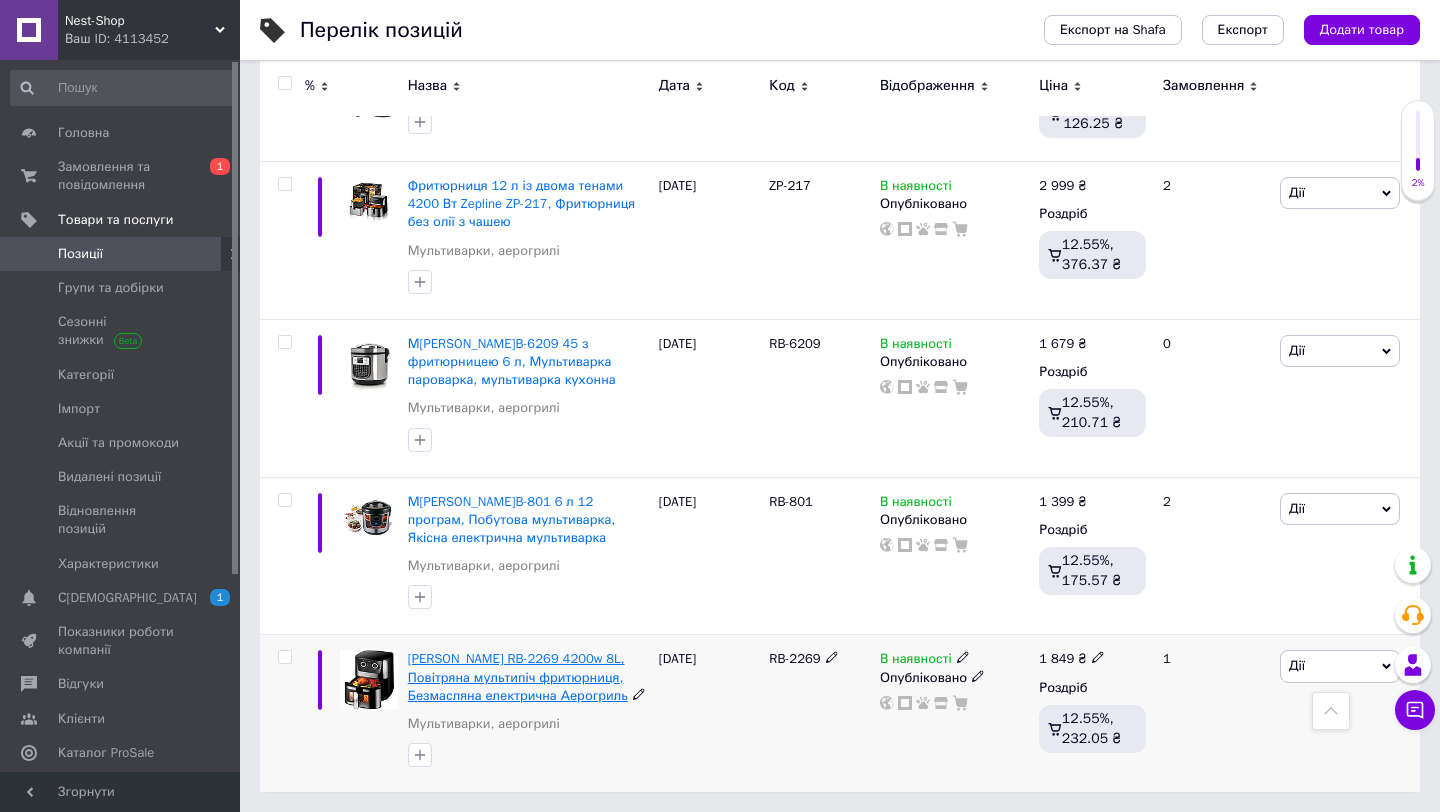 click on "[PERSON_NAME] RB-2269 4200w 8L, Повітряна мультипіч фритюрниця, Безмасляна електрична Аерогриль" at bounding box center (518, 676) 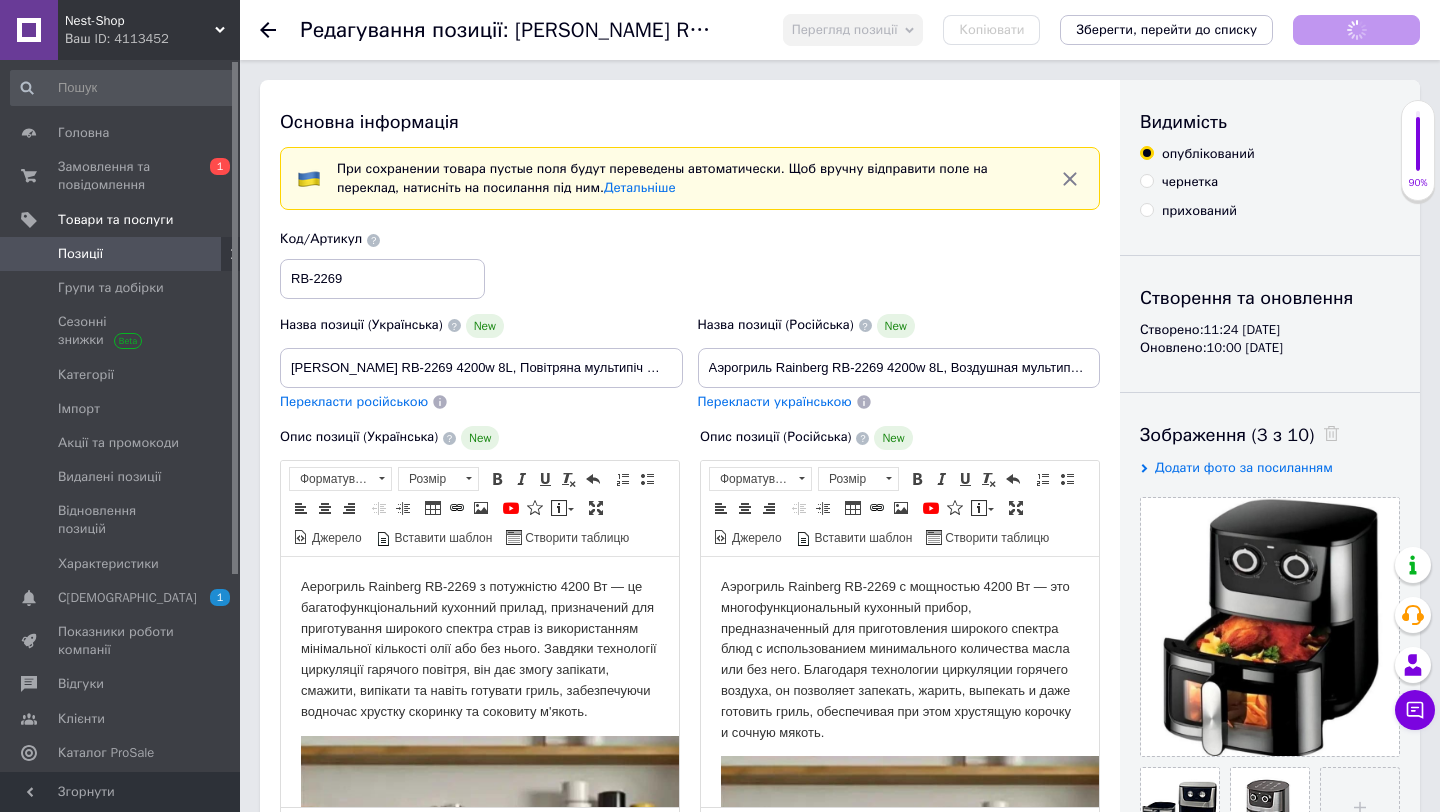 scroll, scrollTop: 0, scrollLeft: 0, axis: both 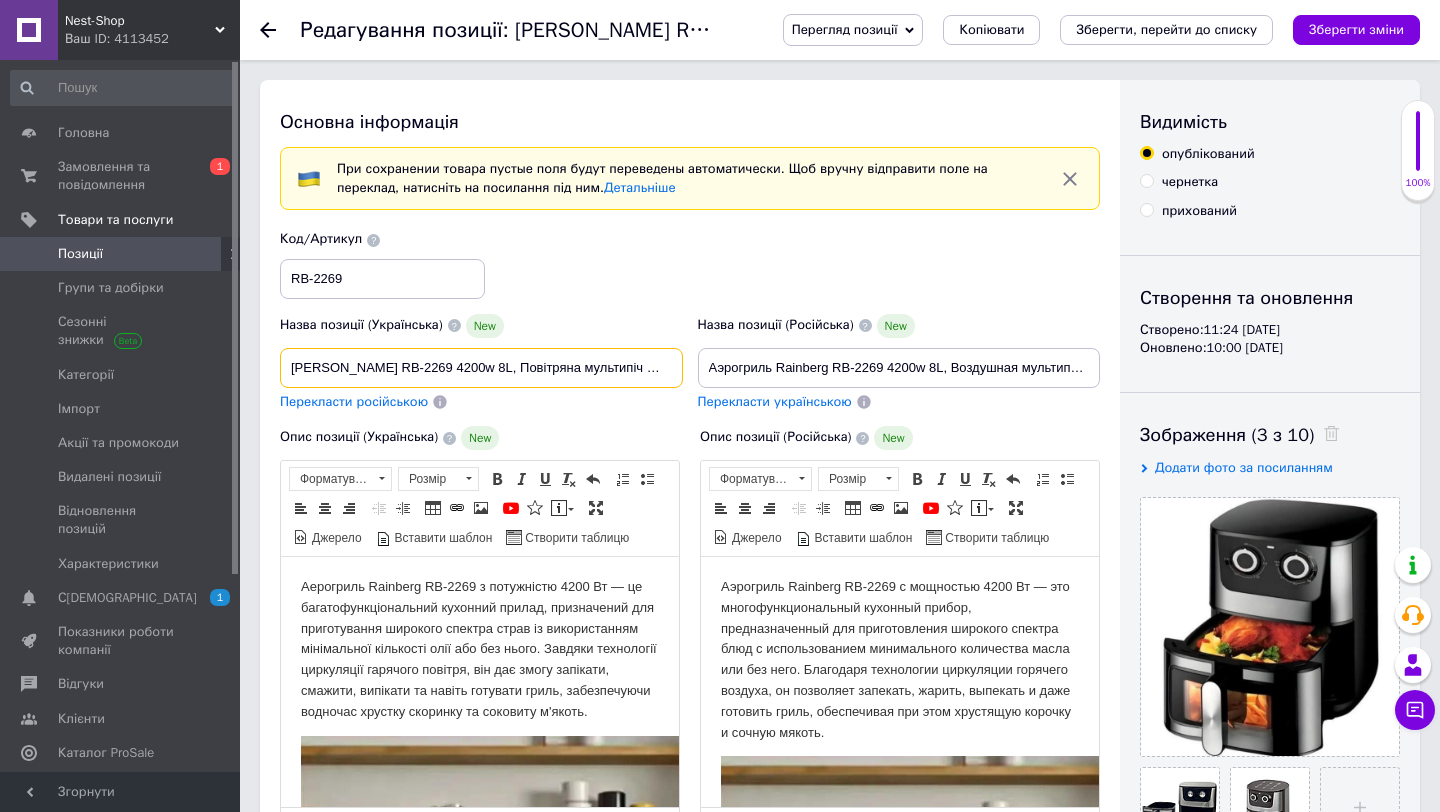 click on "[PERSON_NAME] RB-2269 4200w 8L, Повітряна мультипіч фритюрниця, Безмасляна електрична Аерогриль" at bounding box center [481, 368] 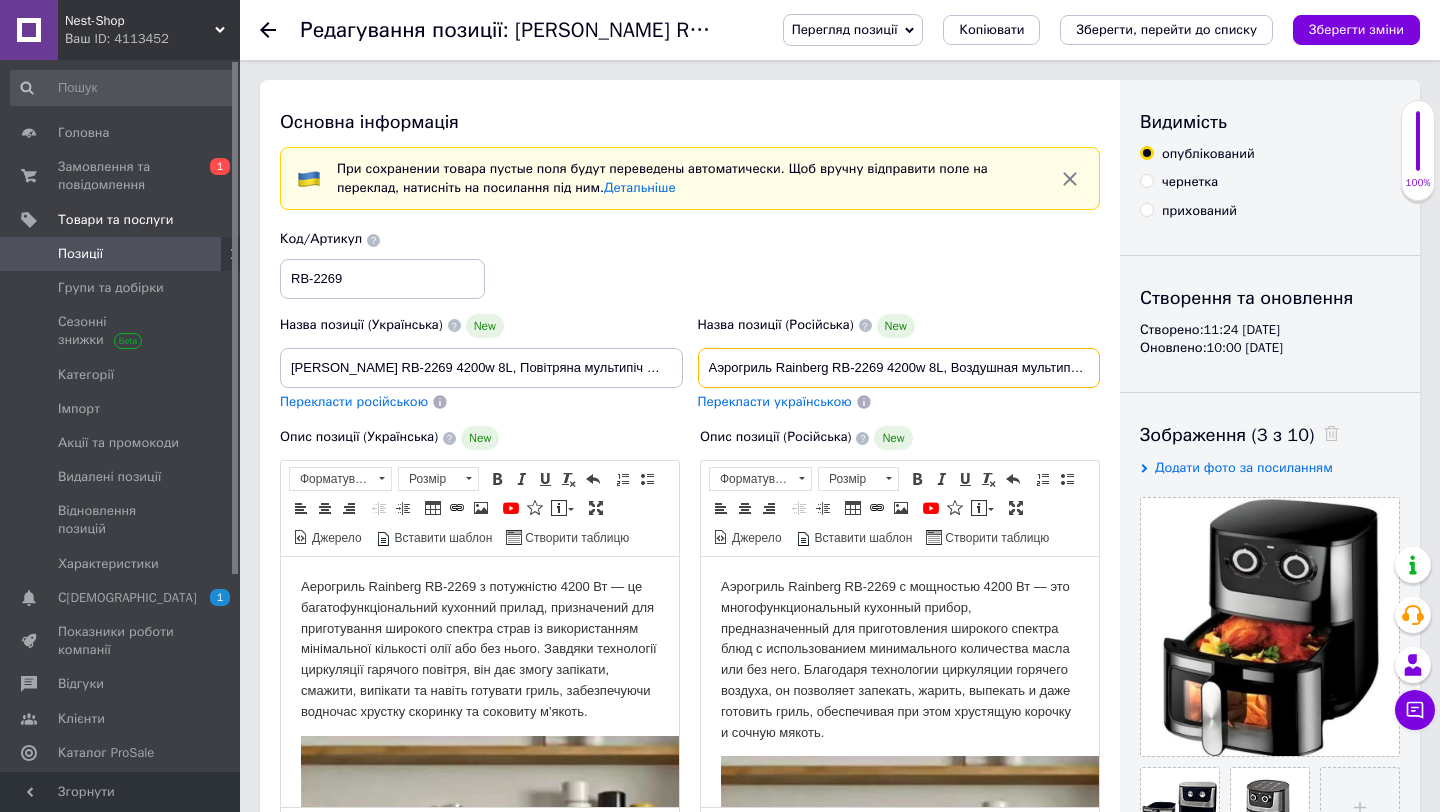 click on "Аэрогриль Rainberg RB-2269 4200w 8L, Воздушная мультипечь фритюрница, Безмасляная электрическая Аэрогриль" at bounding box center (899, 368) 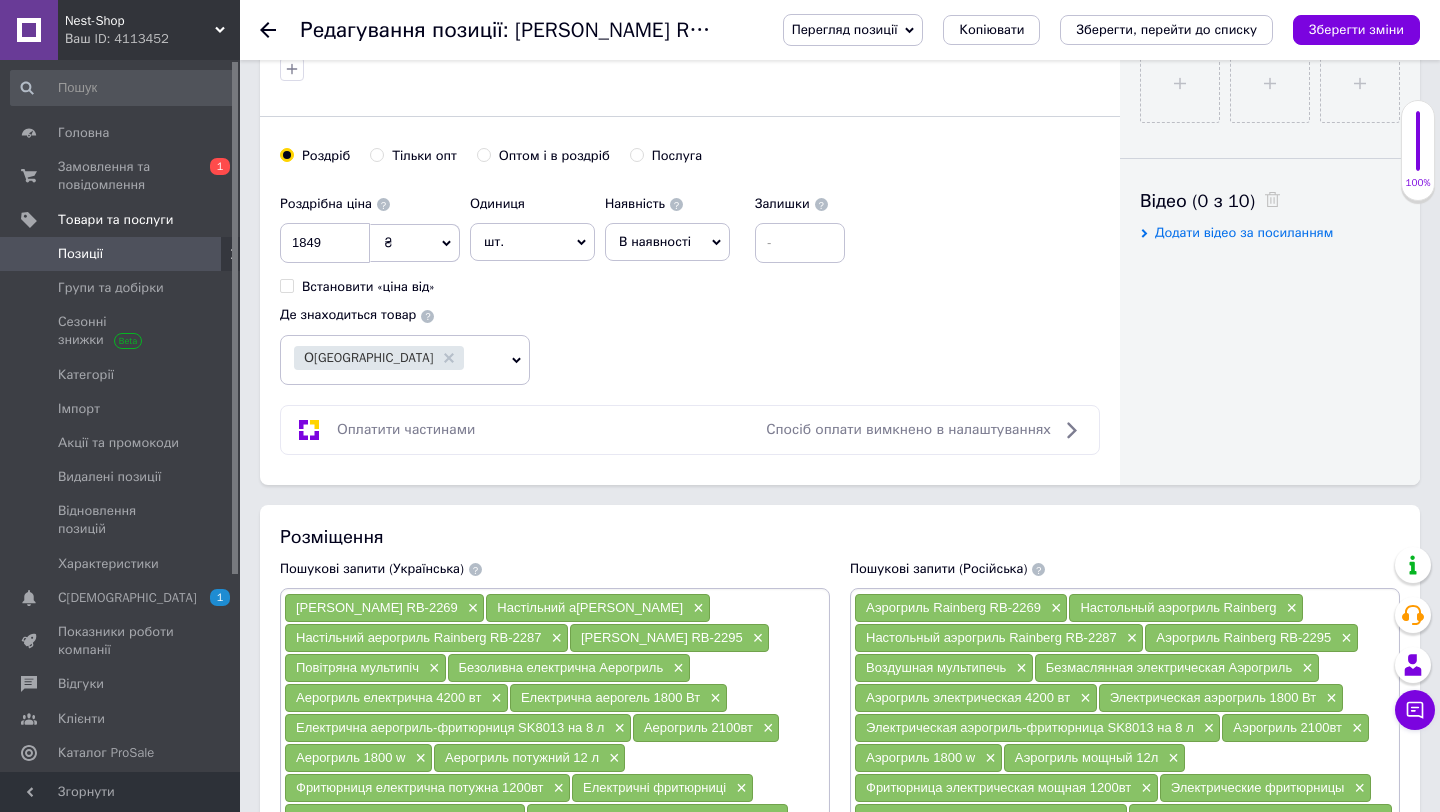 scroll, scrollTop: 0, scrollLeft: 0, axis: both 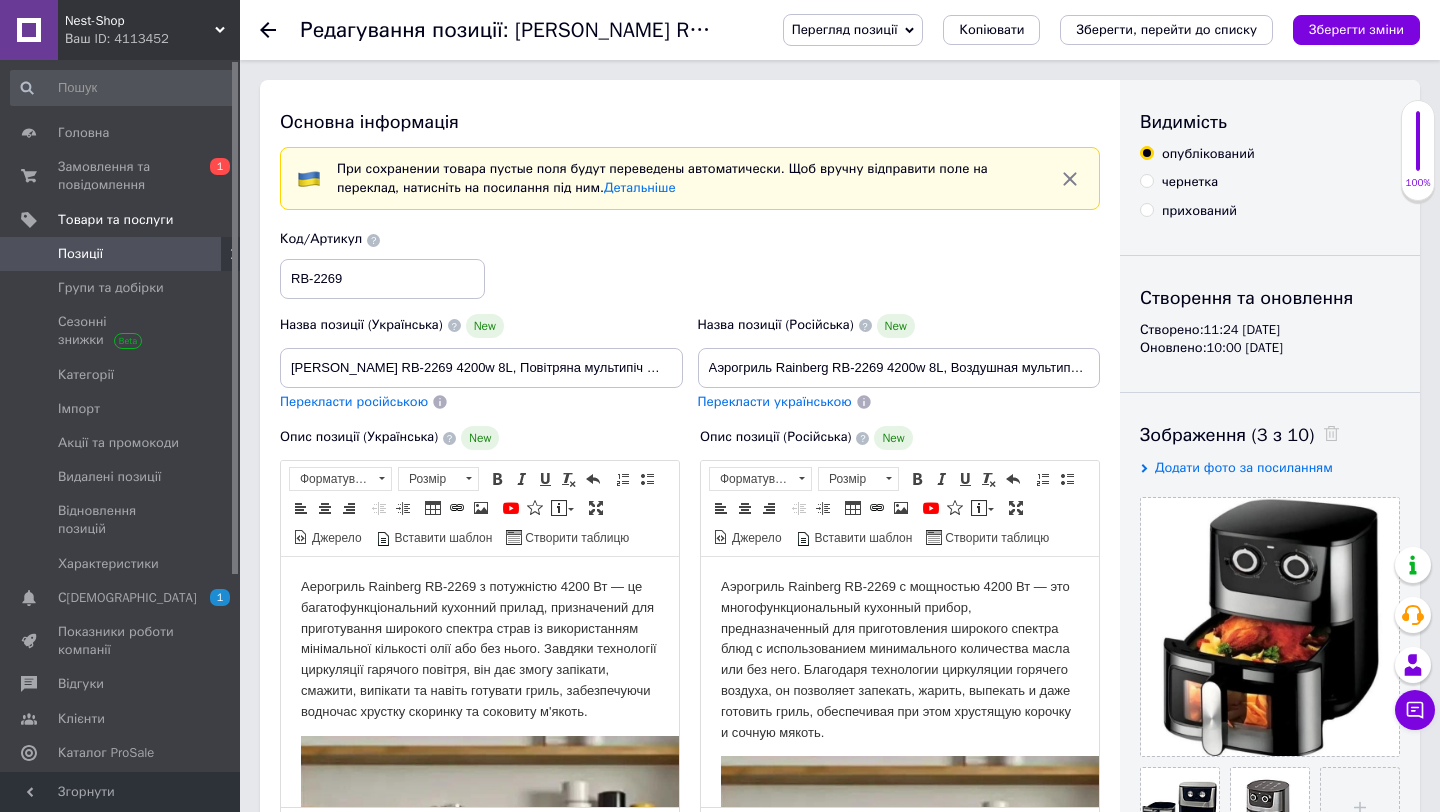 click at bounding box center [280, 30] 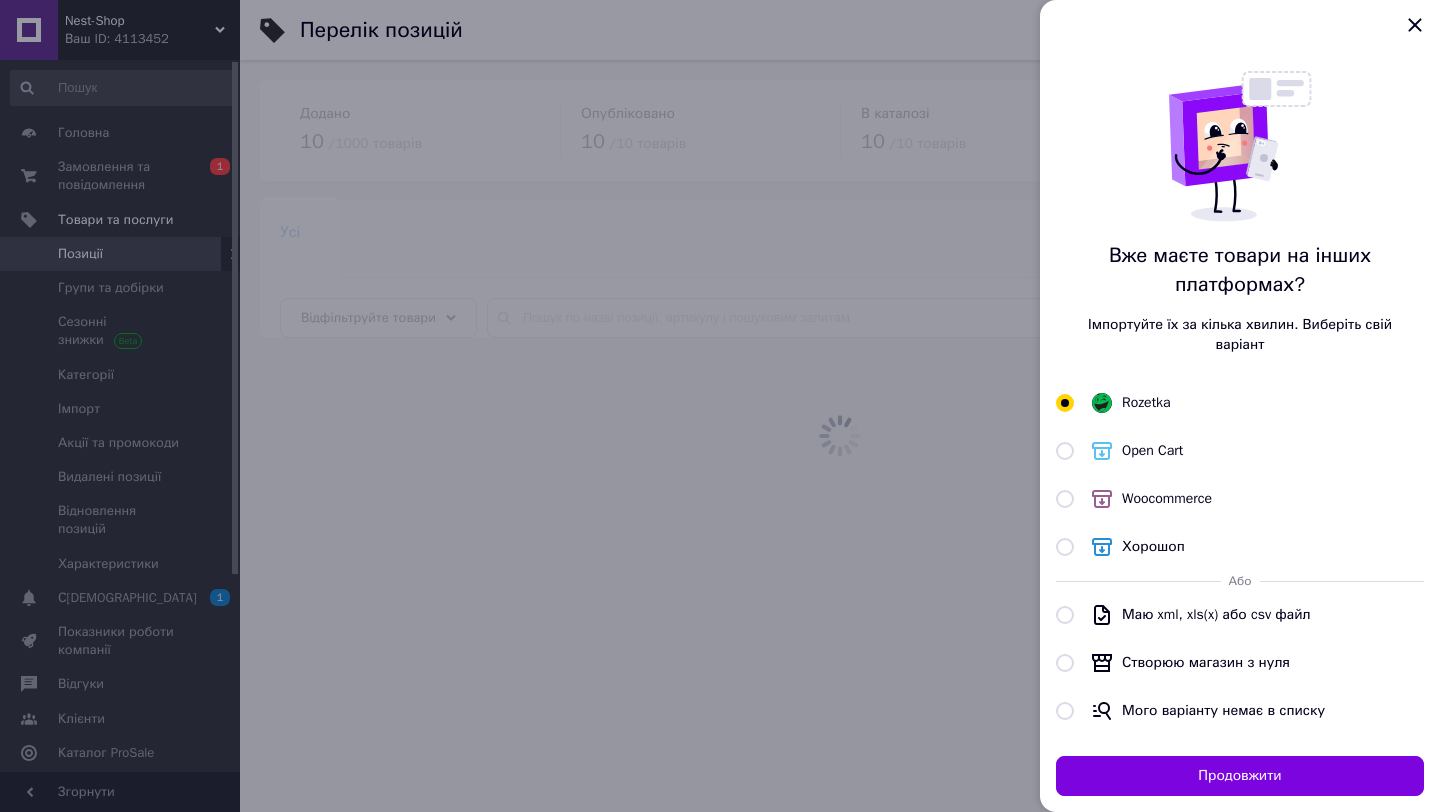 click at bounding box center [720, 406] 